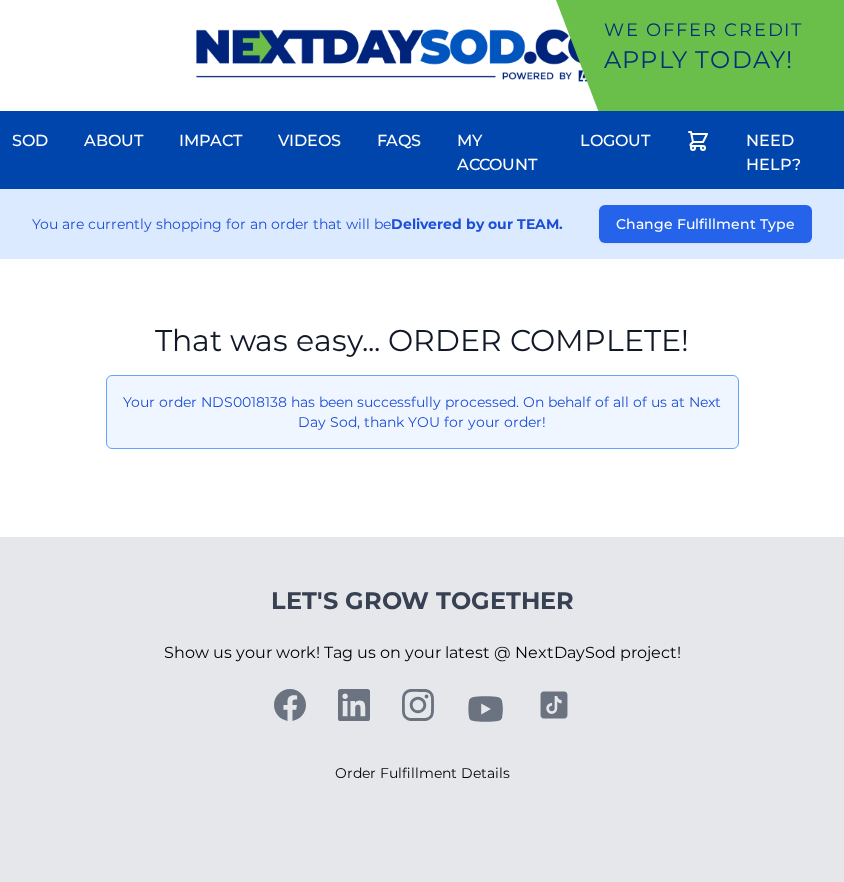 scroll, scrollTop: 0, scrollLeft: 0, axis: both 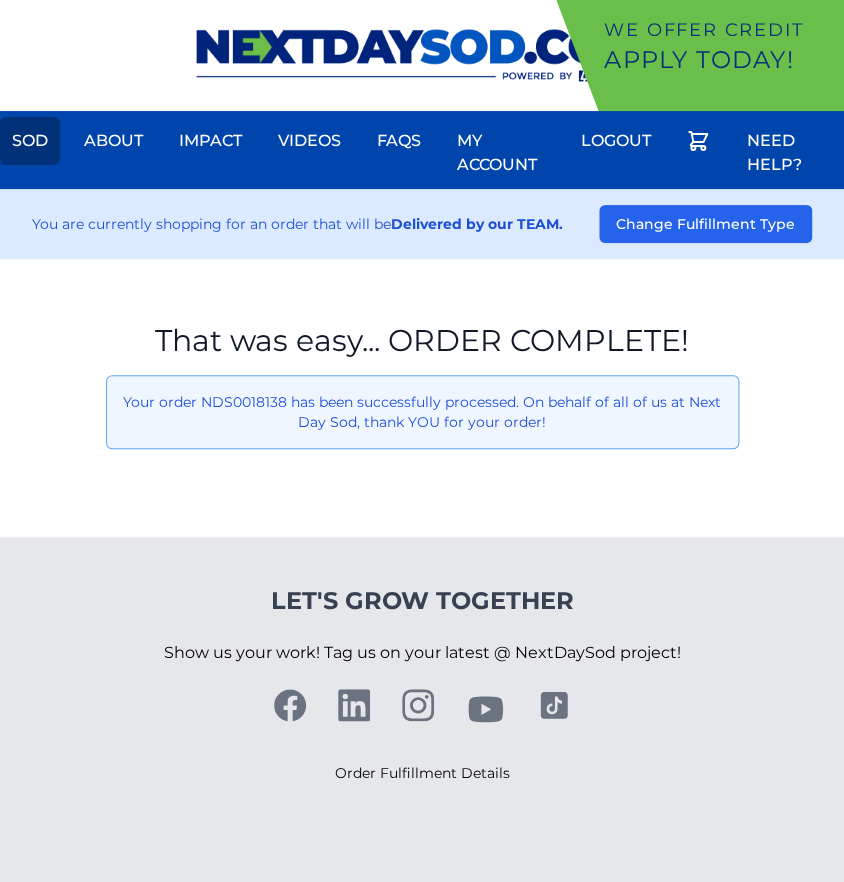 click on "Sod" at bounding box center [30, 141] 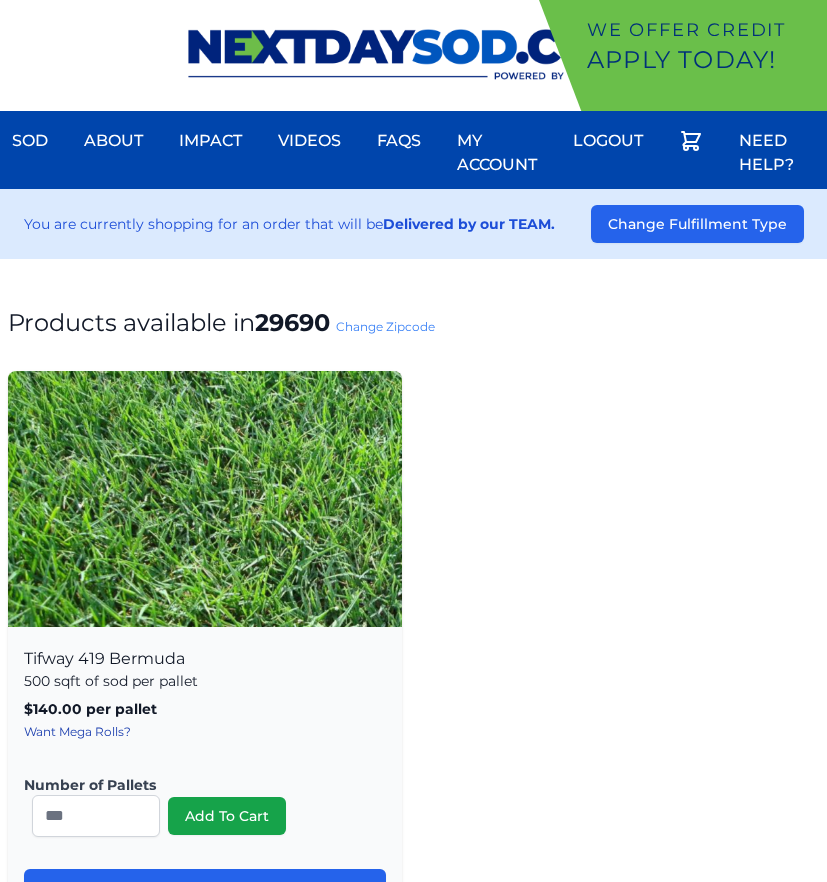 scroll, scrollTop: 0, scrollLeft: 0, axis: both 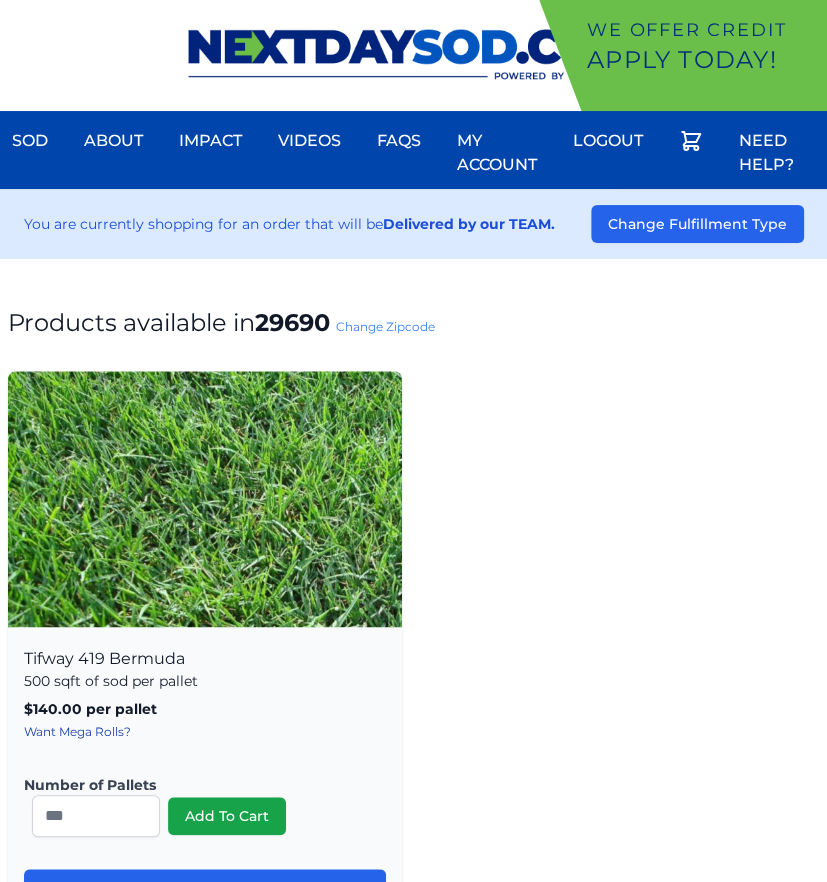 click on "Change Zipcode" at bounding box center (385, 326) 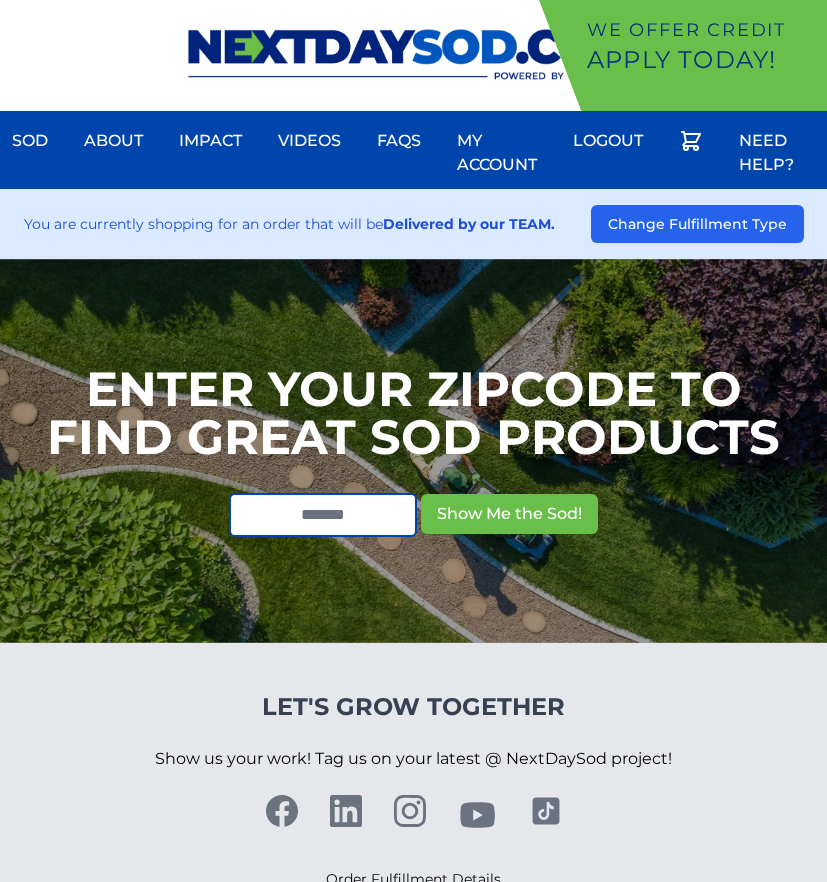 scroll, scrollTop: 0, scrollLeft: 0, axis: both 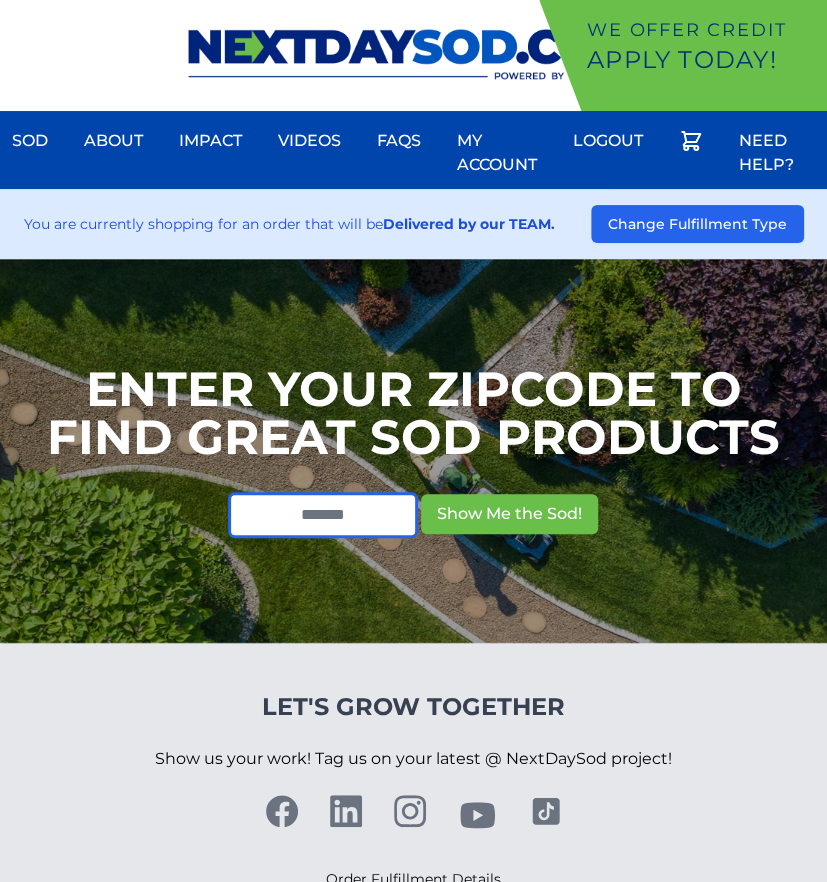 click at bounding box center [323, 515] 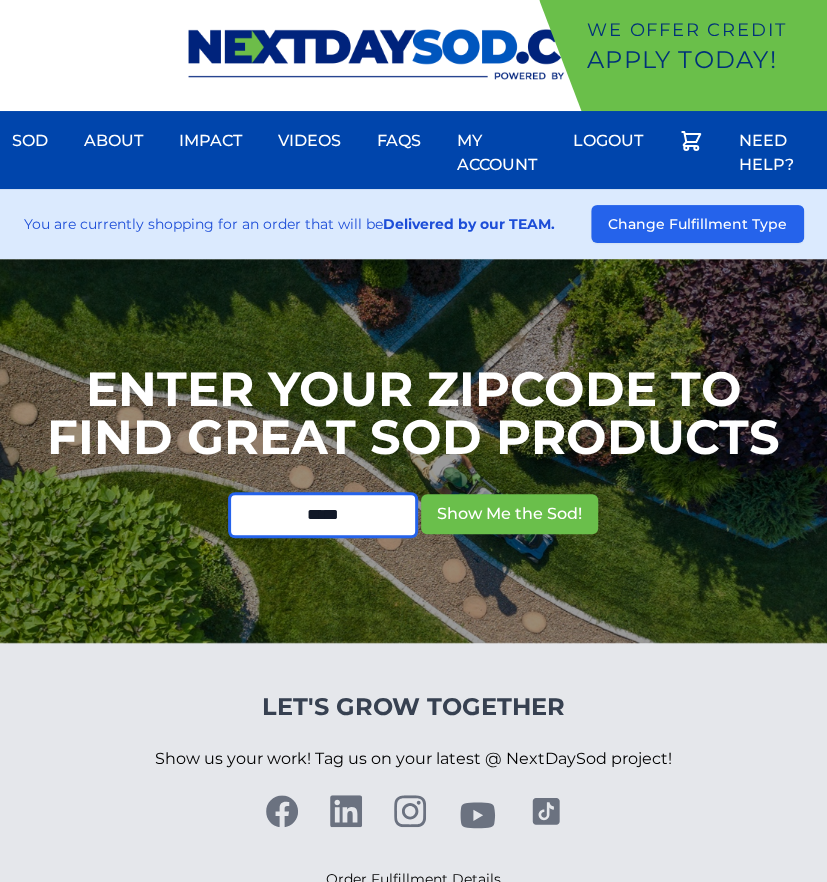 type on "*****" 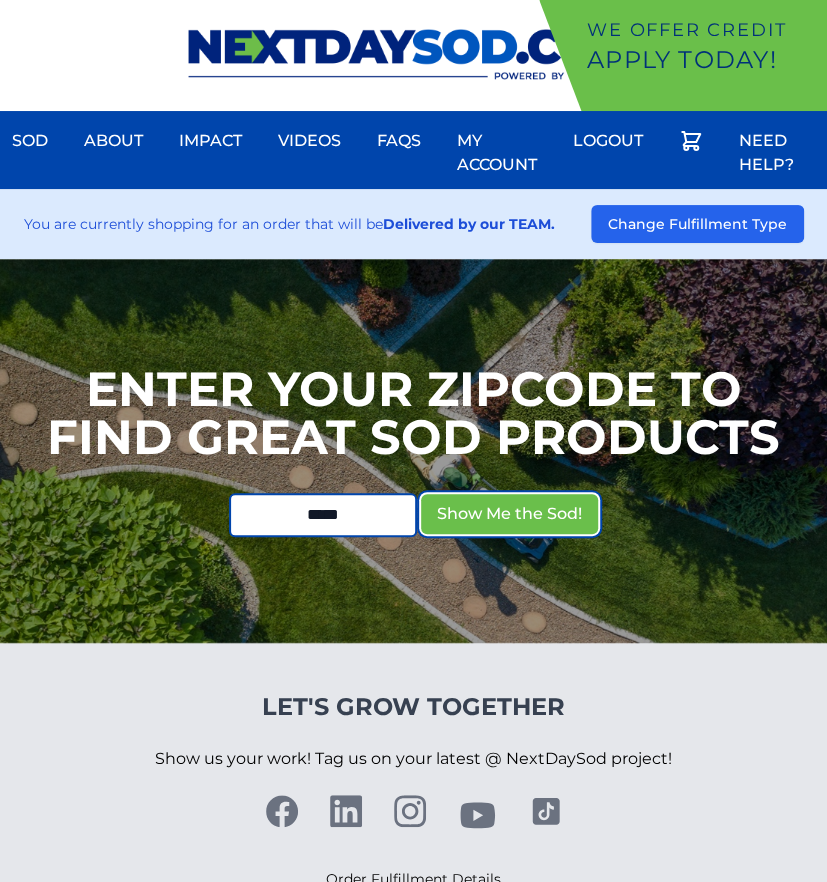 type 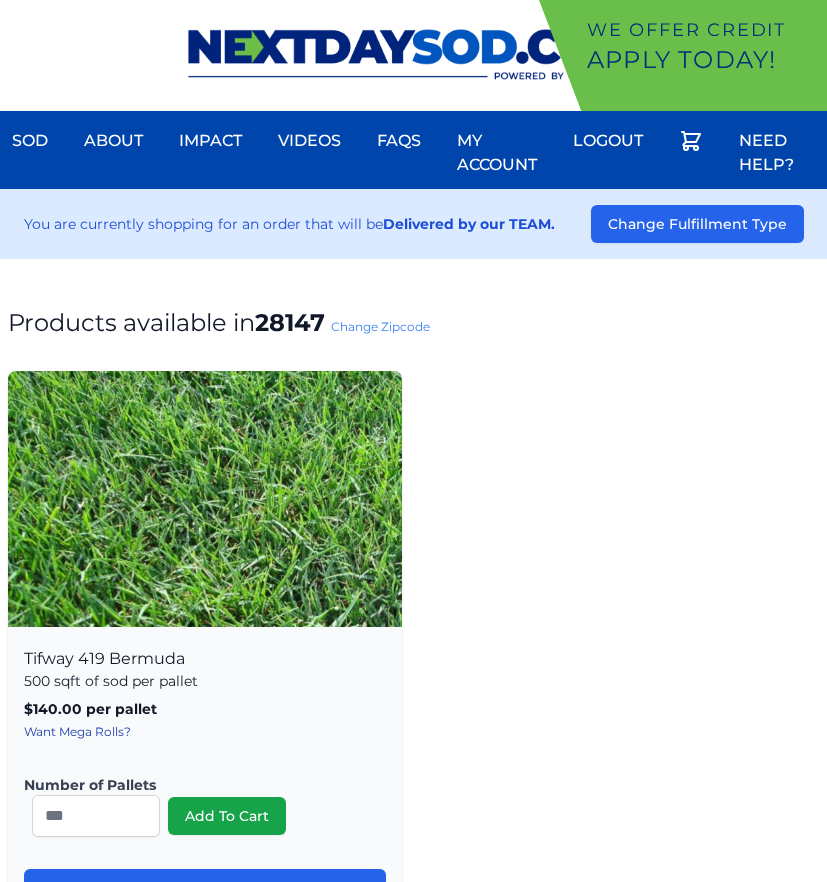 scroll, scrollTop: 0, scrollLeft: 0, axis: both 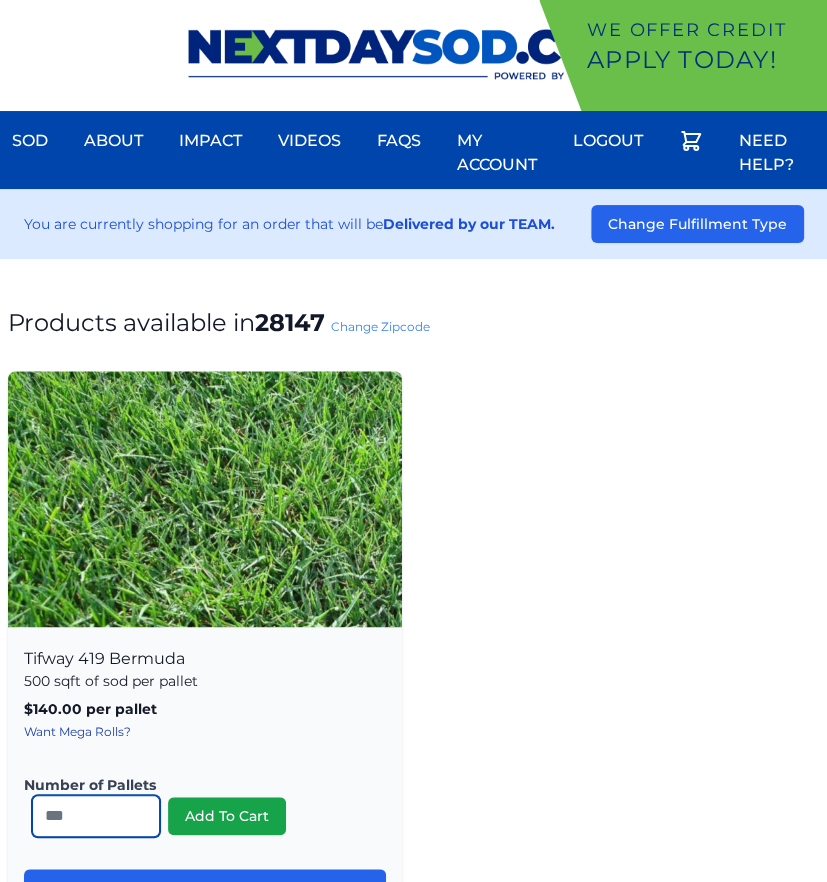 drag, startPoint x: 80, startPoint y: 818, endPoint x: -72, endPoint y: 816, distance: 152.01315 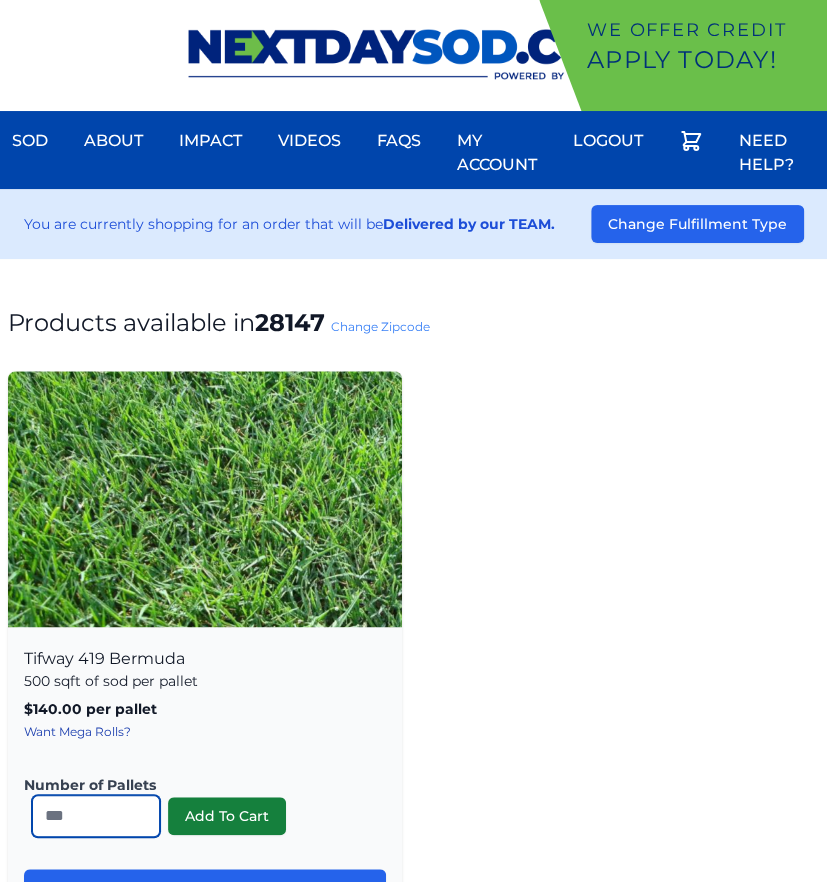 type on "*" 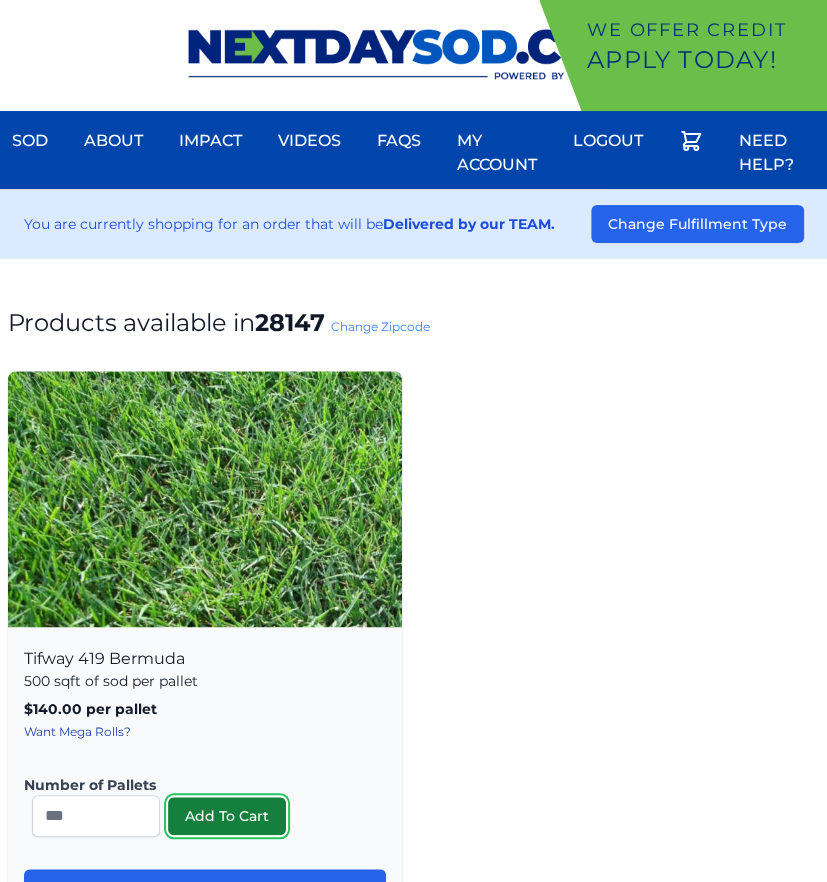 click on "Add To Cart" at bounding box center [227, 816] 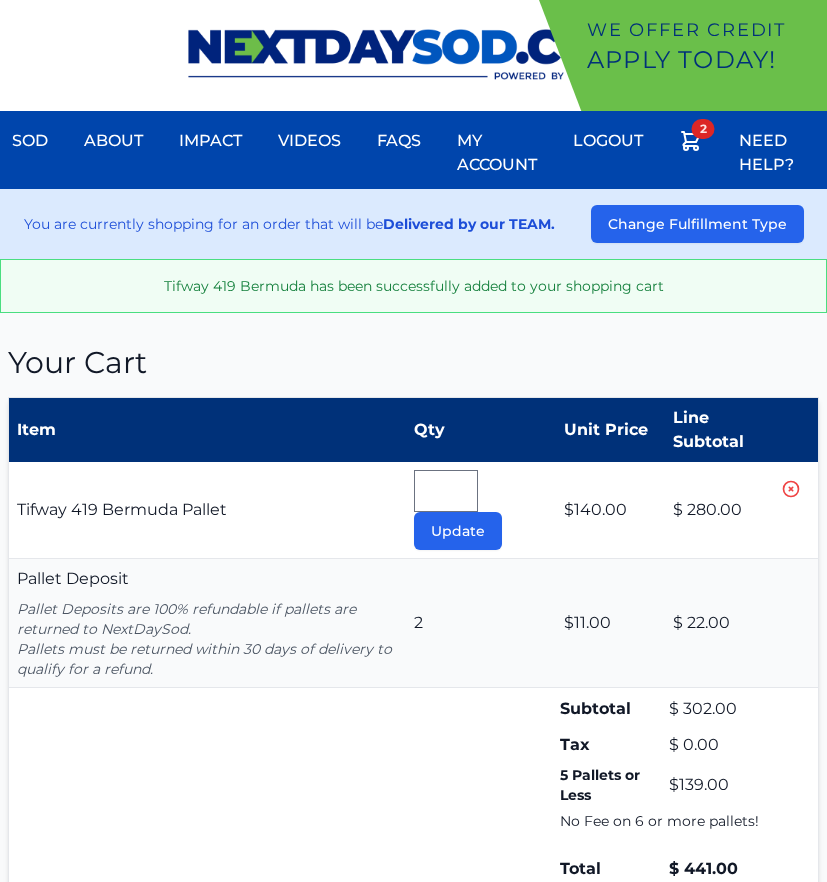 scroll, scrollTop: 0, scrollLeft: 0, axis: both 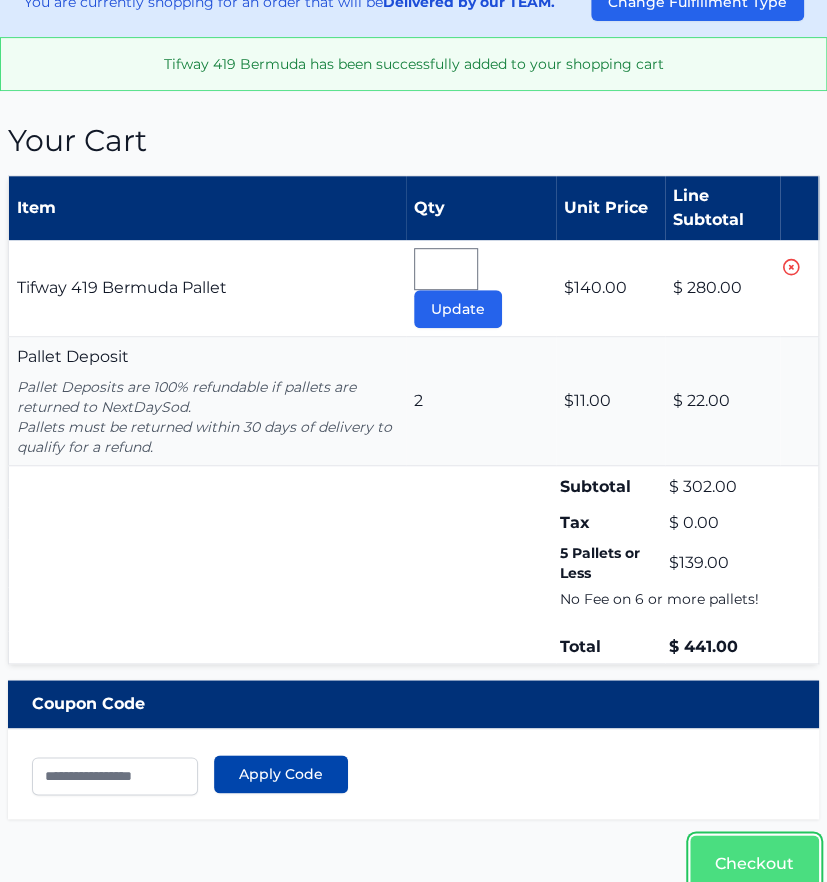 click on "Checkout" at bounding box center (754, 864) 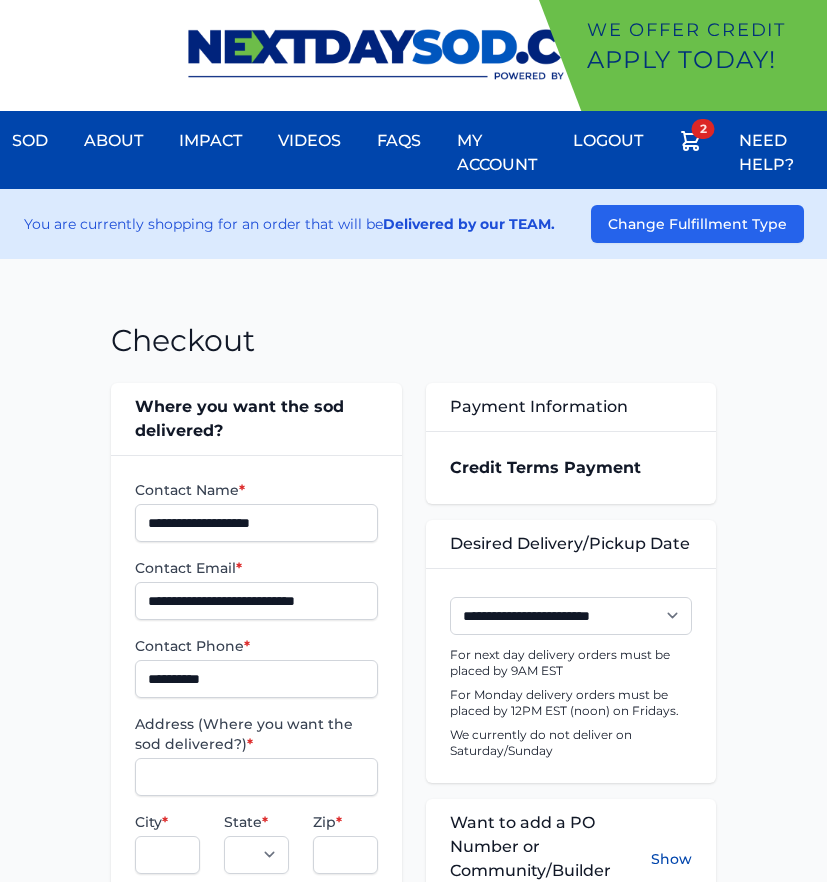 scroll, scrollTop: 0, scrollLeft: 0, axis: both 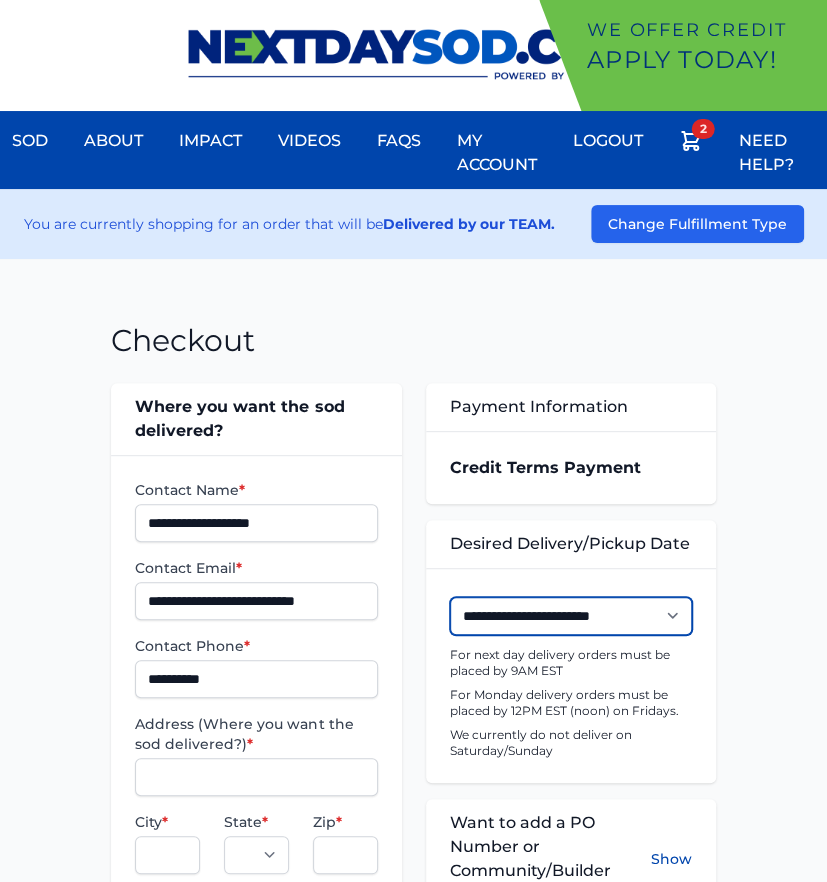 click on "**********" at bounding box center [571, 616] 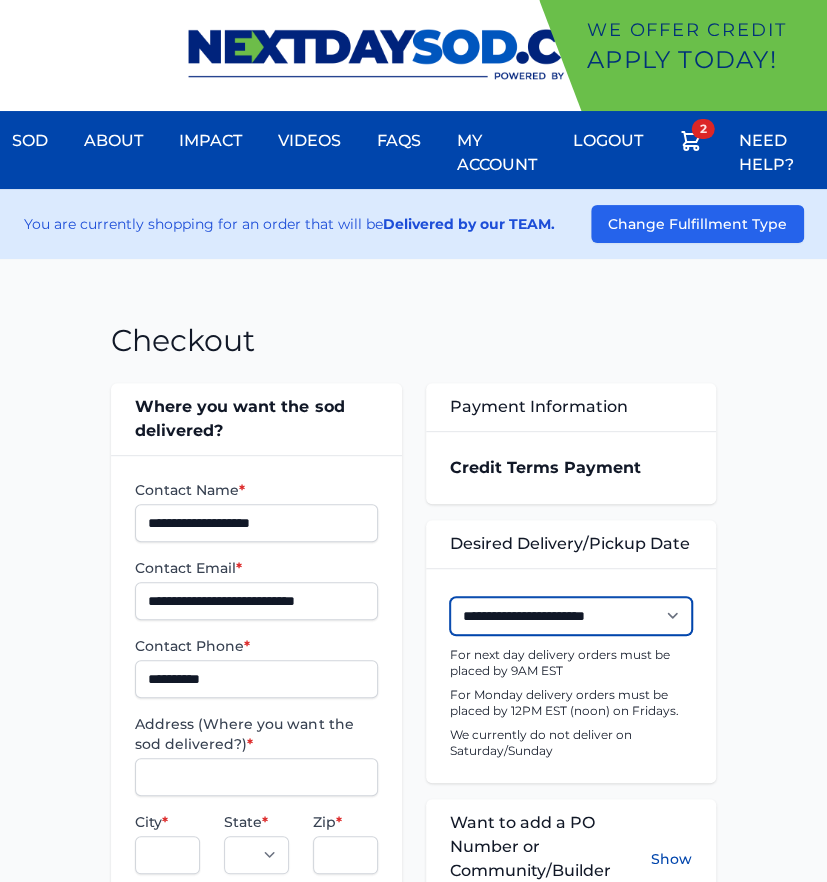 click on "**********" at bounding box center [571, 616] 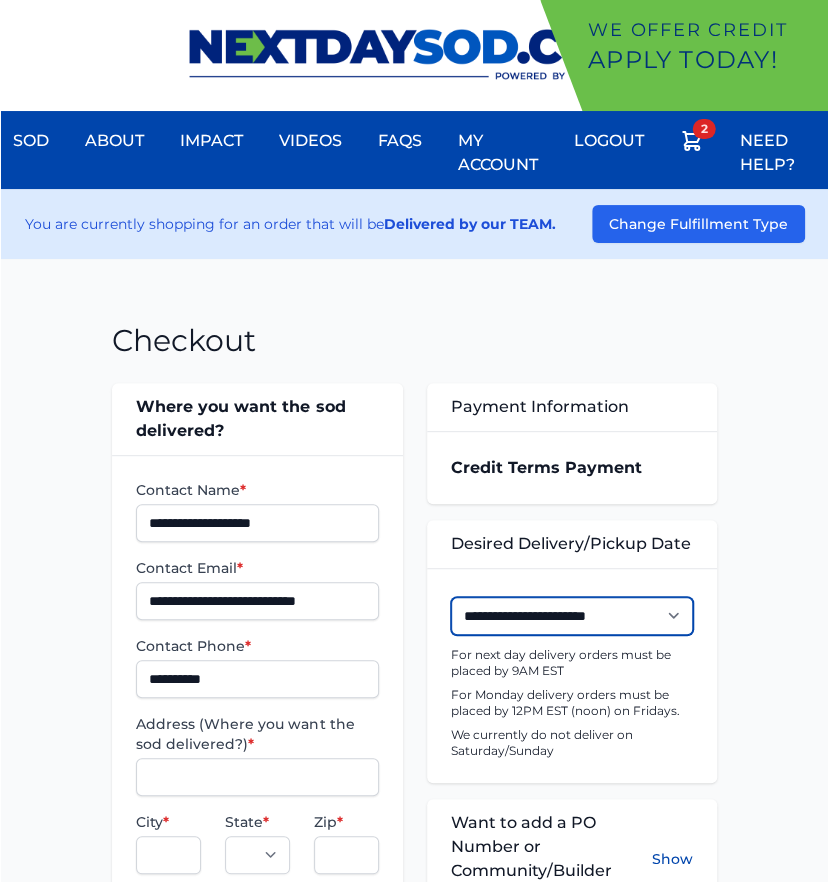 scroll, scrollTop: 222, scrollLeft: 0, axis: vertical 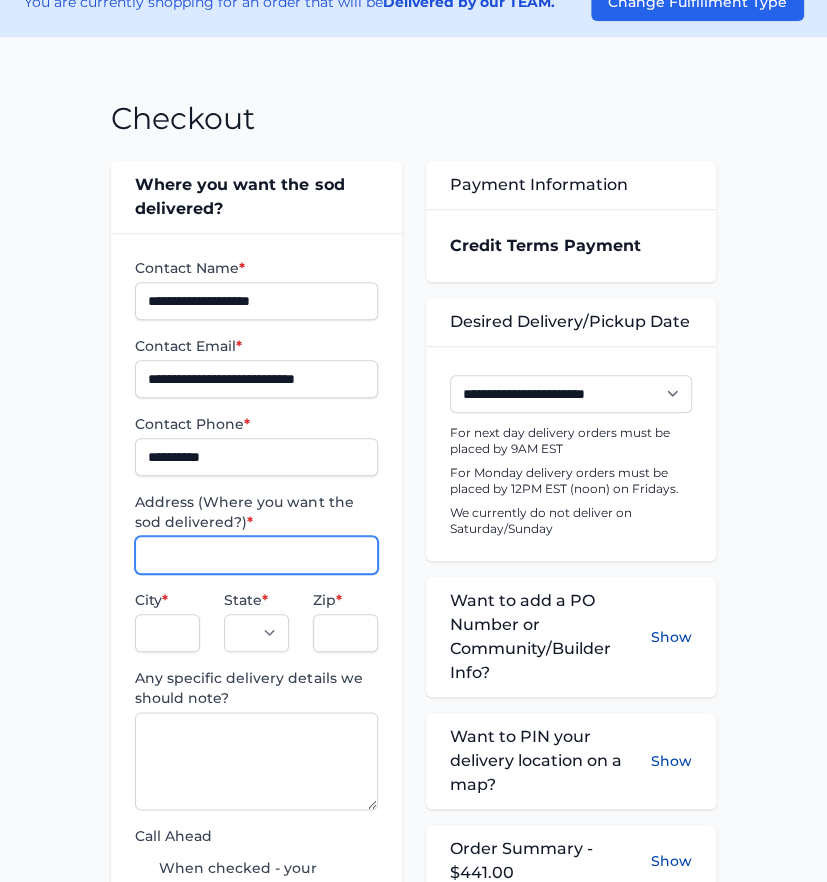 click on "Address (Where you want the sod delivered?)
*" at bounding box center [256, 555] 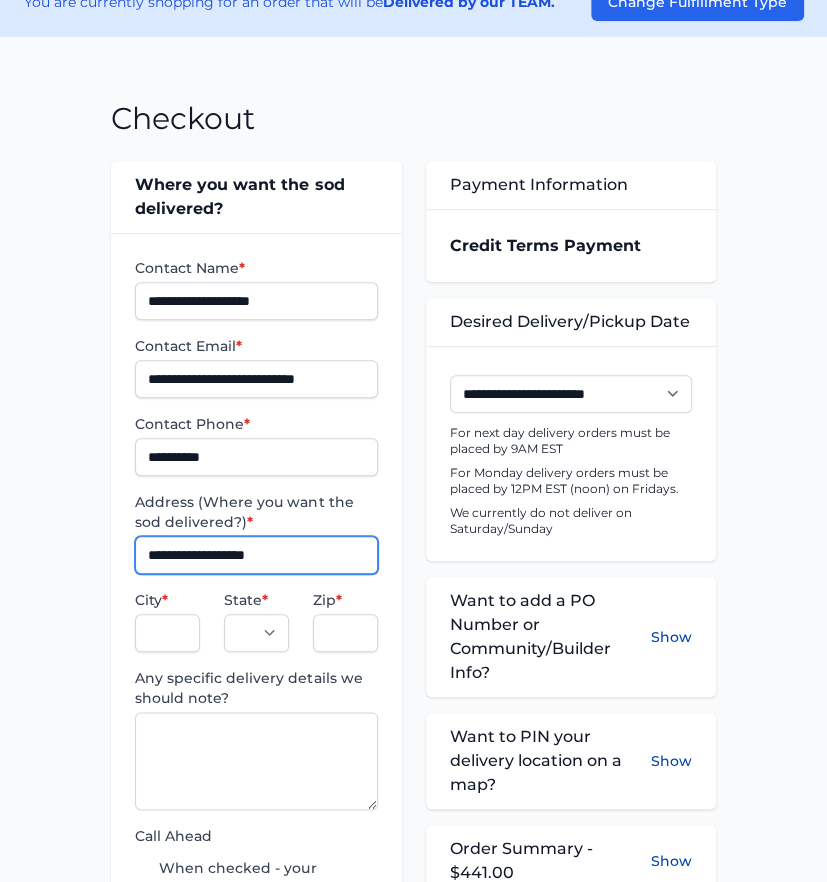 type on "**********" 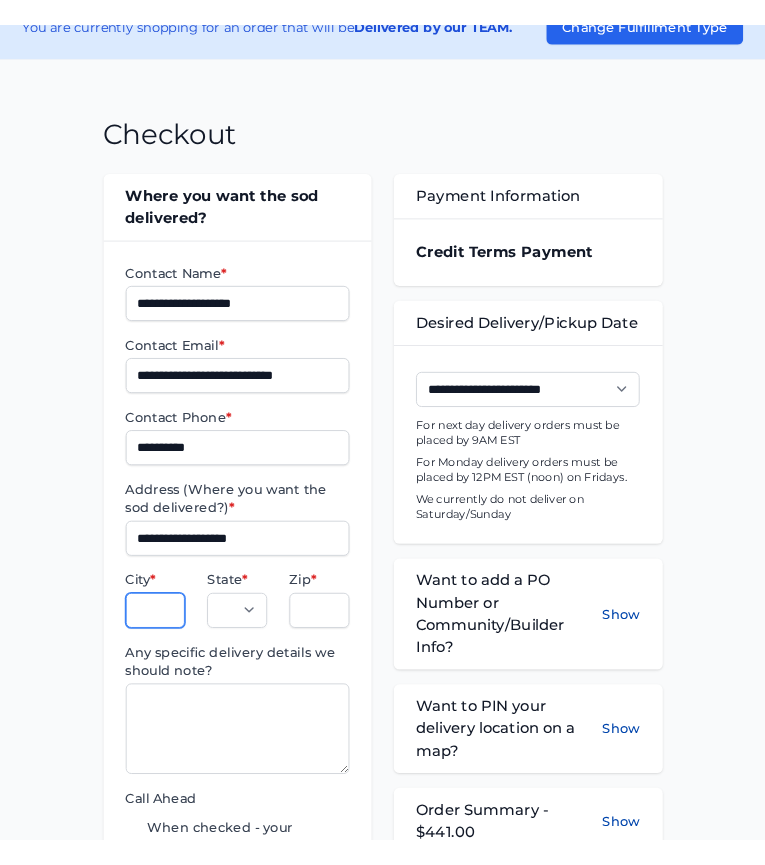 scroll, scrollTop: 213, scrollLeft: 0, axis: vertical 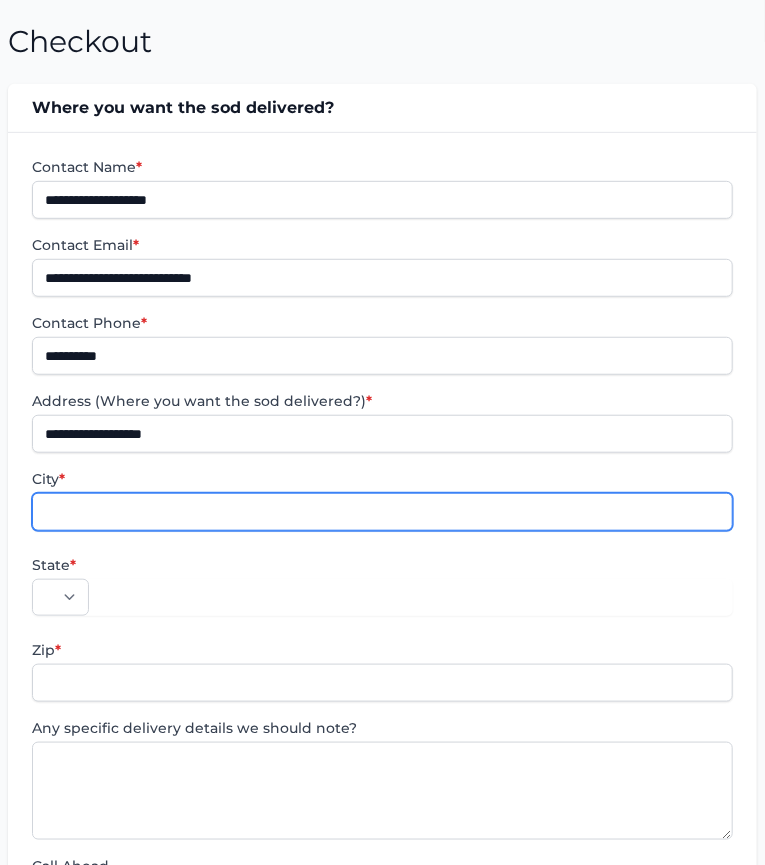 click on "City
*" at bounding box center [382, 512] 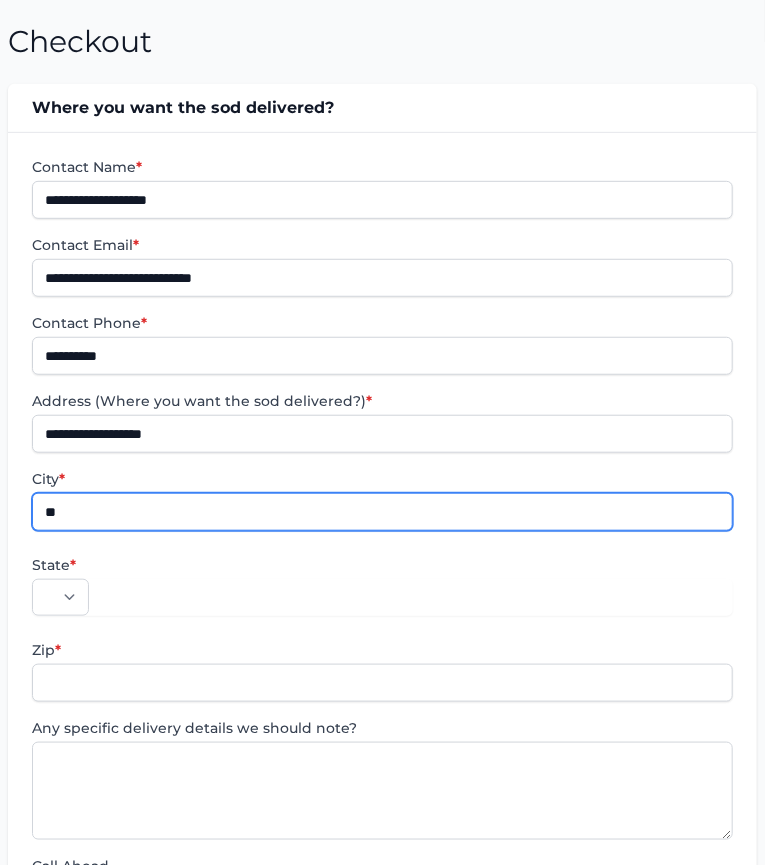type on "*" 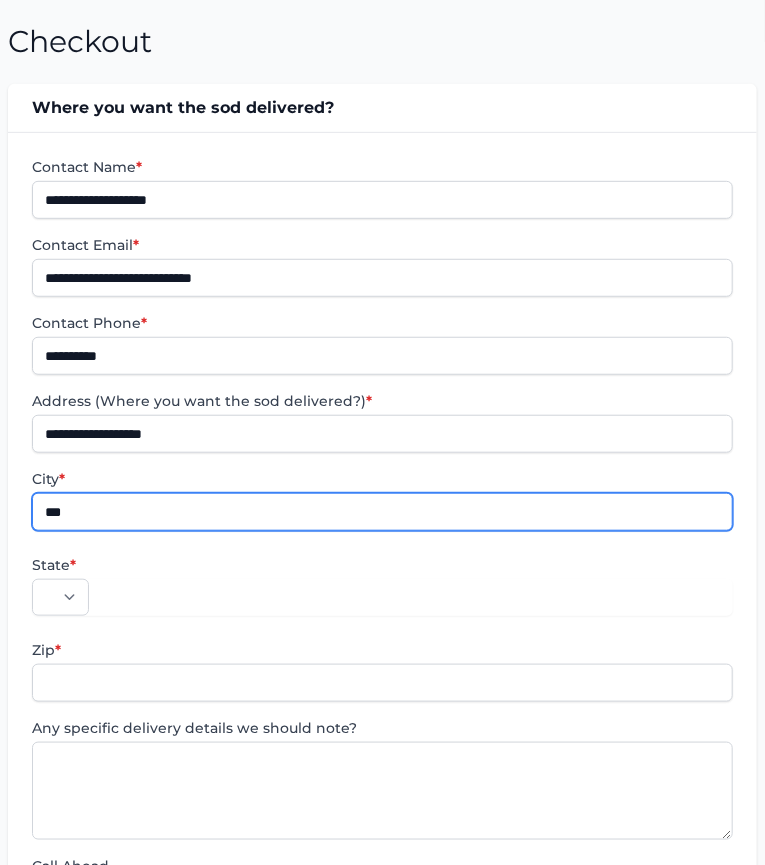 type on "*********" 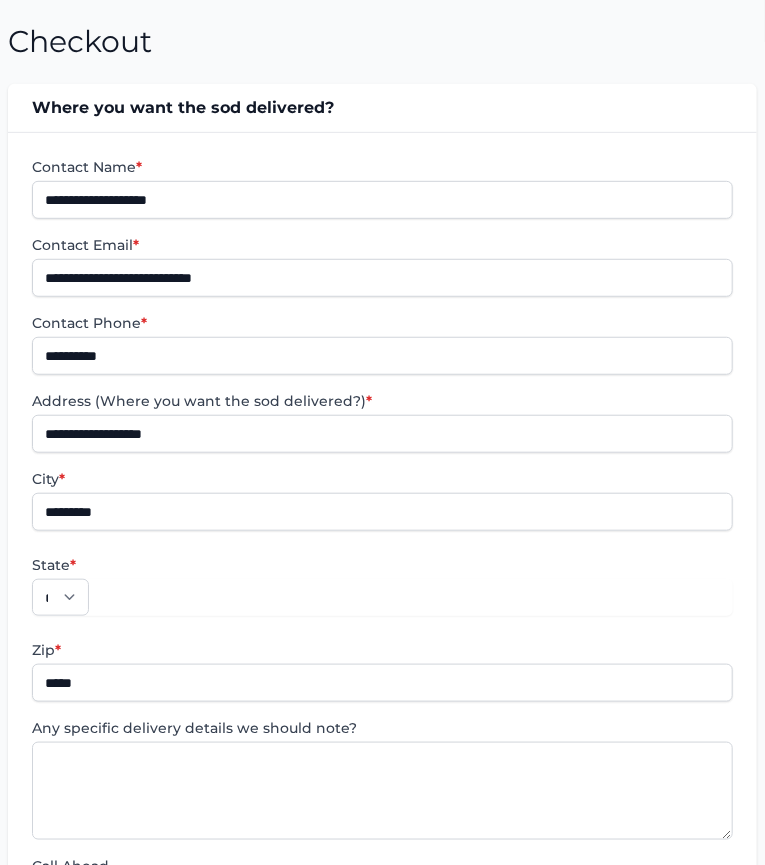 click on "**********" at bounding box center [382, 858] 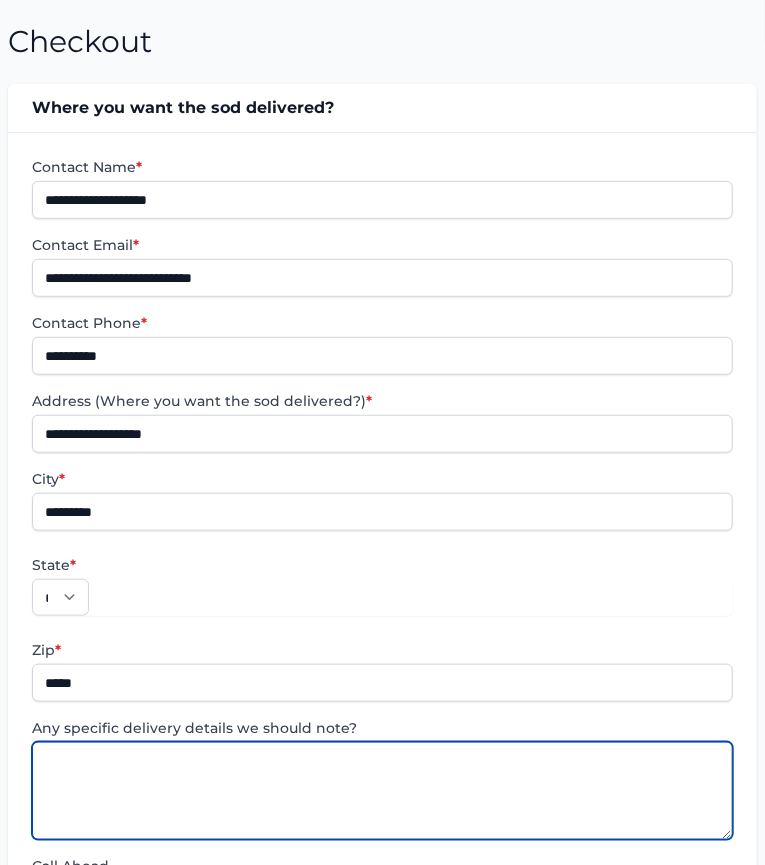 click at bounding box center [382, 791] 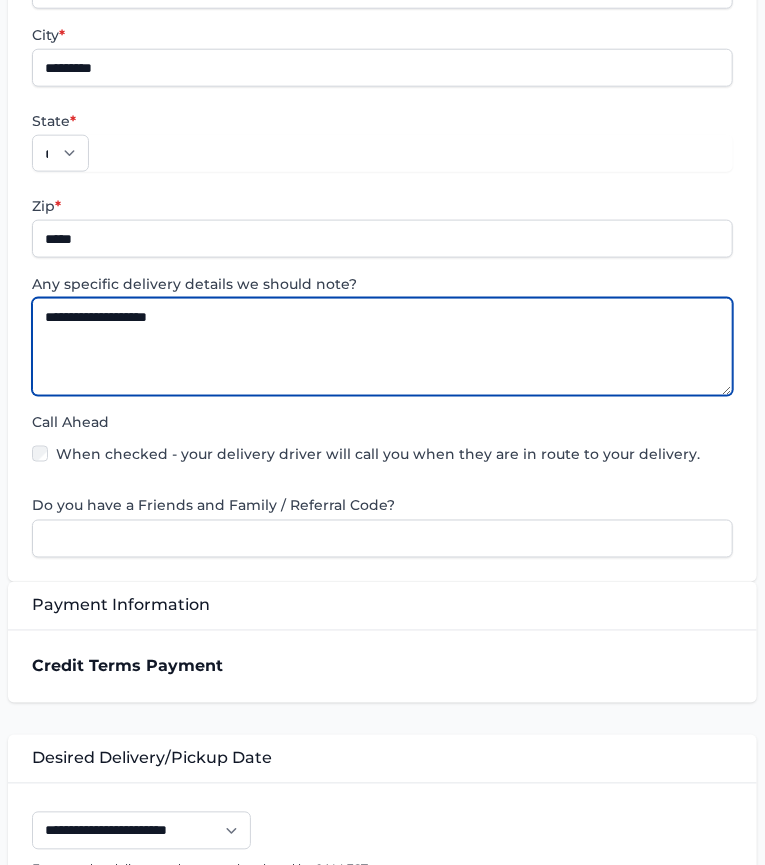 scroll, scrollTop: 324, scrollLeft: 0, axis: vertical 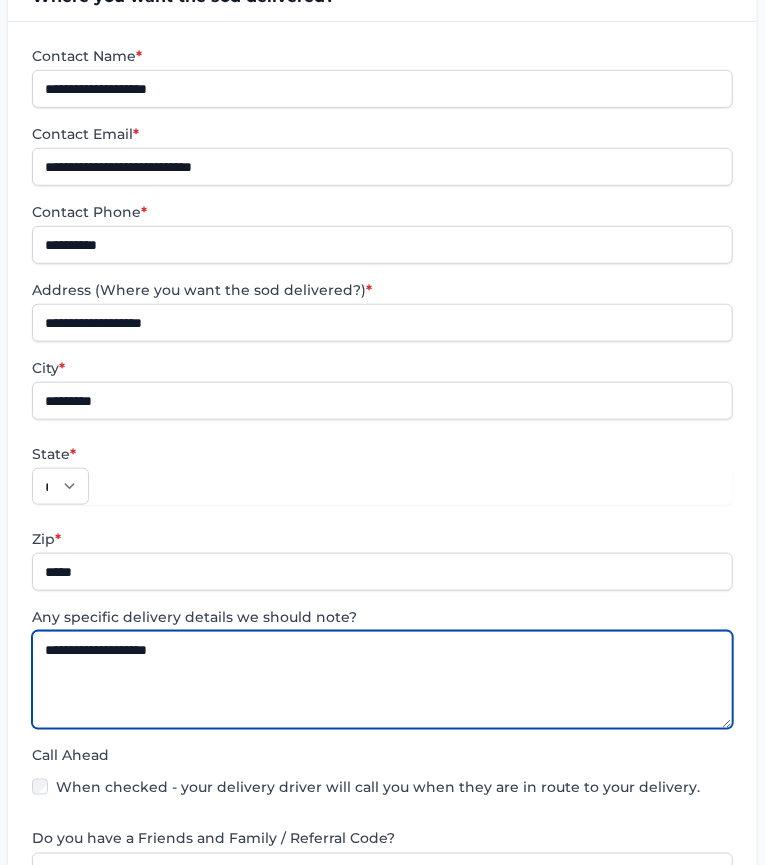type on "**********" 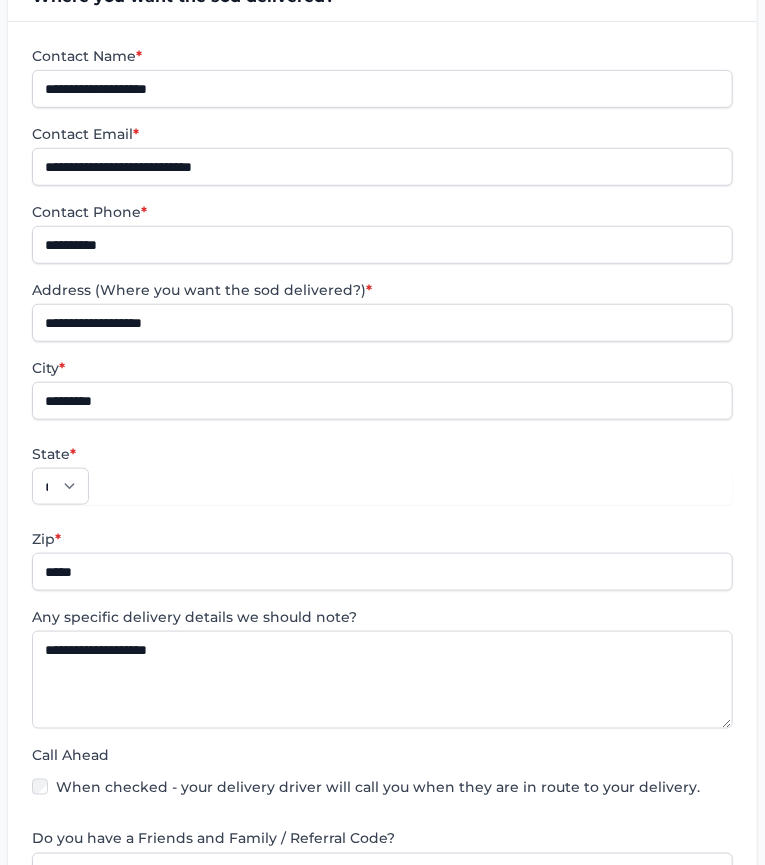 click on "**********" at bounding box center [141, 1164] 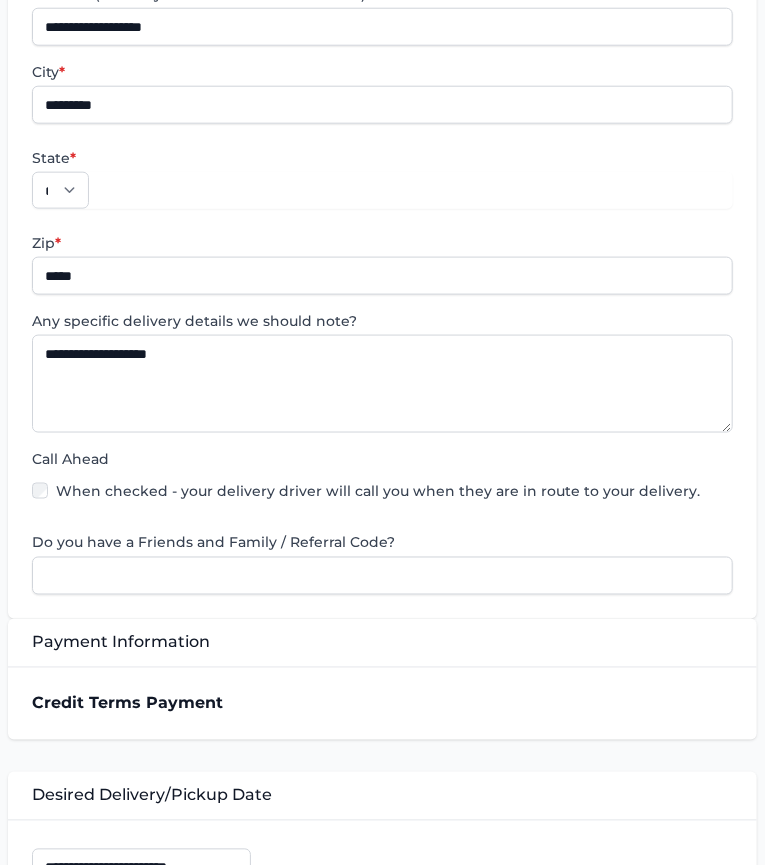 scroll, scrollTop: 657, scrollLeft: 0, axis: vertical 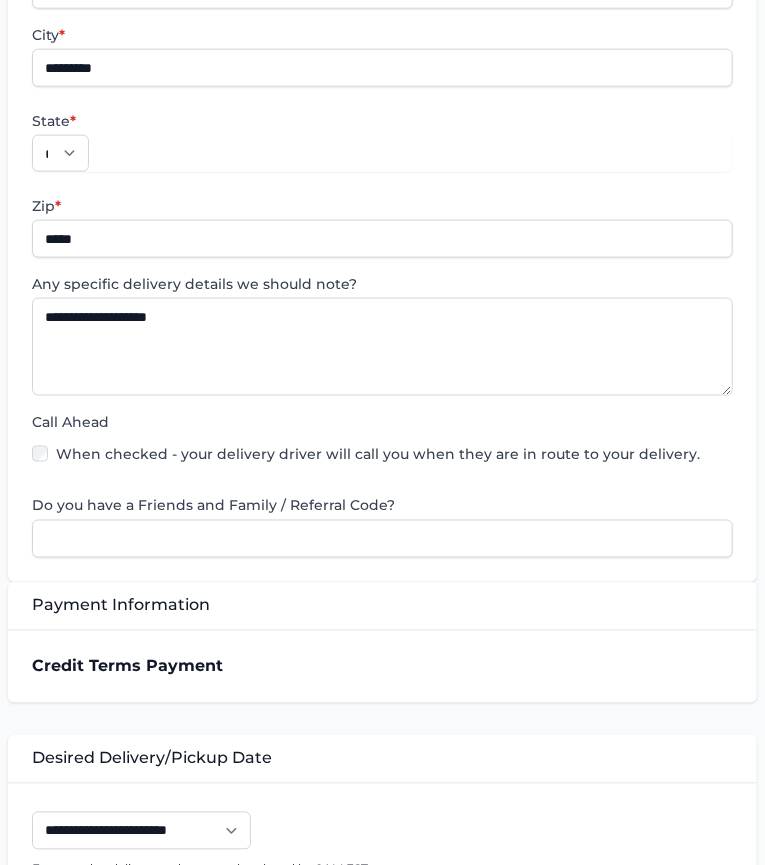 click on "Community Name" at bounding box center [382, 1114] 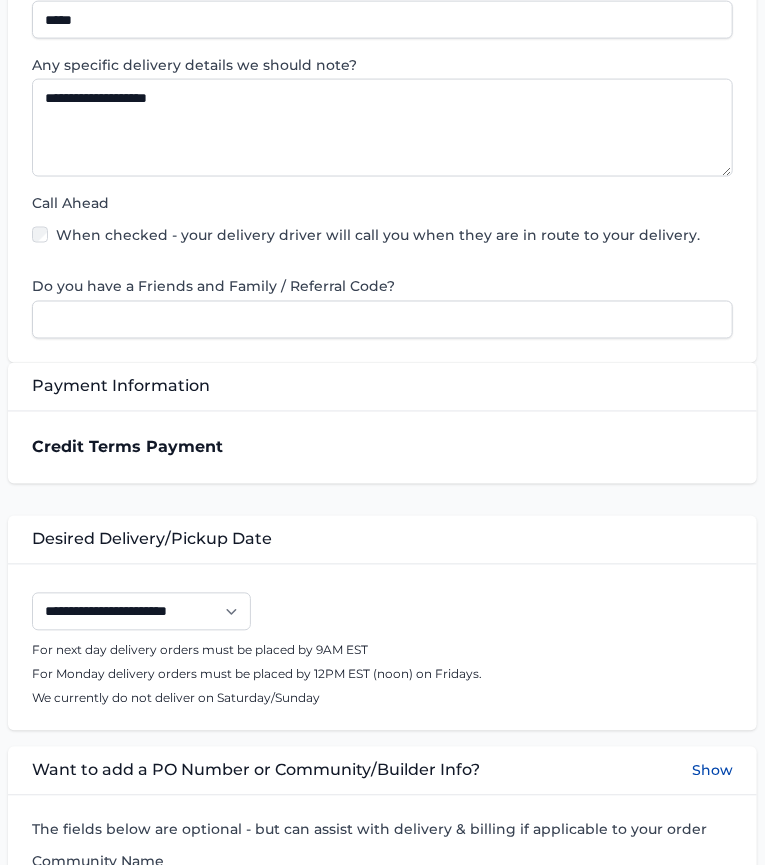 scroll, scrollTop: 880, scrollLeft: 0, axis: vertical 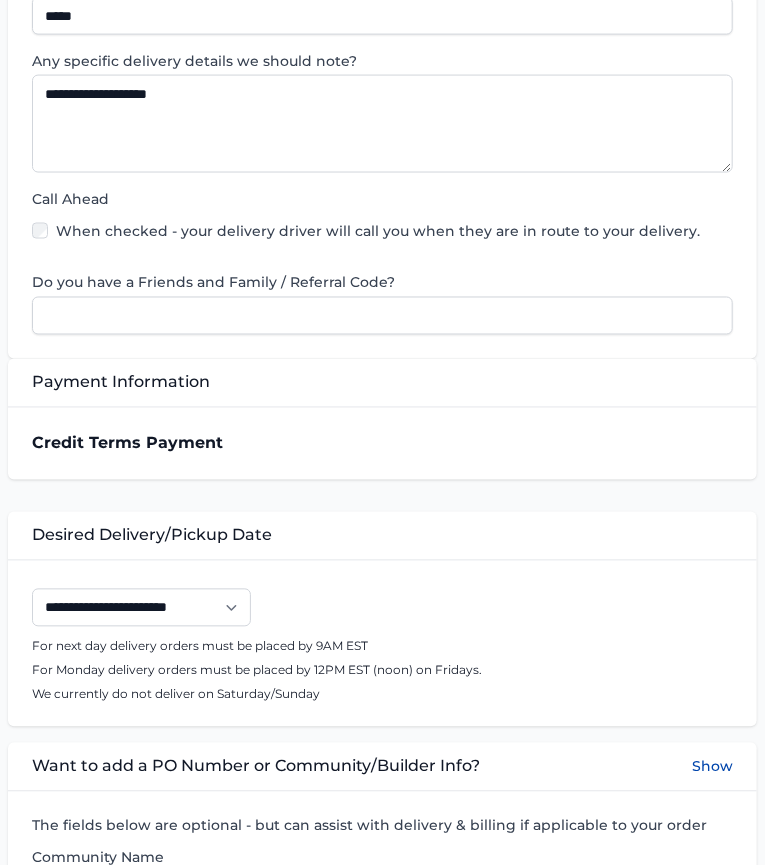 click on "Complete Checkout" at bounding box center [382, 1388] 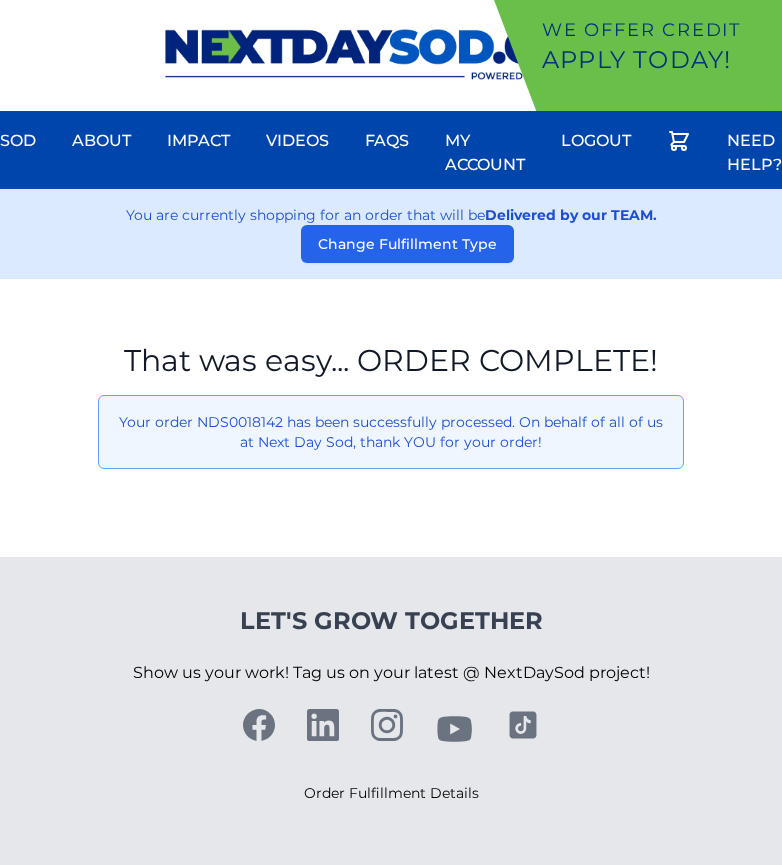scroll, scrollTop: 0, scrollLeft: 0, axis: both 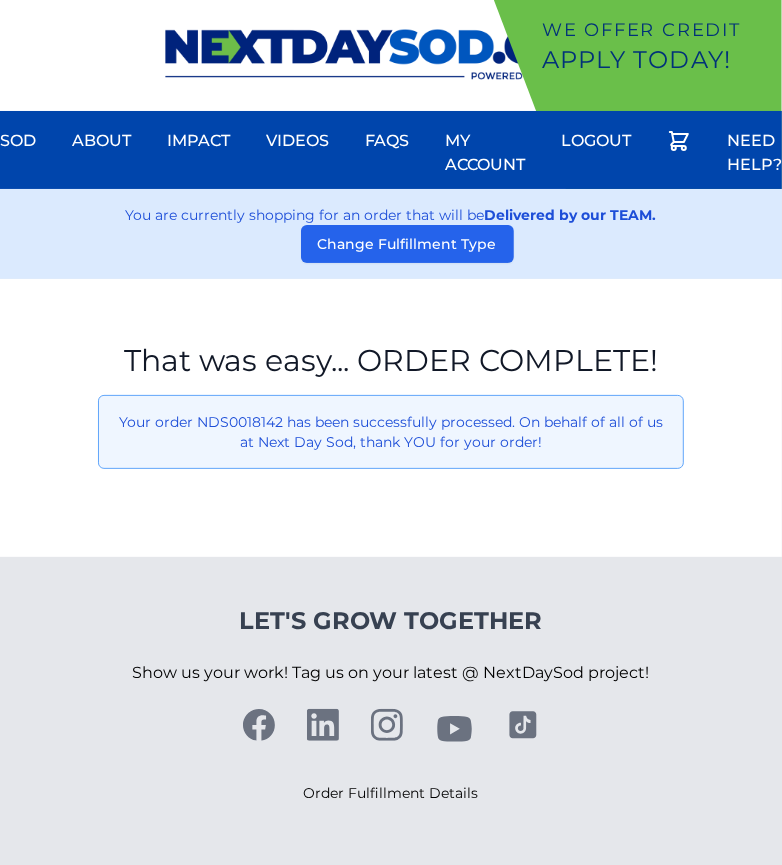 click on "That was easy... ORDER COMPLETE!
Your order NDS0018142 has been successfully processed. On behalf of all of us at  Next Day Sod, thank YOU for your order!" at bounding box center (391, 418) 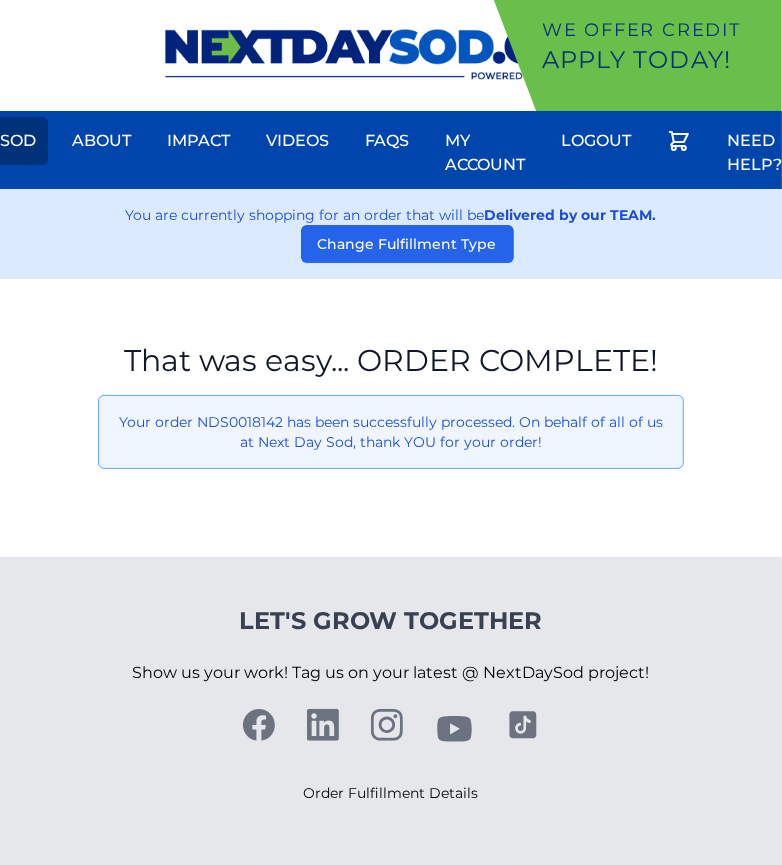click on "Sod" at bounding box center [18, 141] 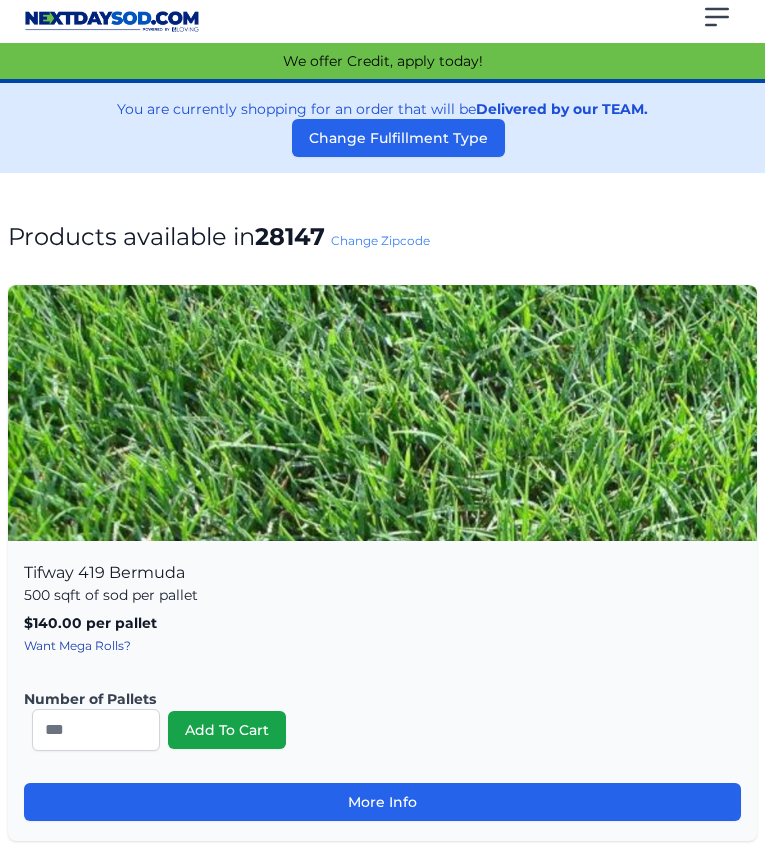 scroll, scrollTop: 0, scrollLeft: 0, axis: both 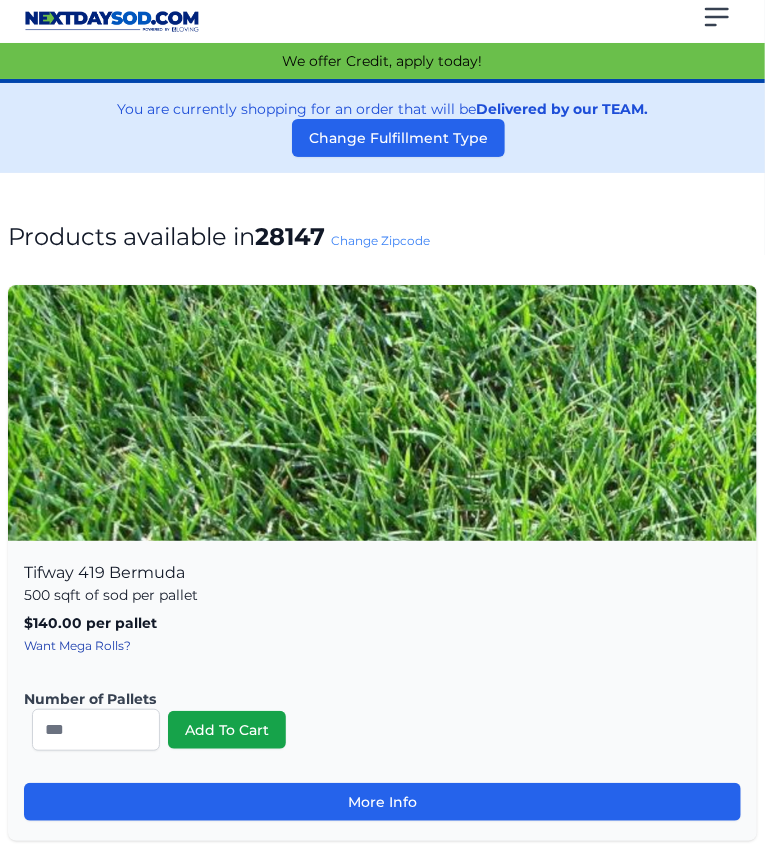 click on "Change Zipcode" at bounding box center (380, 240) 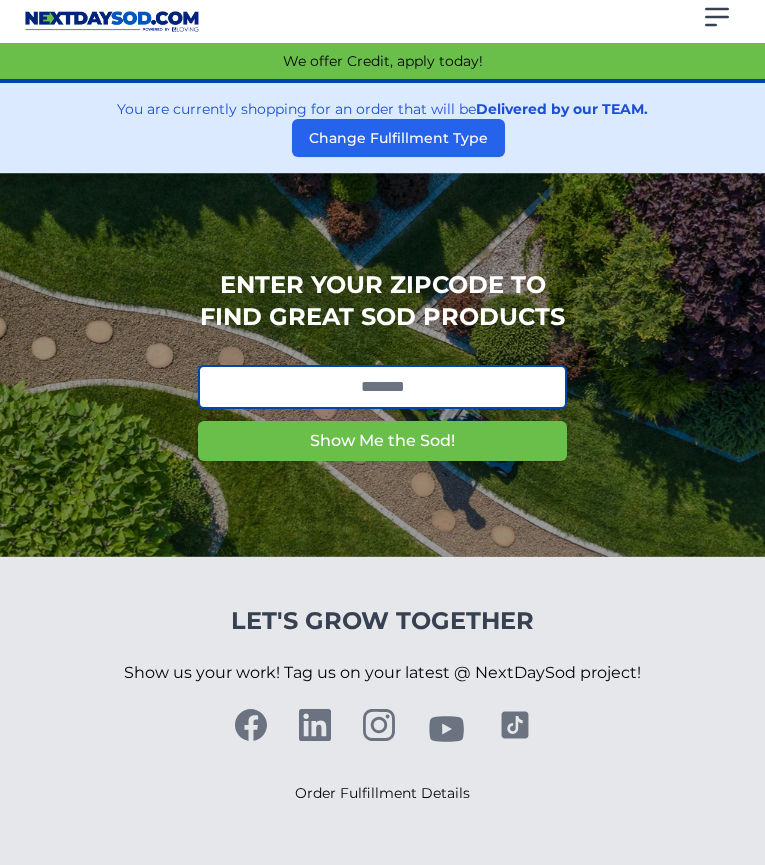 scroll, scrollTop: 0, scrollLeft: 0, axis: both 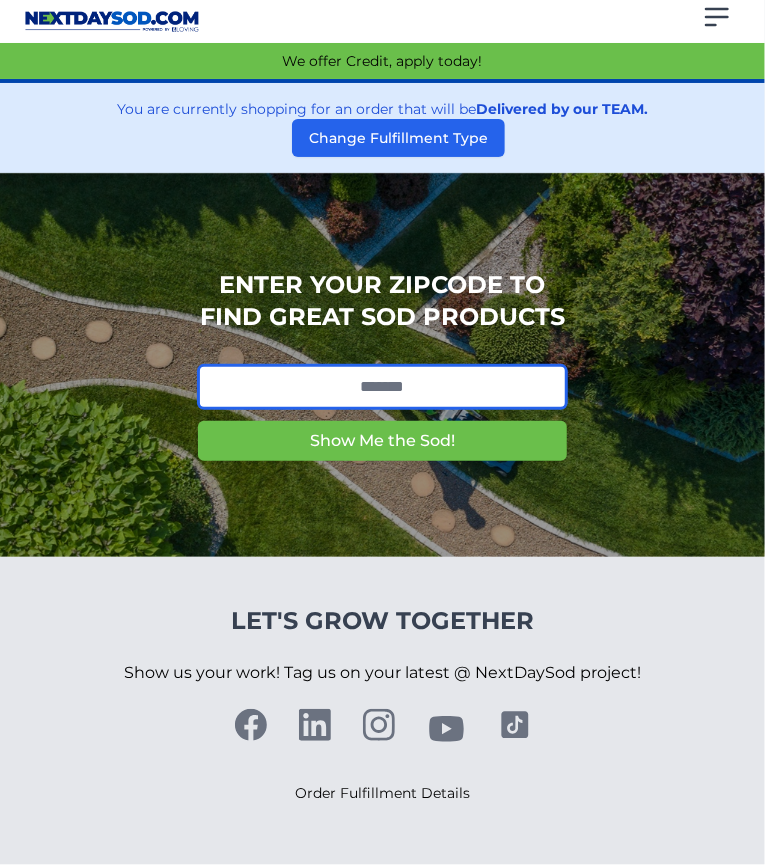 click at bounding box center (382, 387) 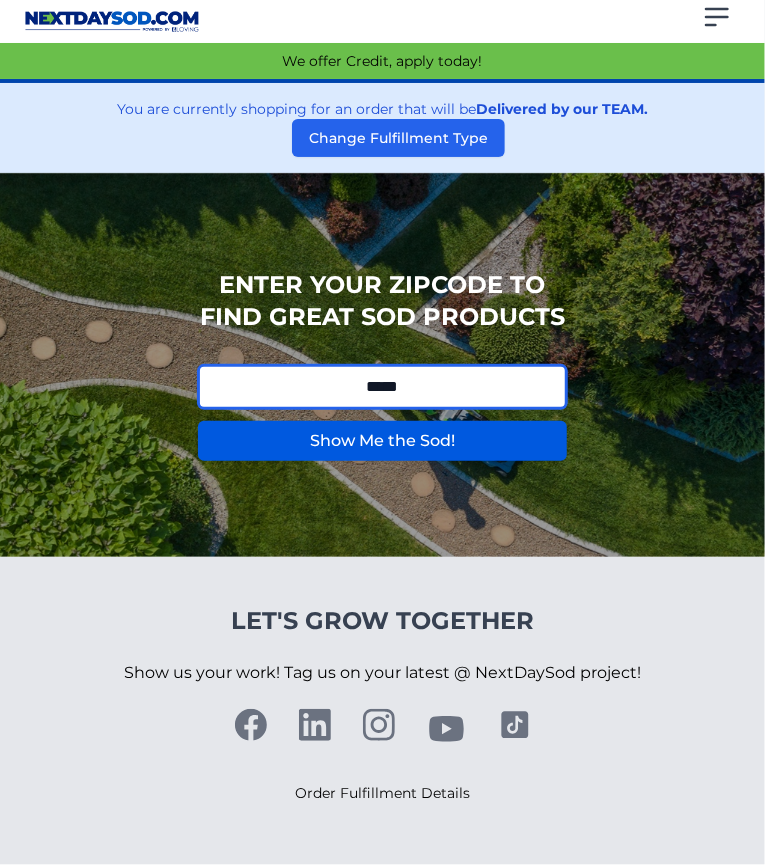 type on "*****" 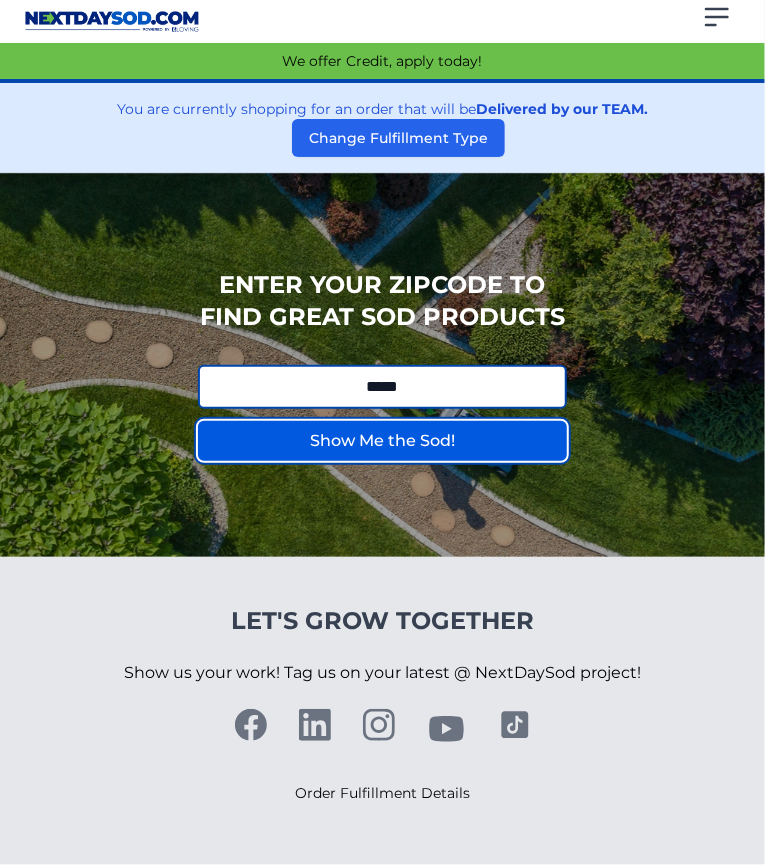 click on "Show Me the Sod!" at bounding box center (382, 441) 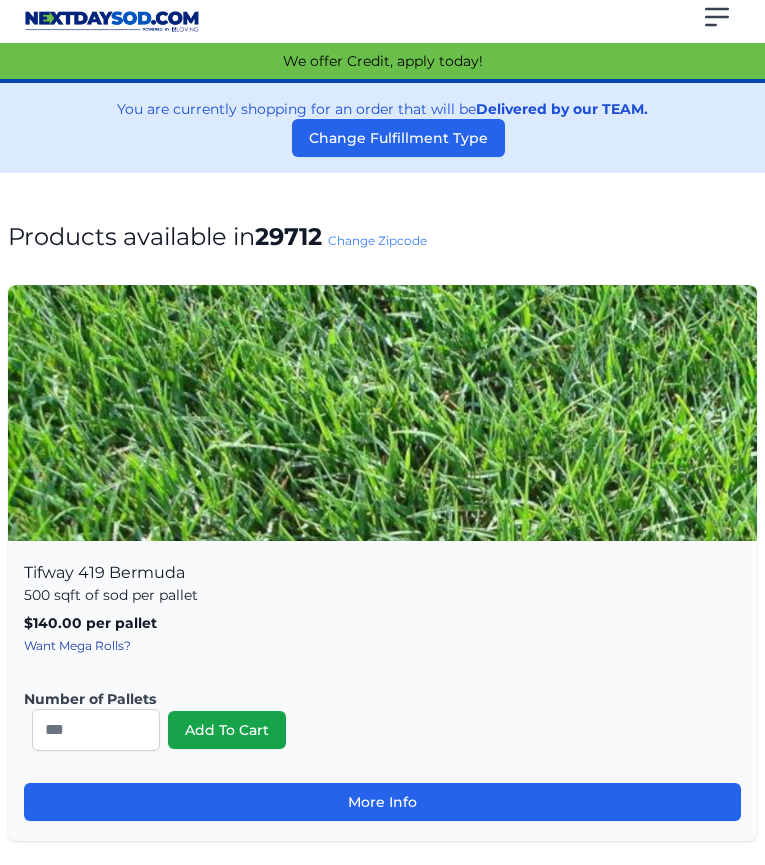 scroll, scrollTop: 0, scrollLeft: 0, axis: both 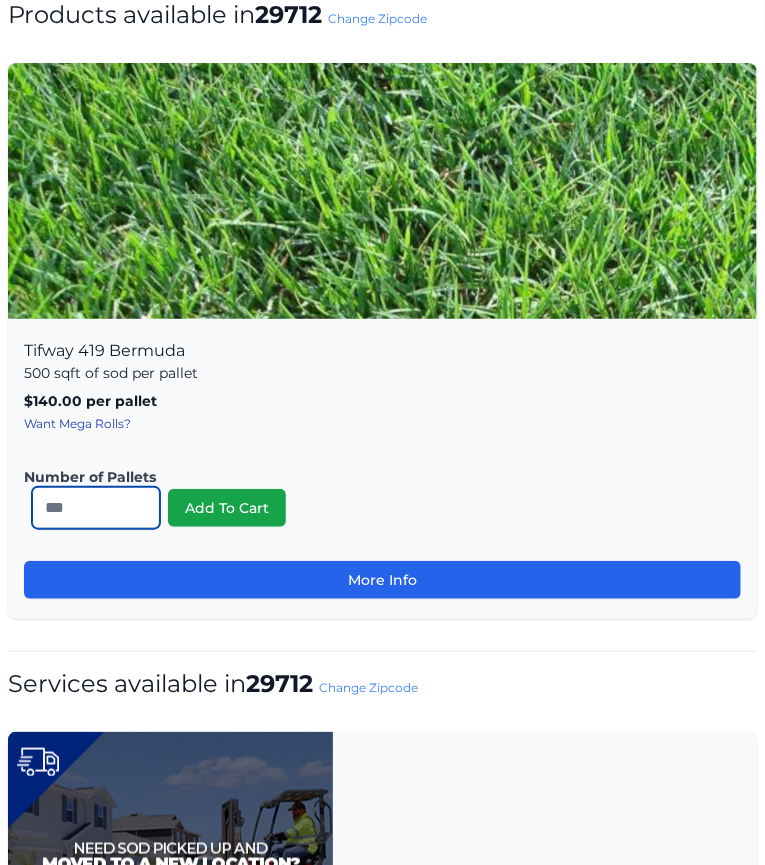 click on "*" at bounding box center (96, 508) 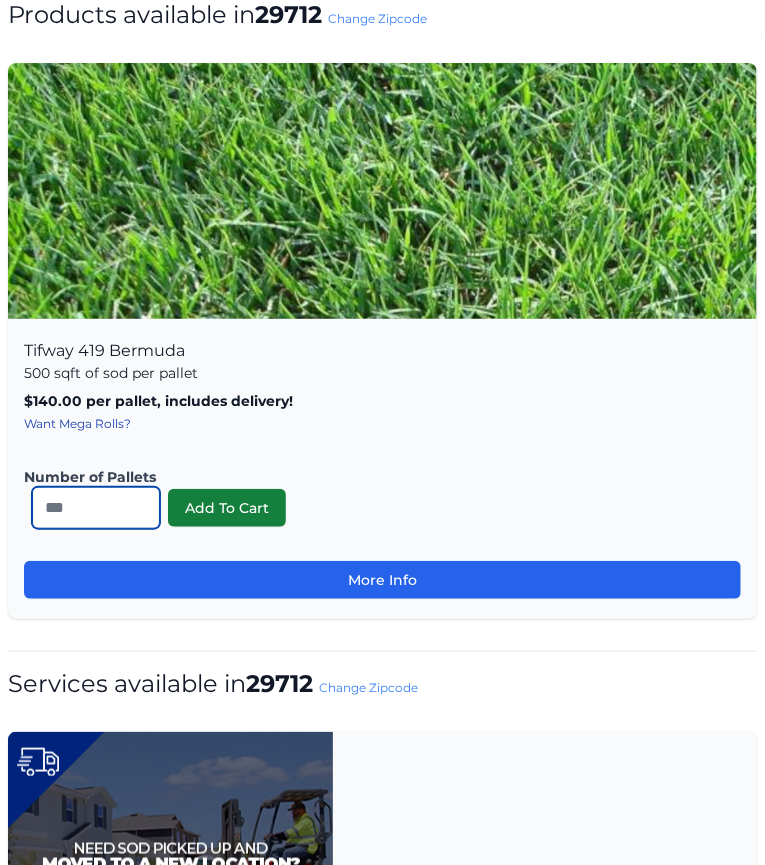type on "**" 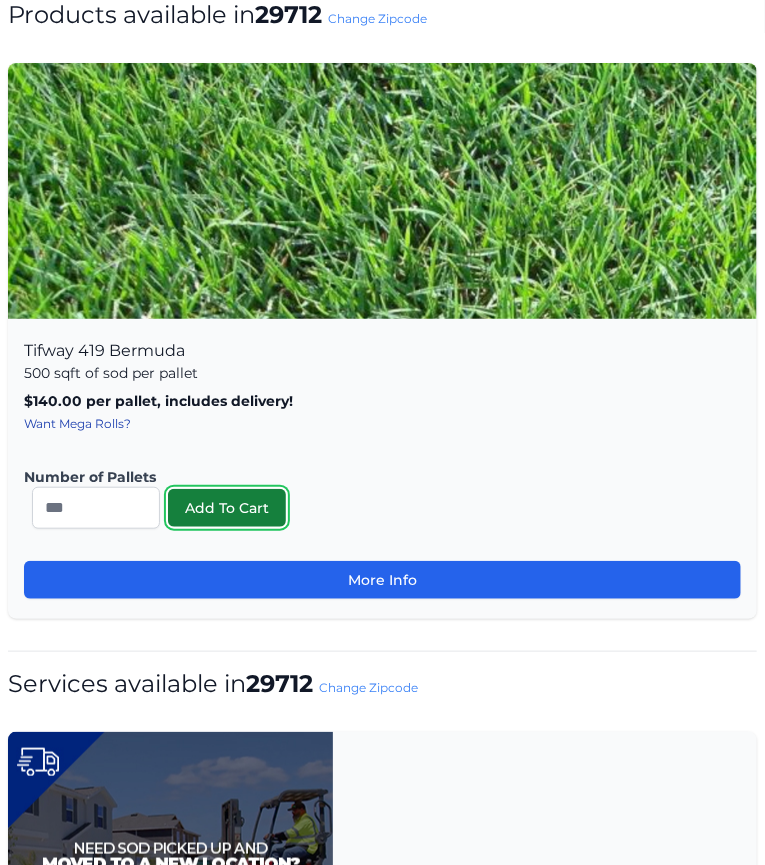 click on "Add To Cart" at bounding box center [227, 508] 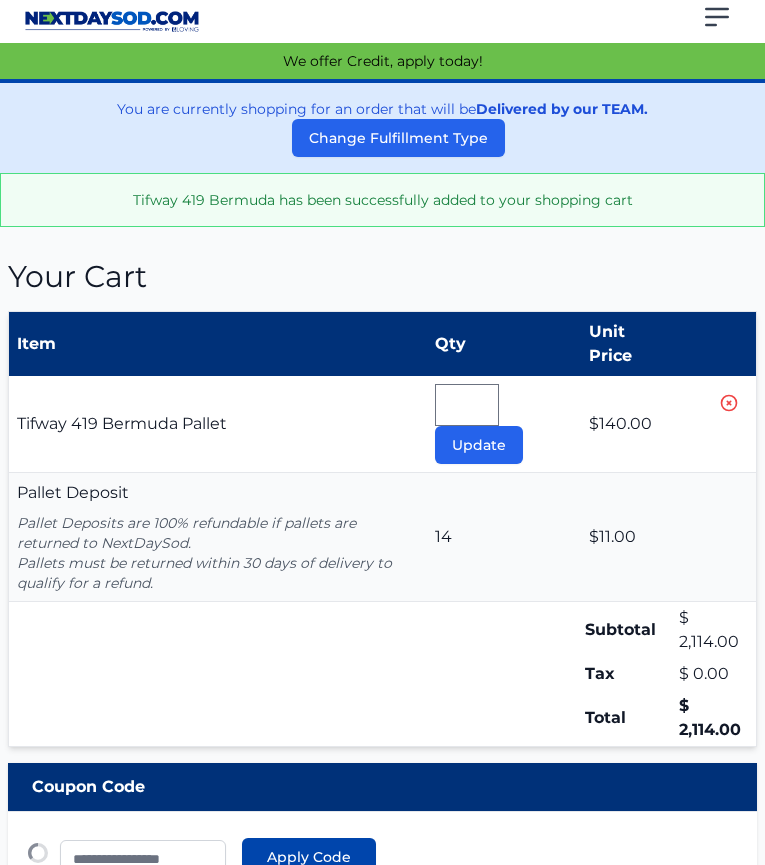 type 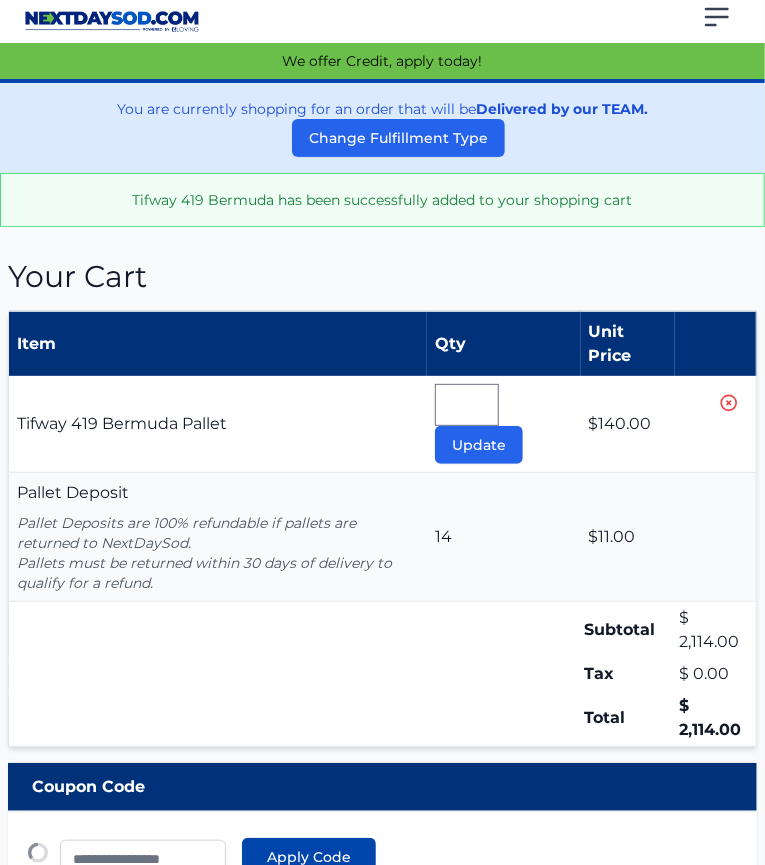 scroll, scrollTop: 0, scrollLeft: 0, axis: both 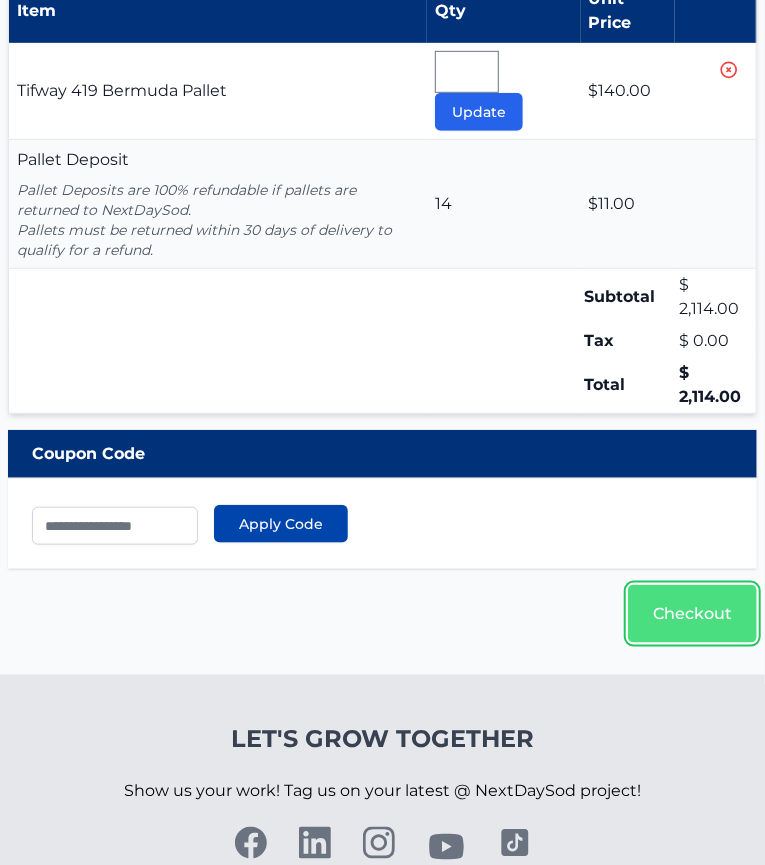 click on "Checkout" at bounding box center [692, 614] 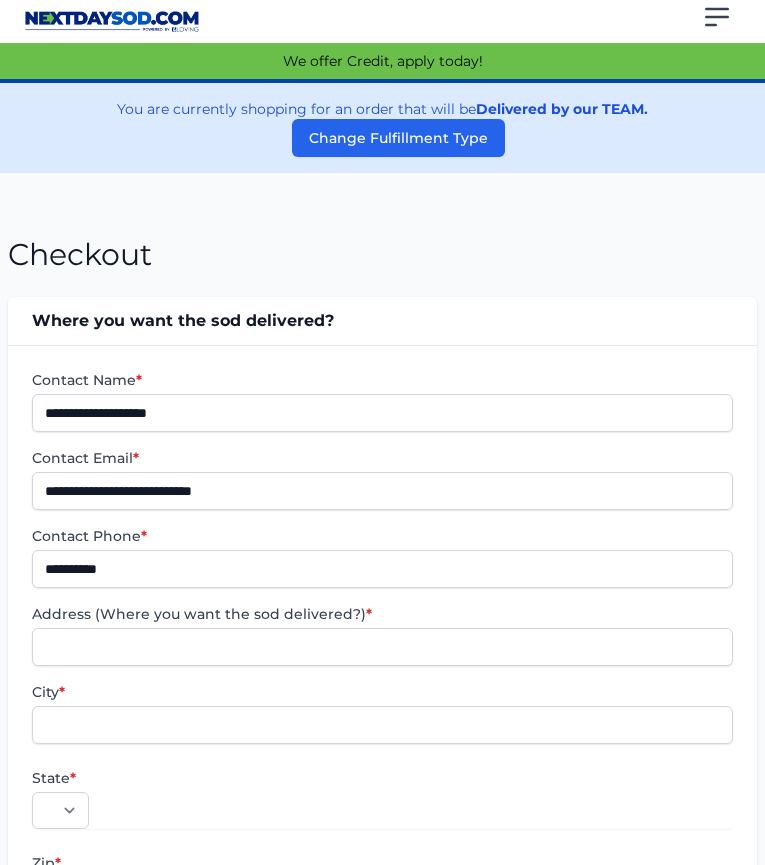 scroll, scrollTop: 0, scrollLeft: 0, axis: both 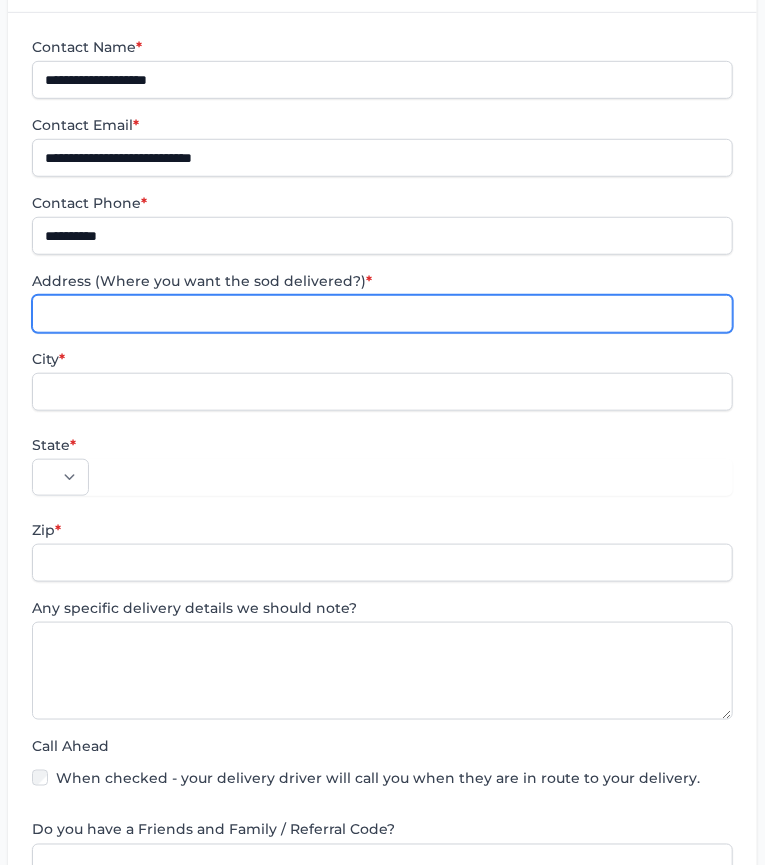 click on "Address (Where you want the sod delivered?)
*" at bounding box center (382, 314) 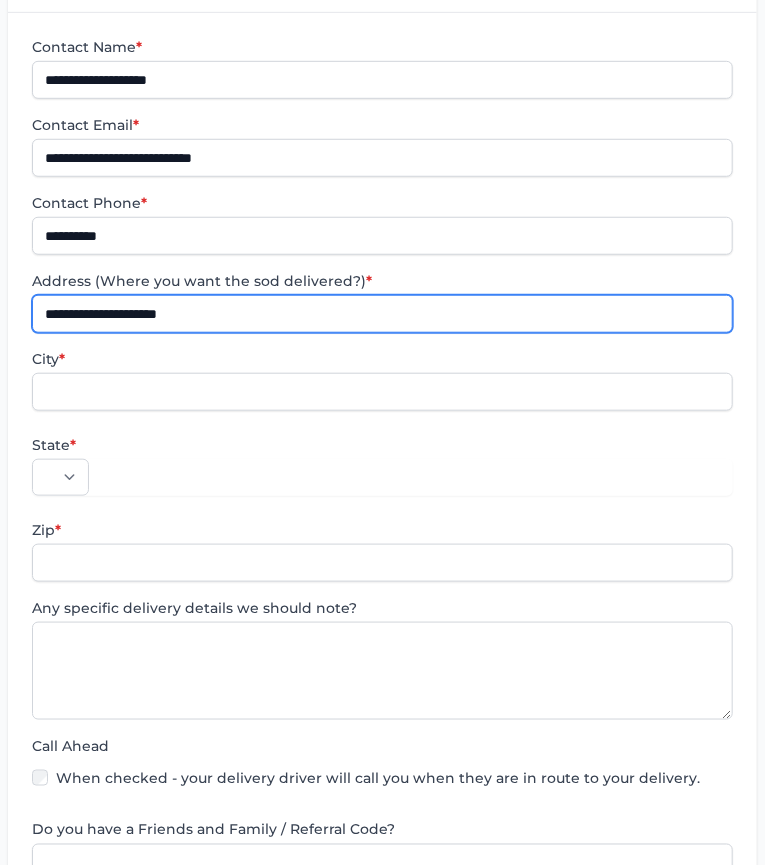 type on "**********" 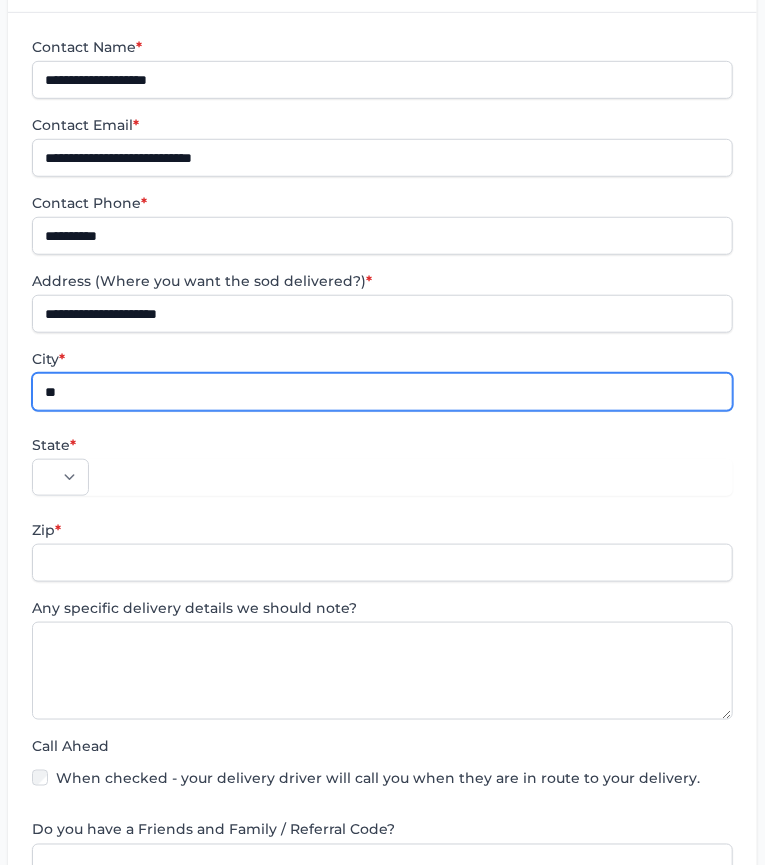 type on "********" 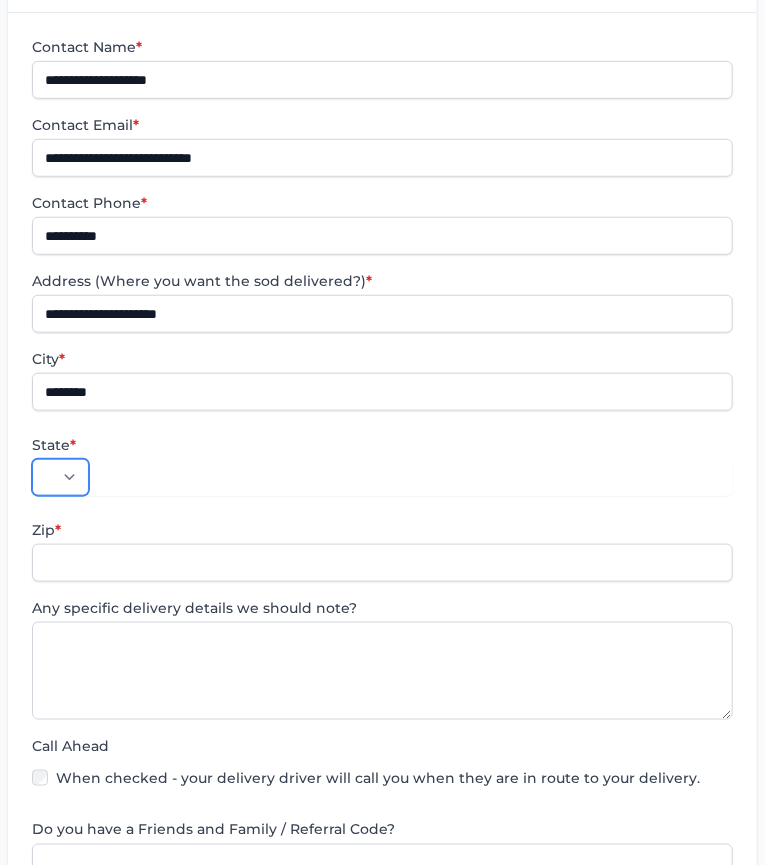select on "**" 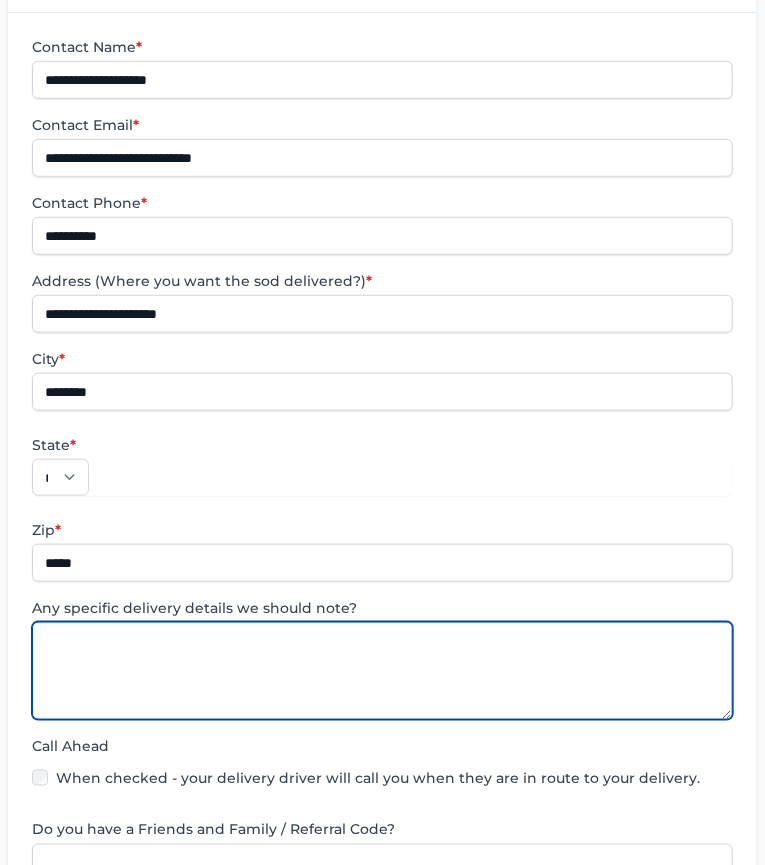 paste on "**********" 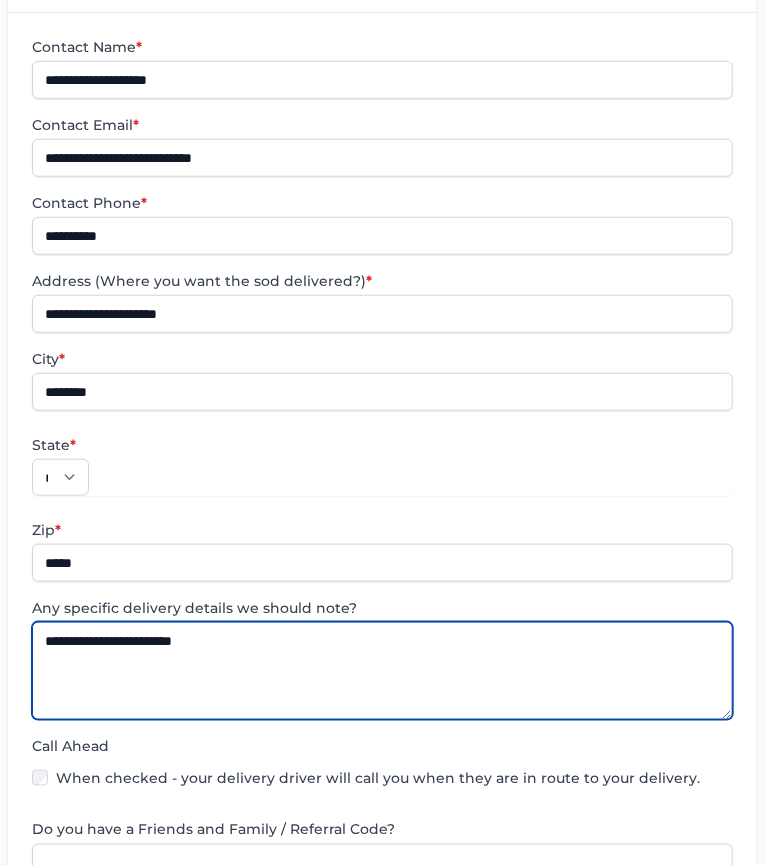 type on "**********" 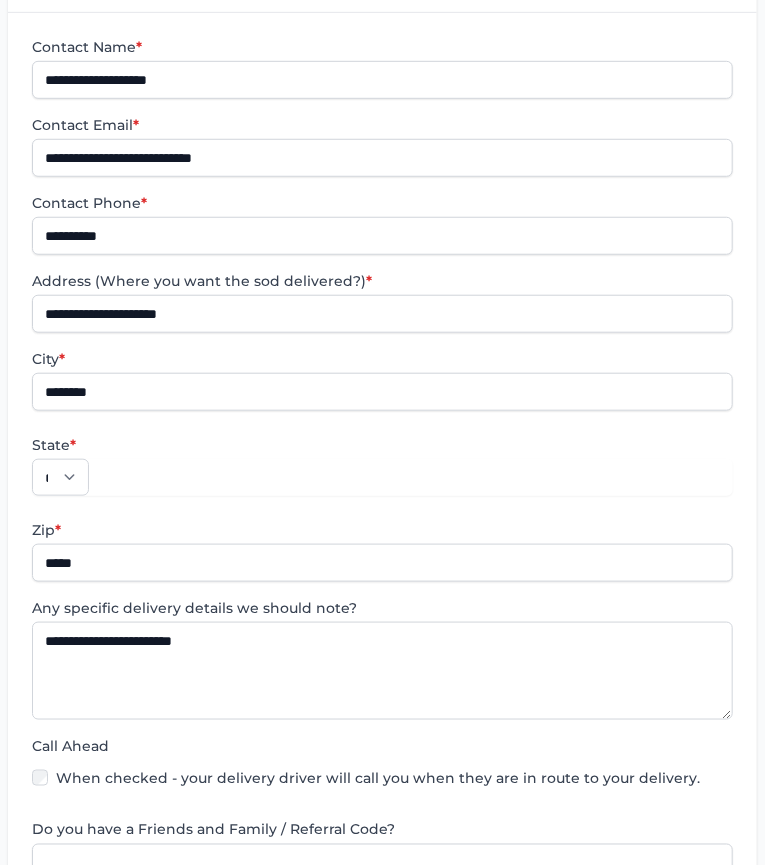 click on "**********" at bounding box center (141, 1155) 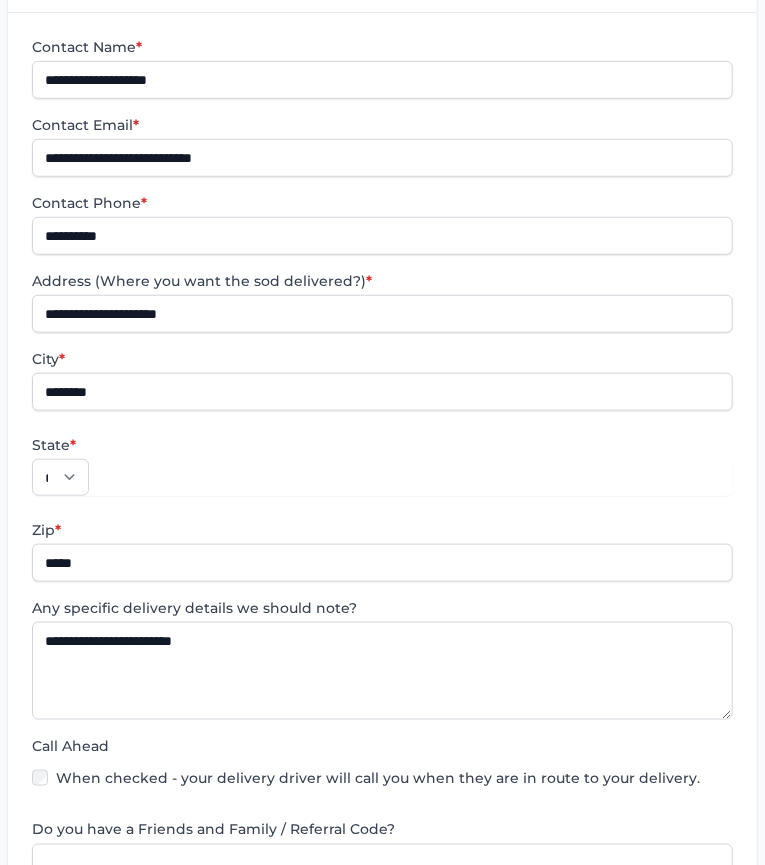 select on "**********" 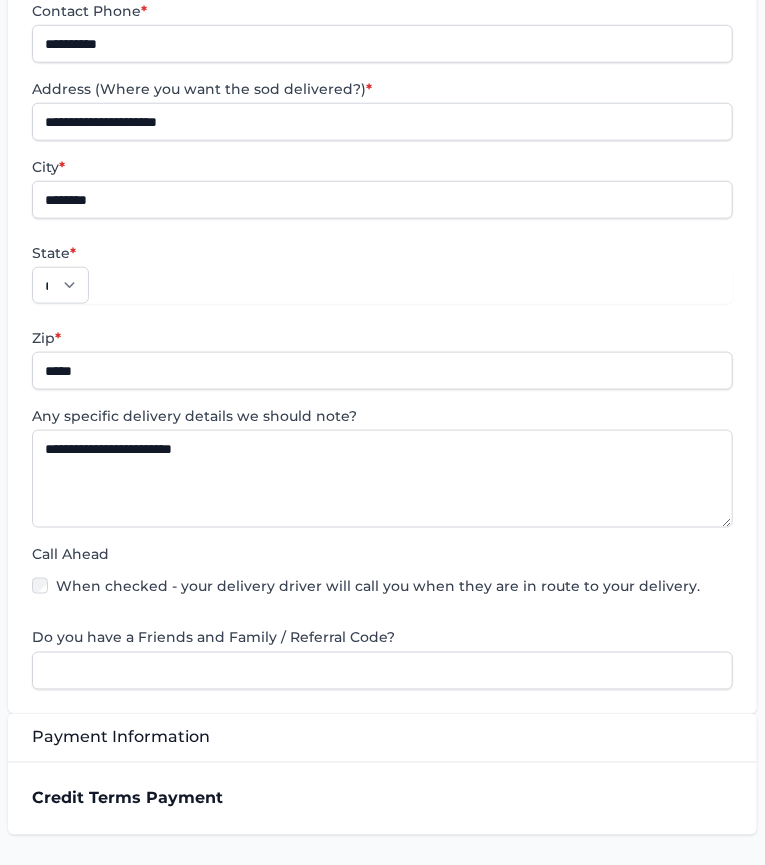 scroll, scrollTop: 666, scrollLeft: 0, axis: vertical 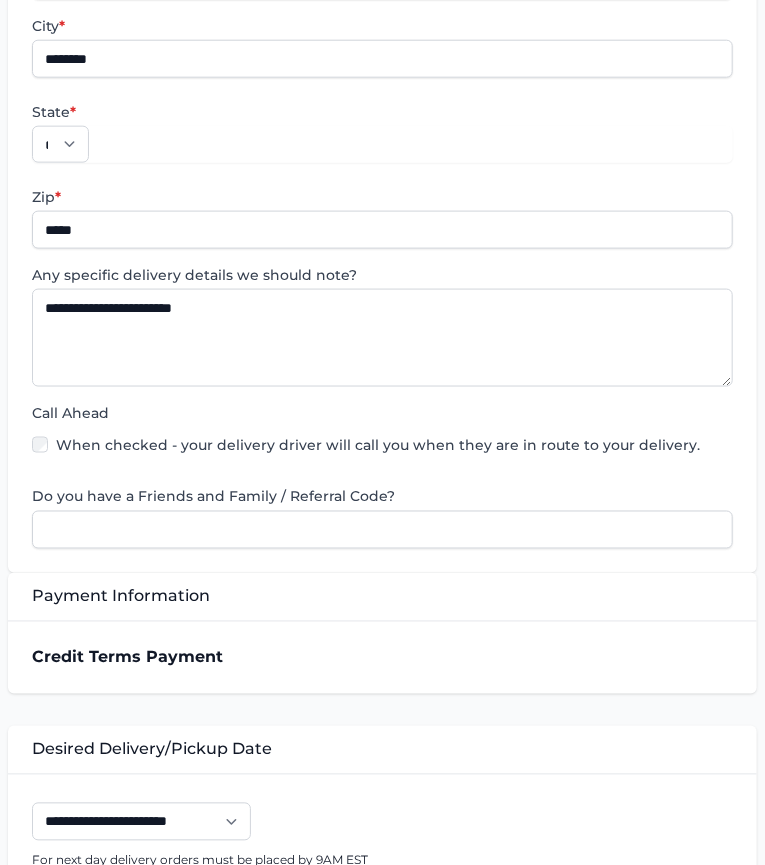 click on "Community Name" at bounding box center (382, 1105) 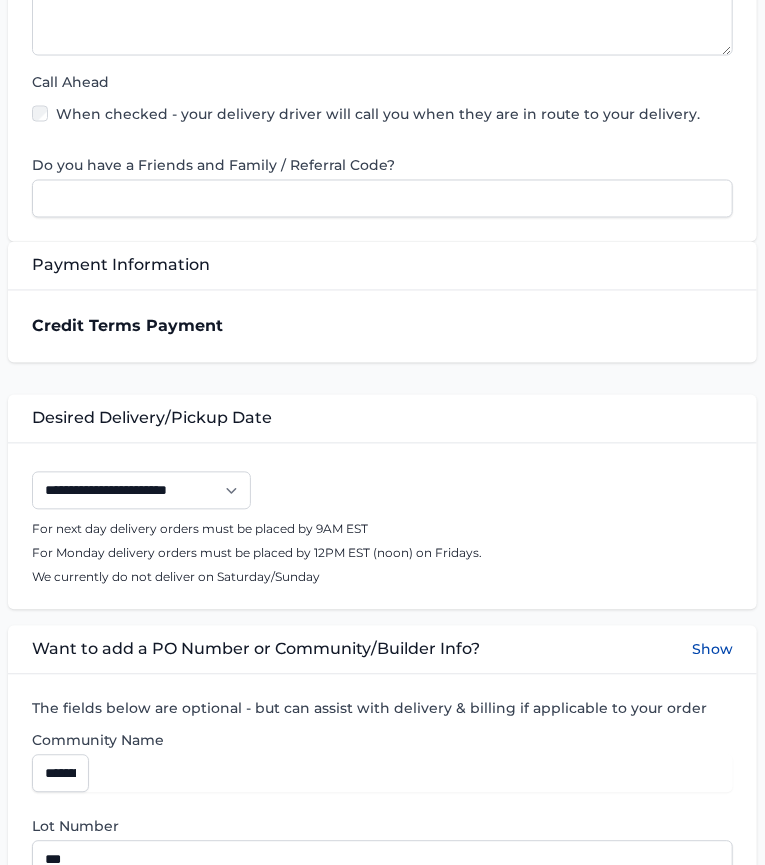 scroll, scrollTop: 1000, scrollLeft: 0, axis: vertical 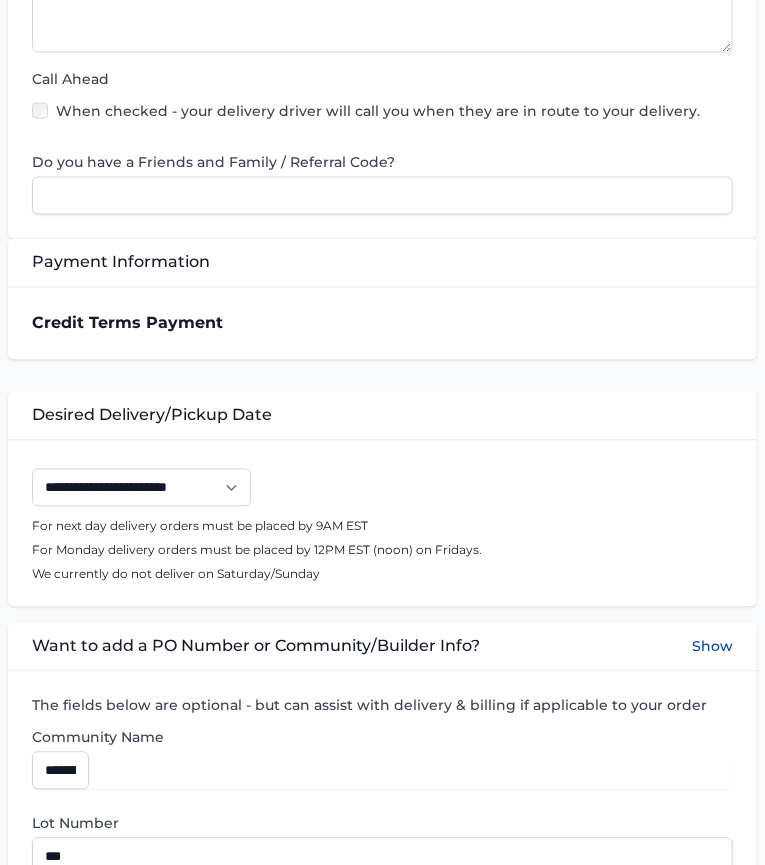 click on "Complete Checkout" at bounding box center (382, 1268) 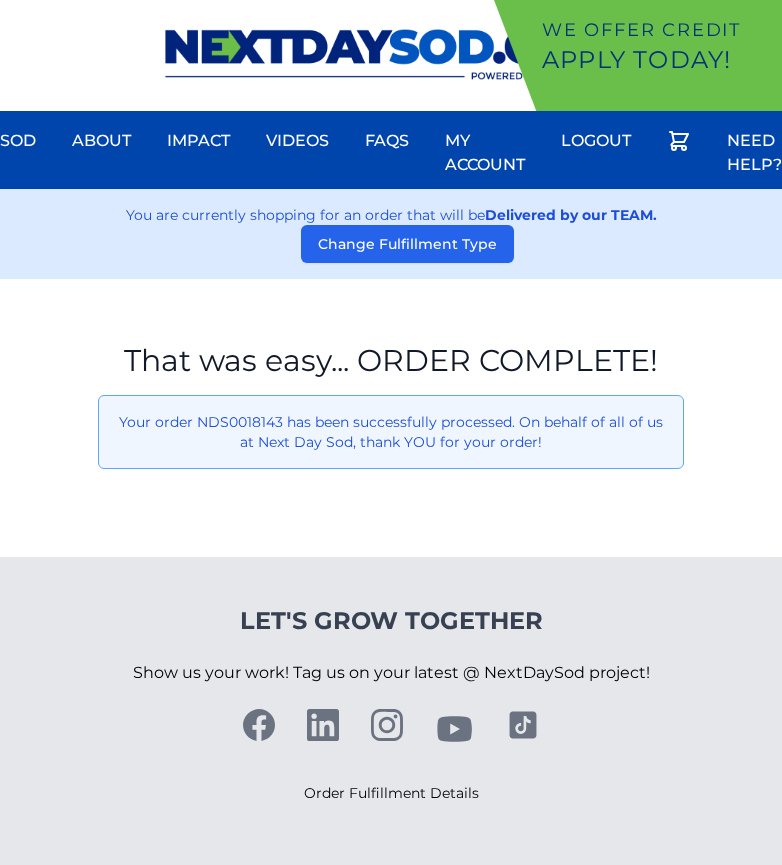 scroll, scrollTop: 0, scrollLeft: 0, axis: both 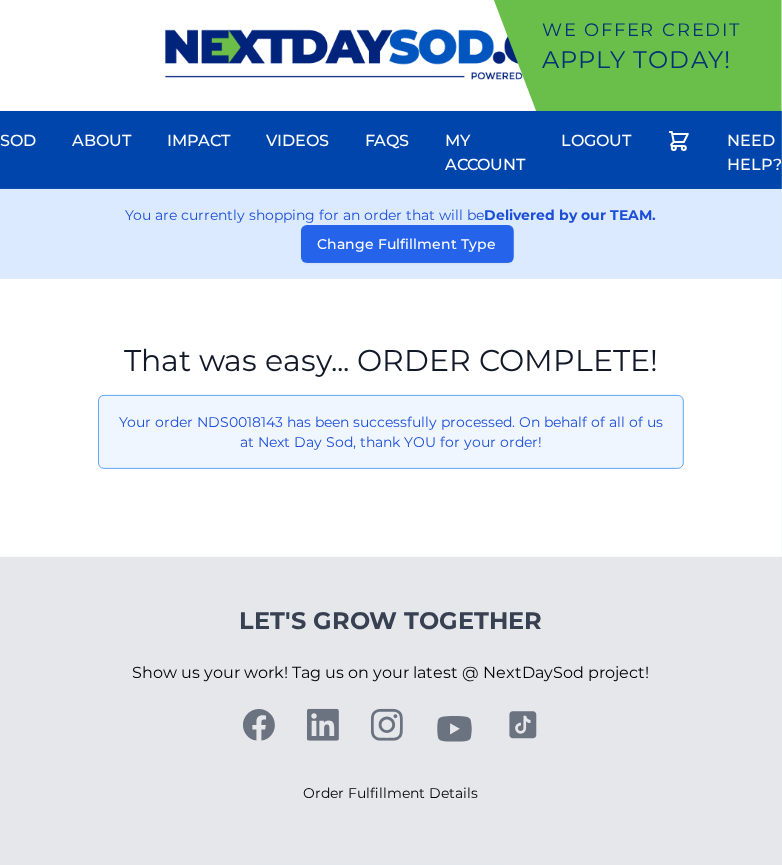 drag, startPoint x: 16, startPoint y: 428, endPoint x: 13, endPoint y: 349, distance: 79.05694 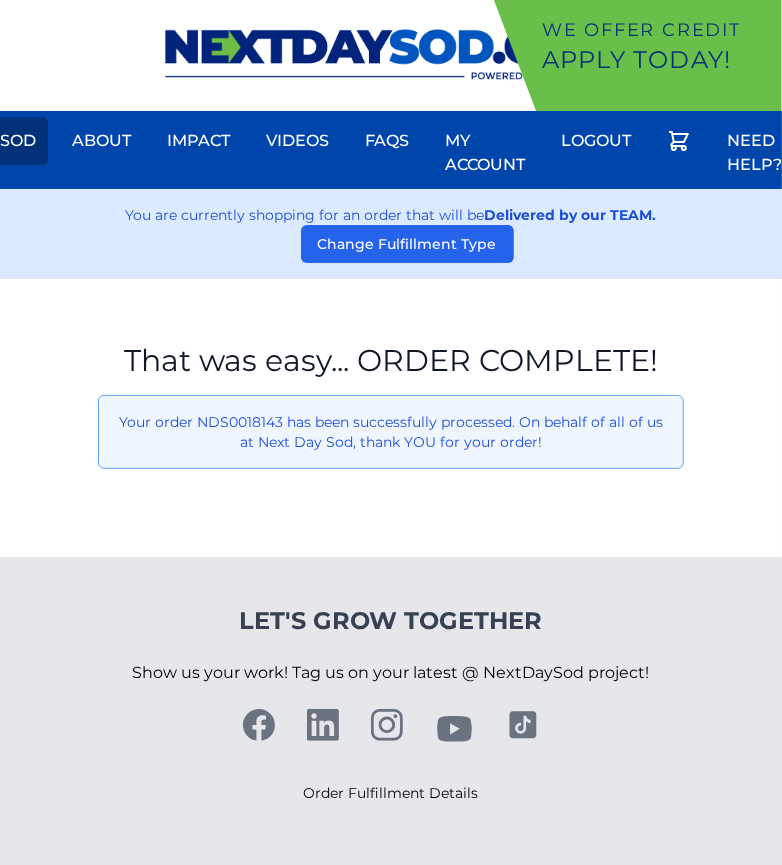 click on "Sod" at bounding box center (18, 141) 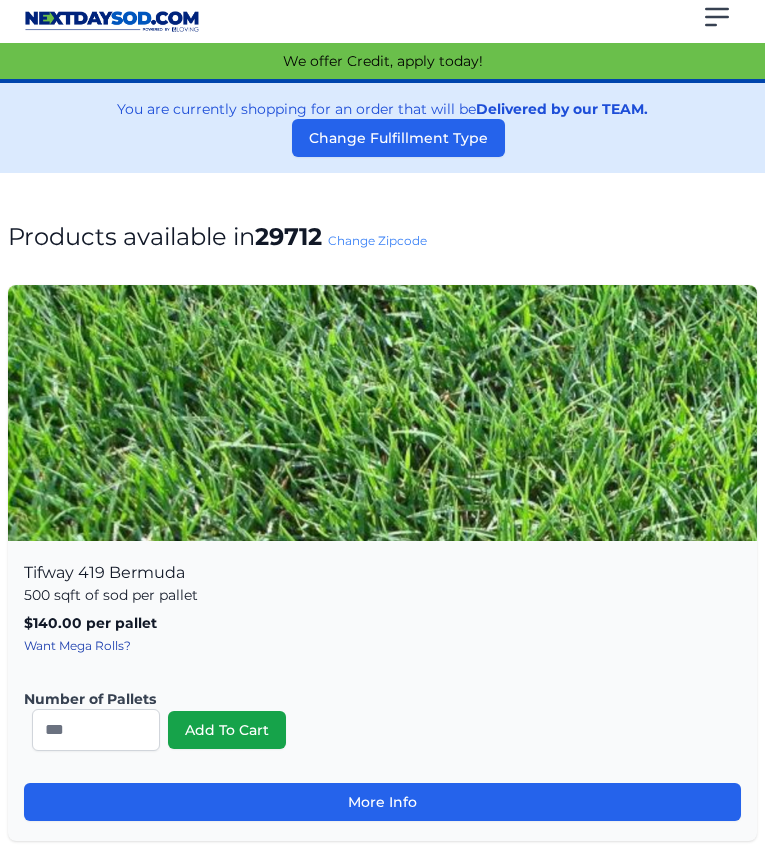 scroll, scrollTop: 0, scrollLeft: 0, axis: both 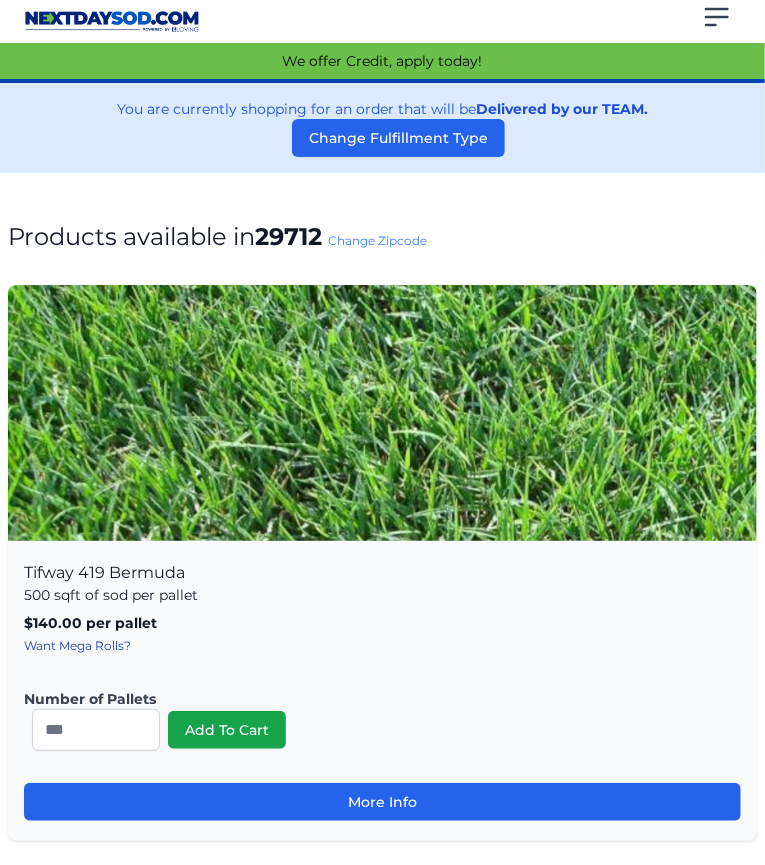 click on "Change Zipcode" at bounding box center (377, 240) 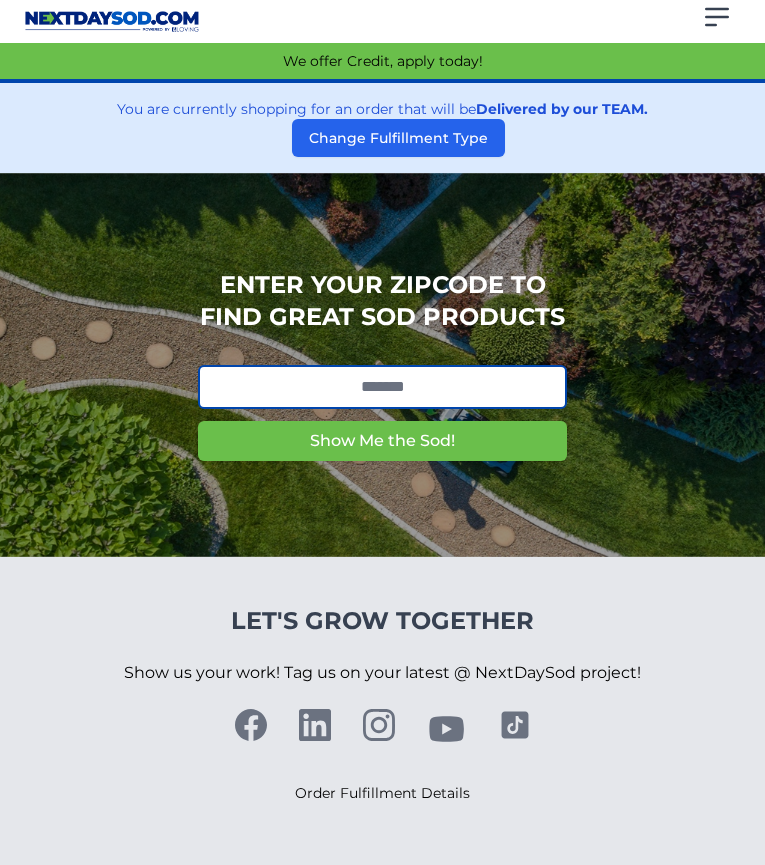 scroll, scrollTop: 0, scrollLeft: 0, axis: both 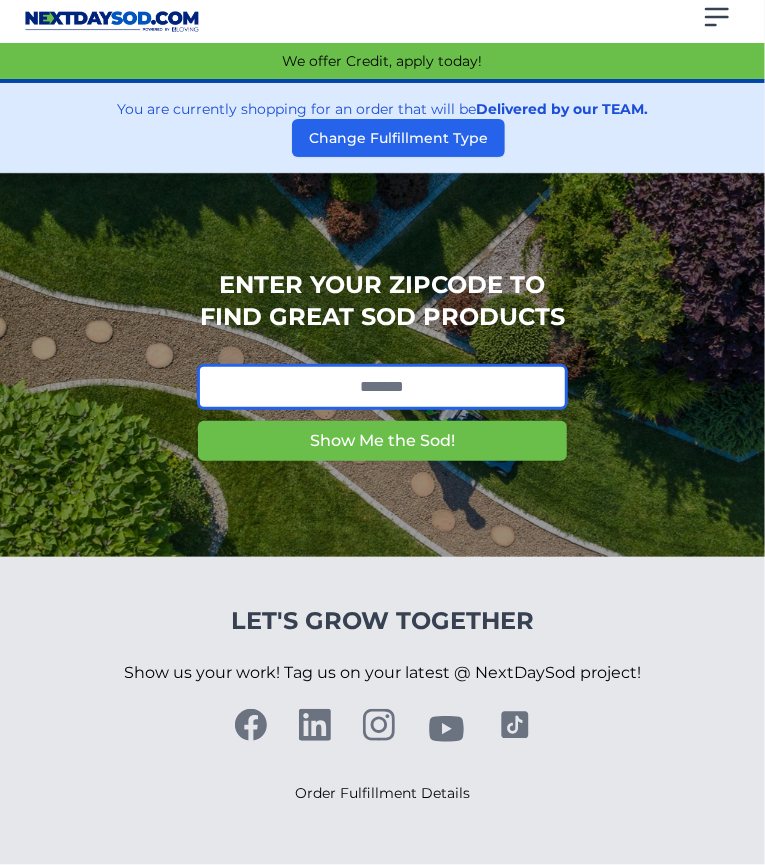 click at bounding box center (382, 387) 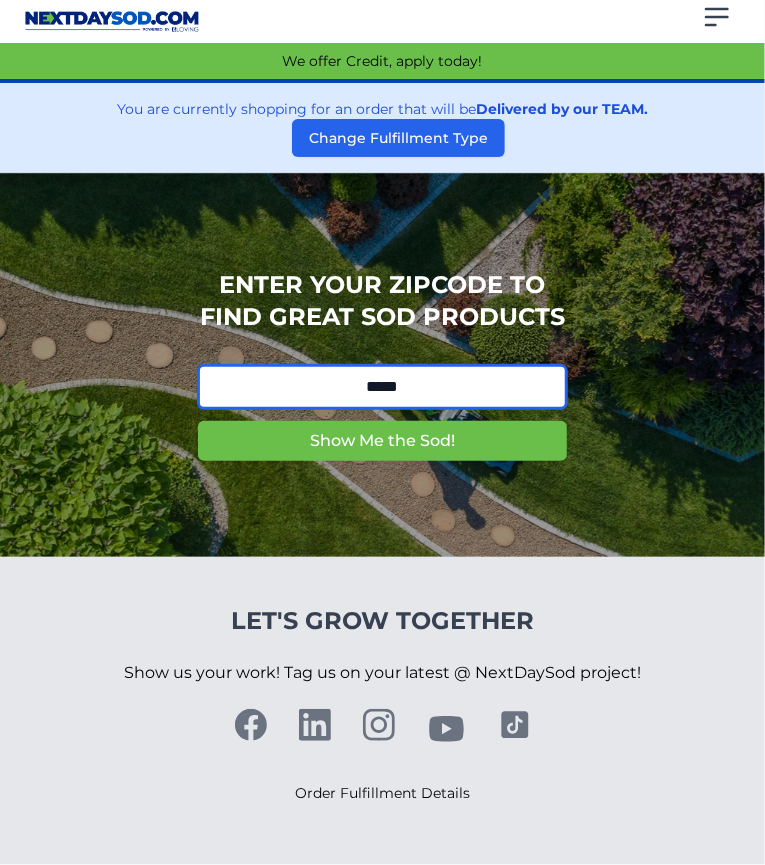 type on "*****" 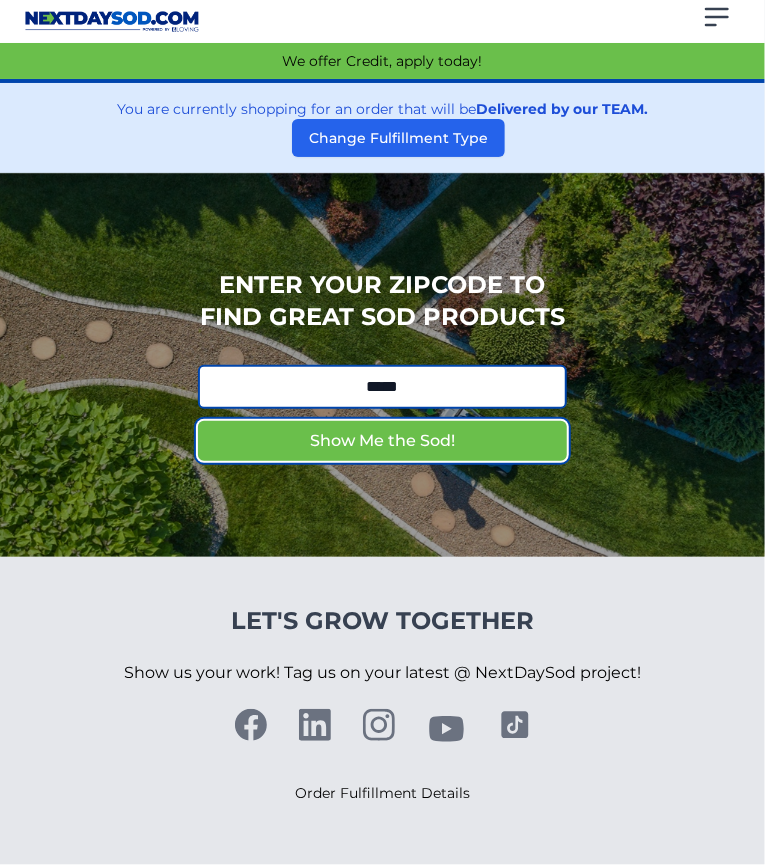 type 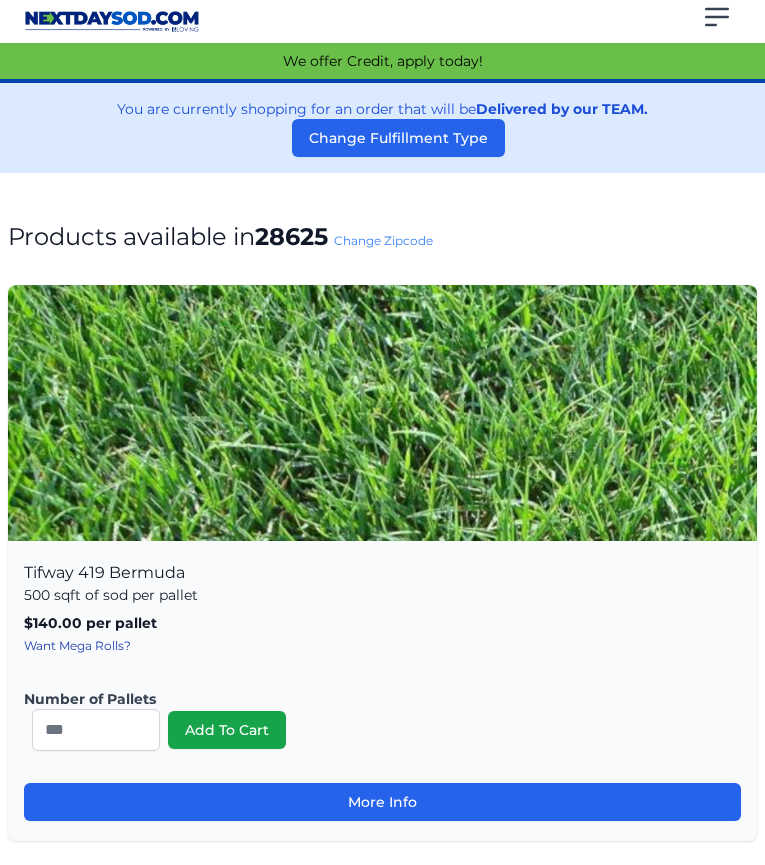 scroll, scrollTop: 0, scrollLeft: 0, axis: both 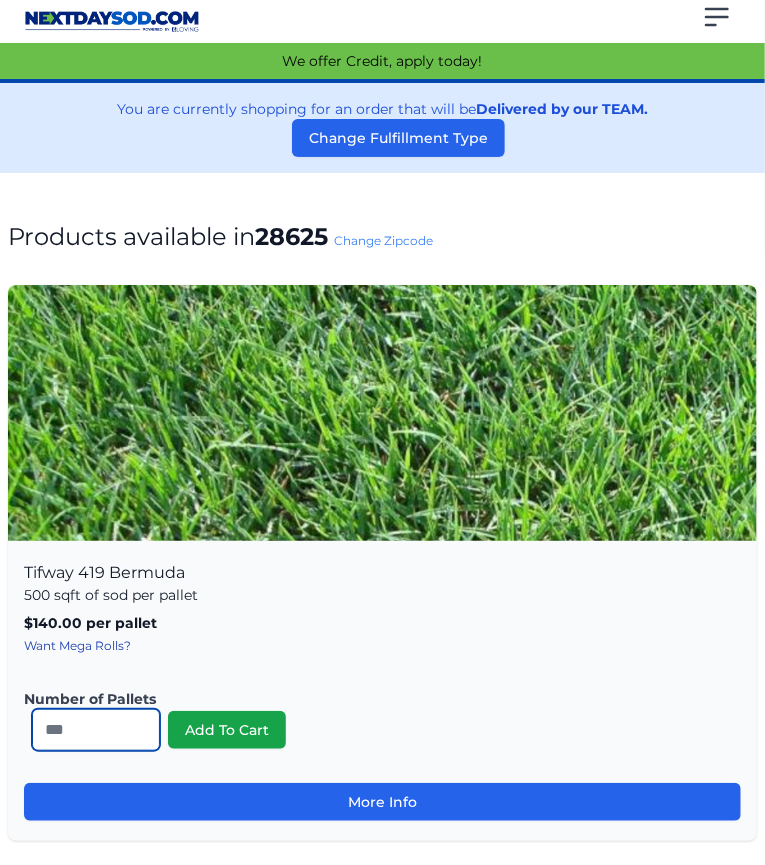 click on "*" at bounding box center [96, 730] 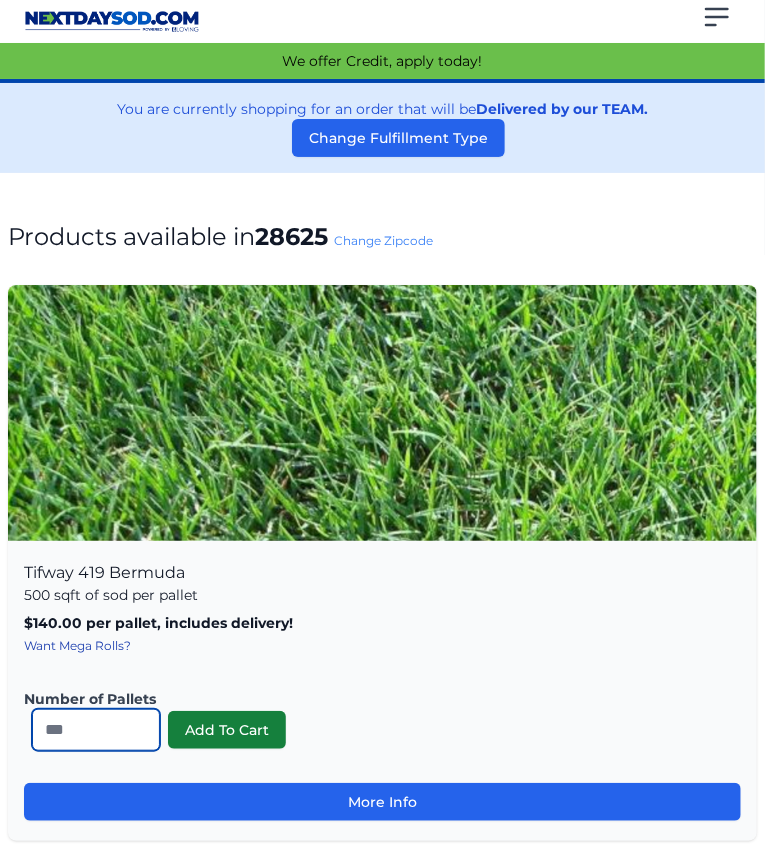 type on "**" 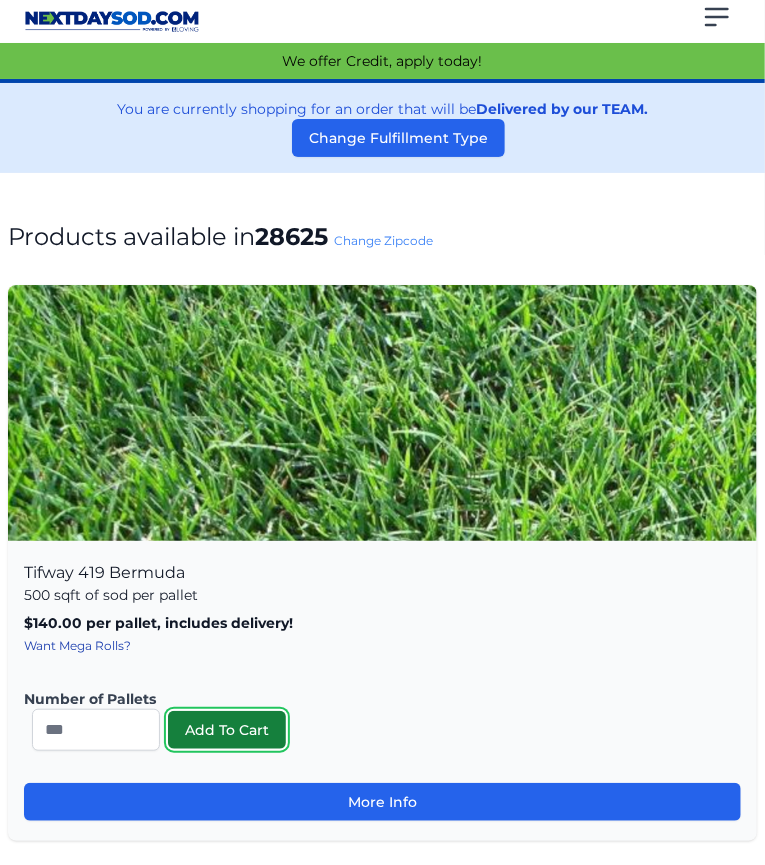 click on "Add To Cart" at bounding box center [227, 730] 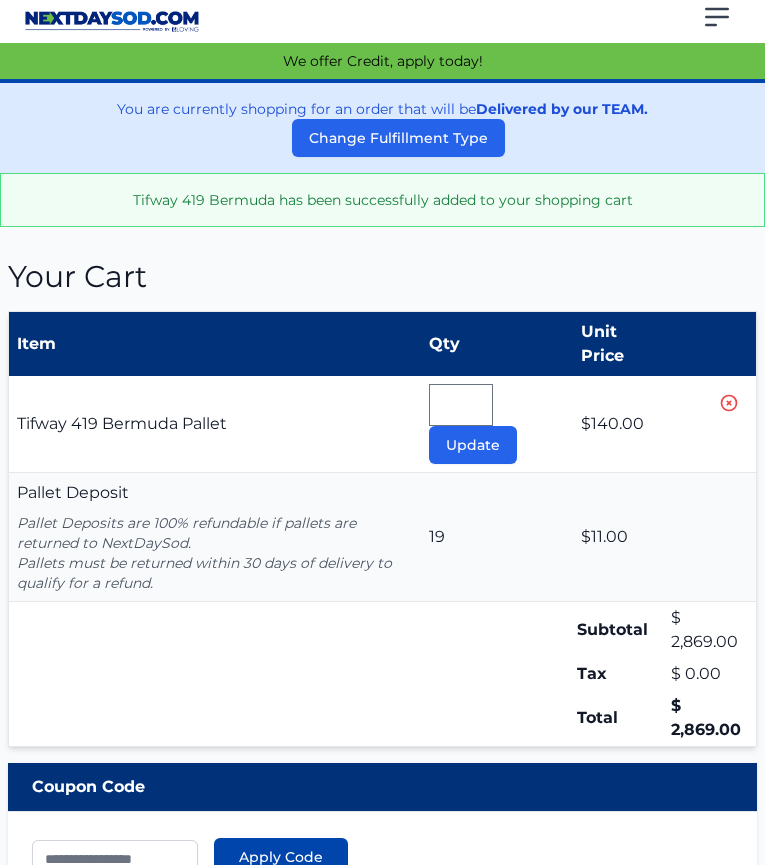 scroll, scrollTop: 0, scrollLeft: 0, axis: both 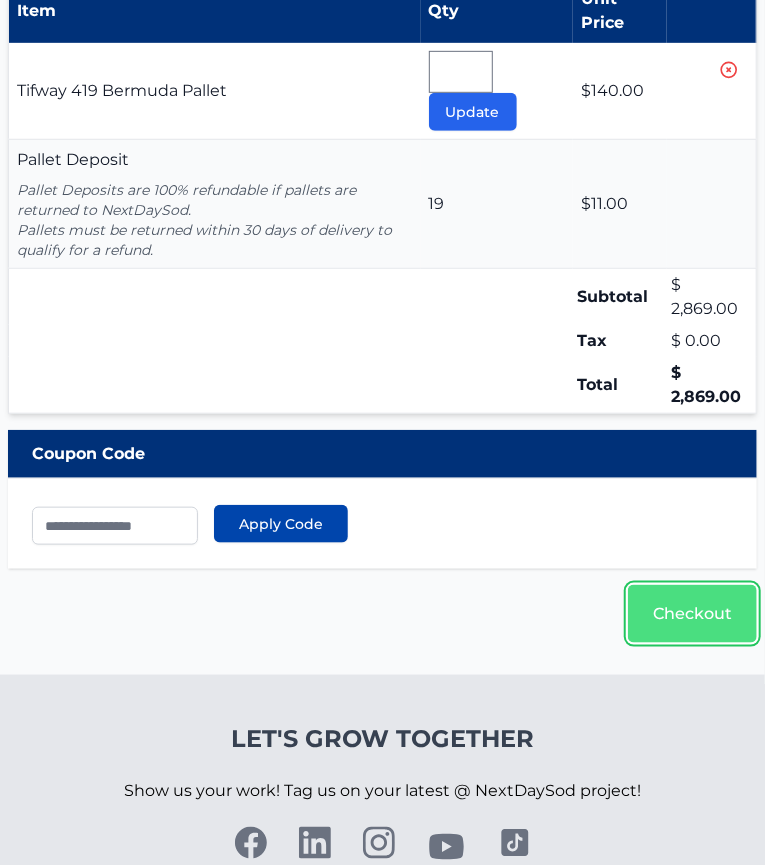 click on "Checkout" at bounding box center (692, 614) 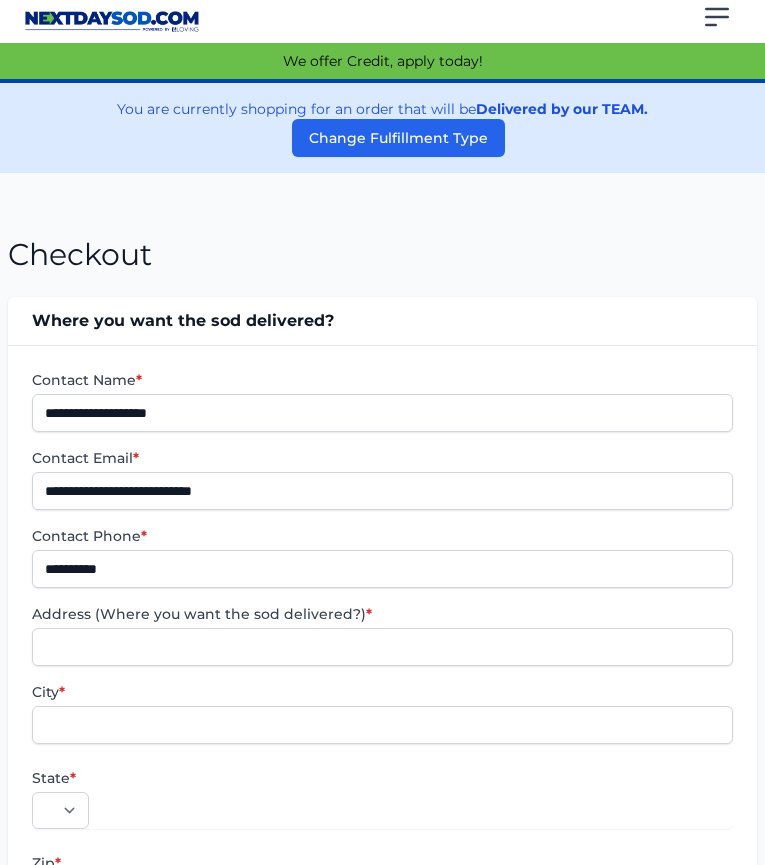scroll, scrollTop: 0, scrollLeft: 0, axis: both 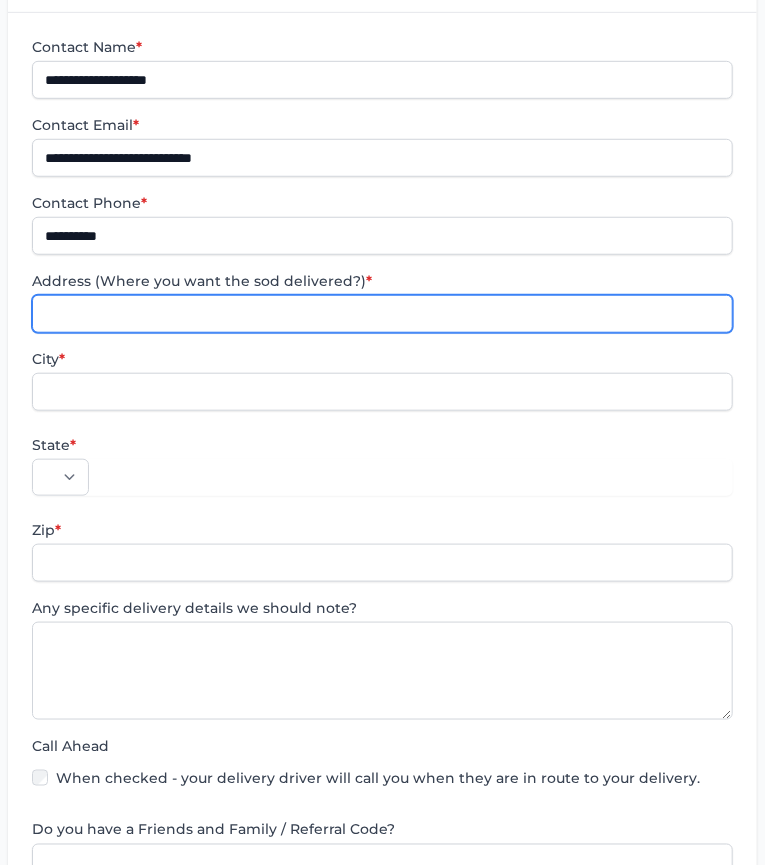 click on "Address (Where you want the sod delivered?)
*" at bounding box center [382, 314] 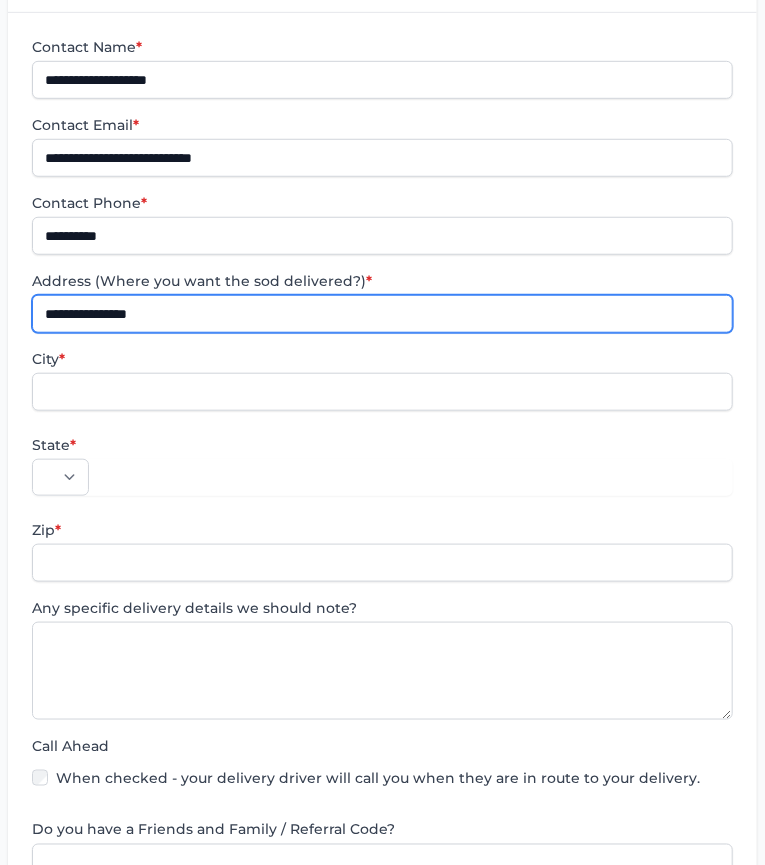 type on "**********" 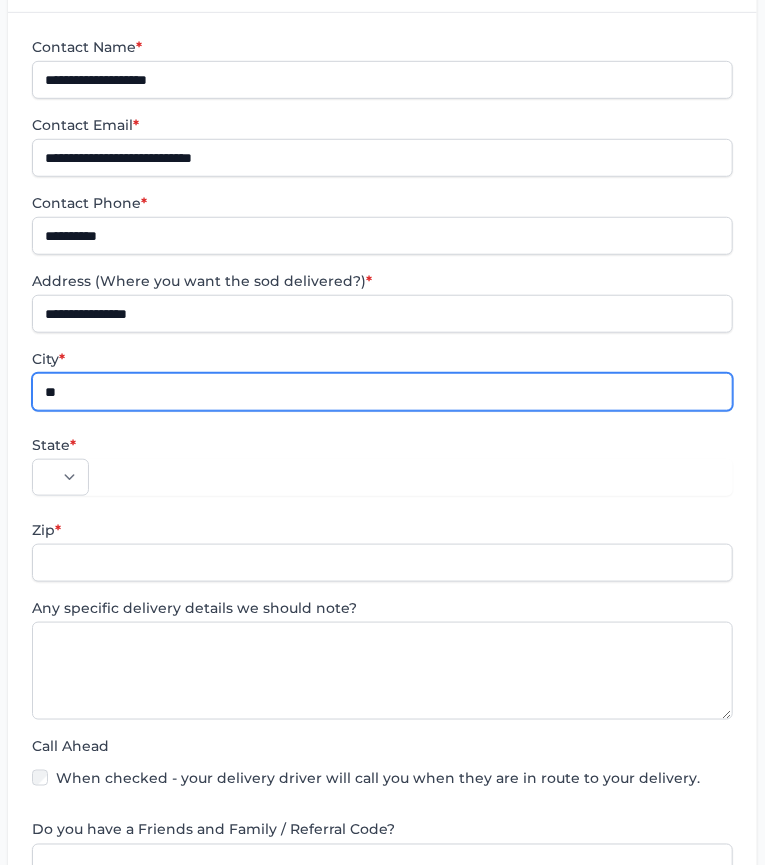 type on "**********" 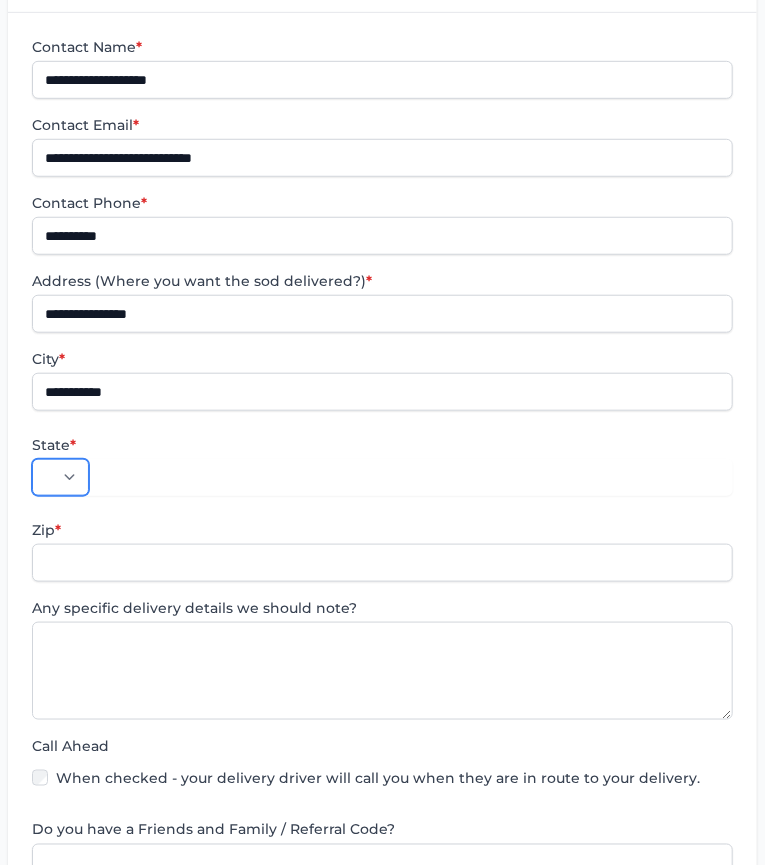 select on "**" 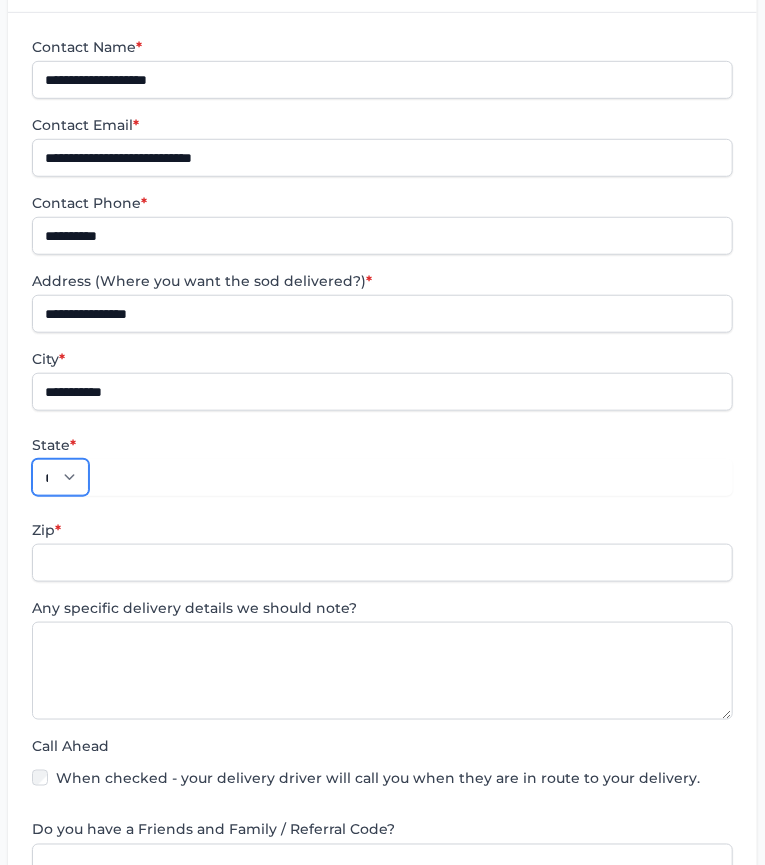 type on "*****" 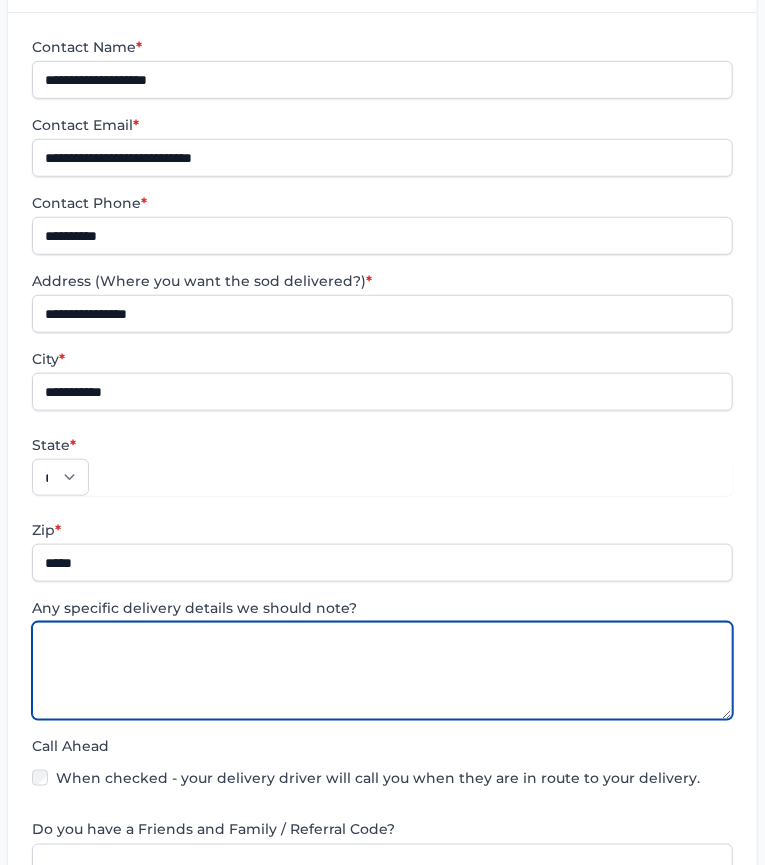 paste on "**********" 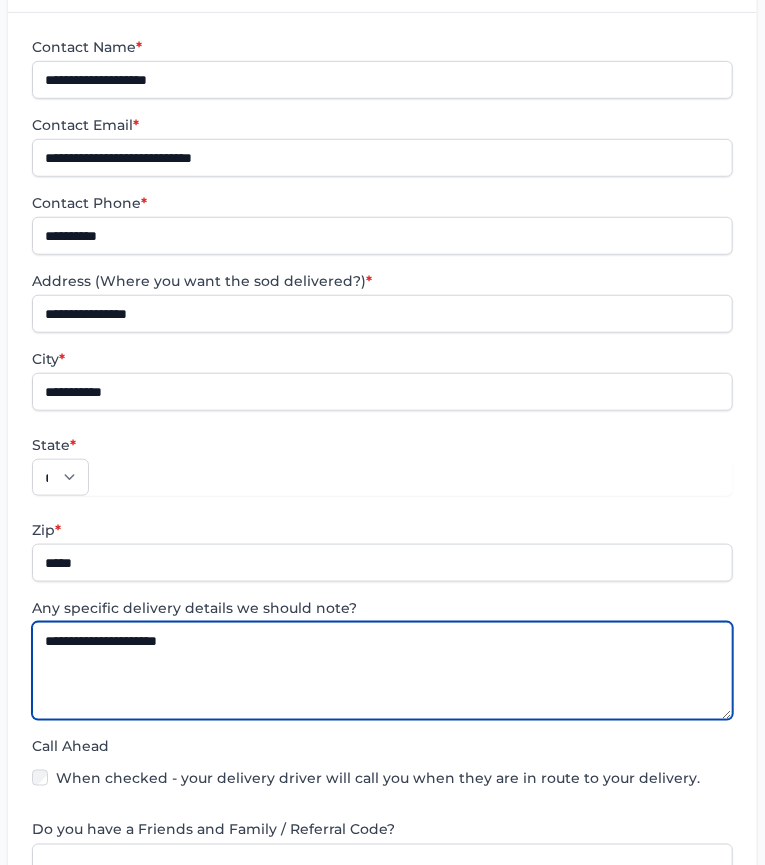 type on "**********" 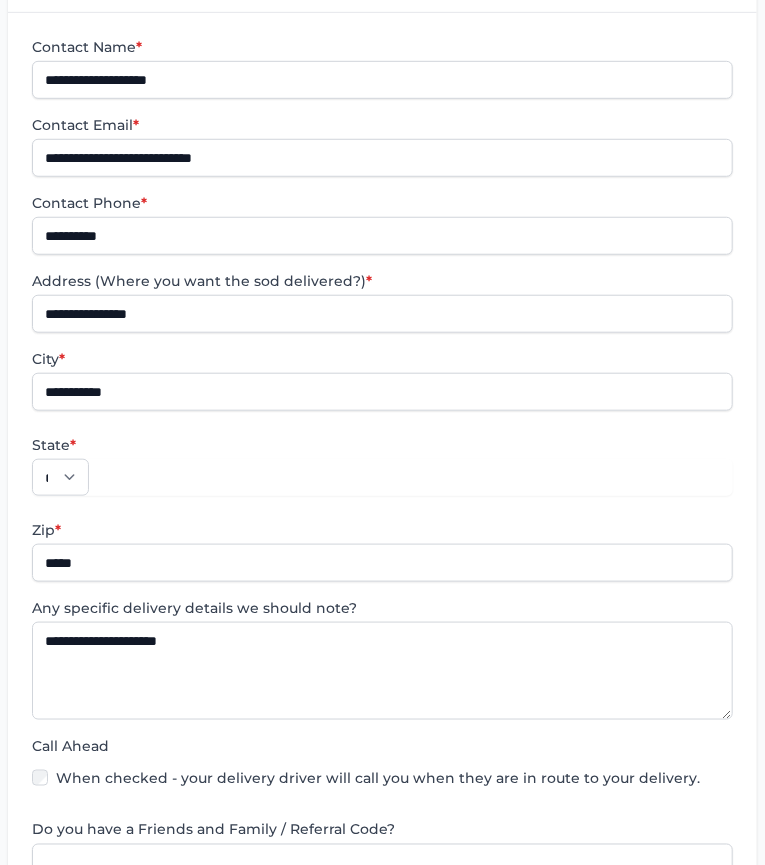 click on "**********" at bounding box center (141, 1155) 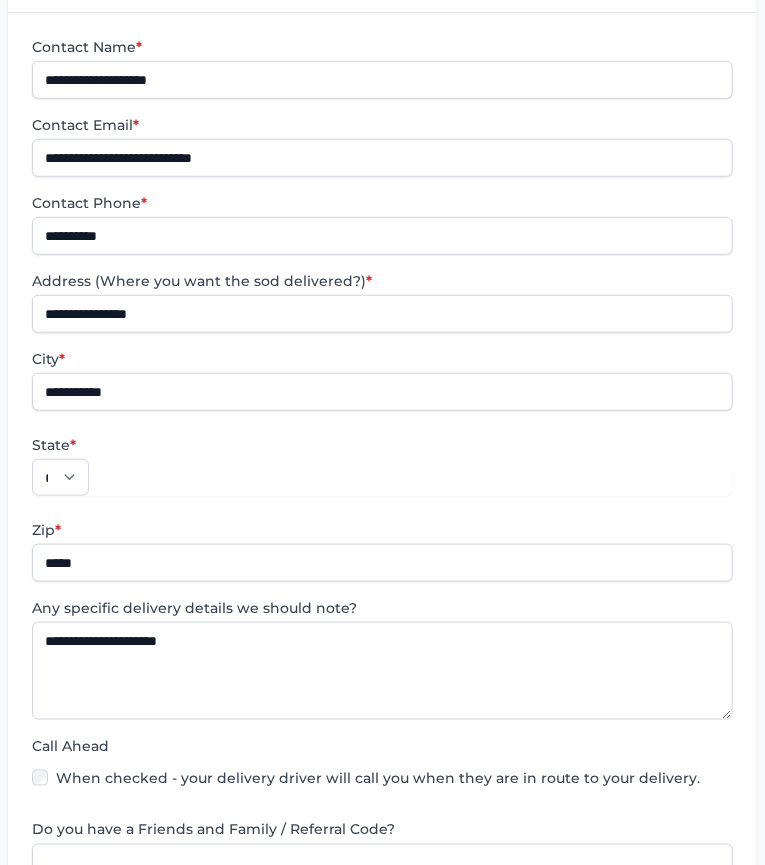 select on "**********" 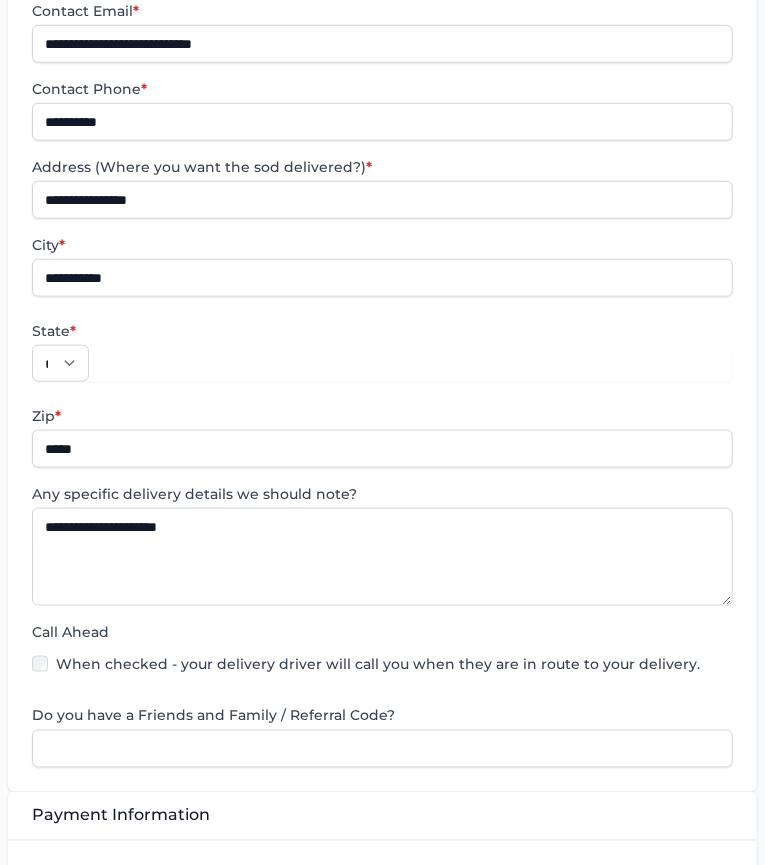 scroll, scrollTop: 666, scrollLeft: 0, axis: vertical 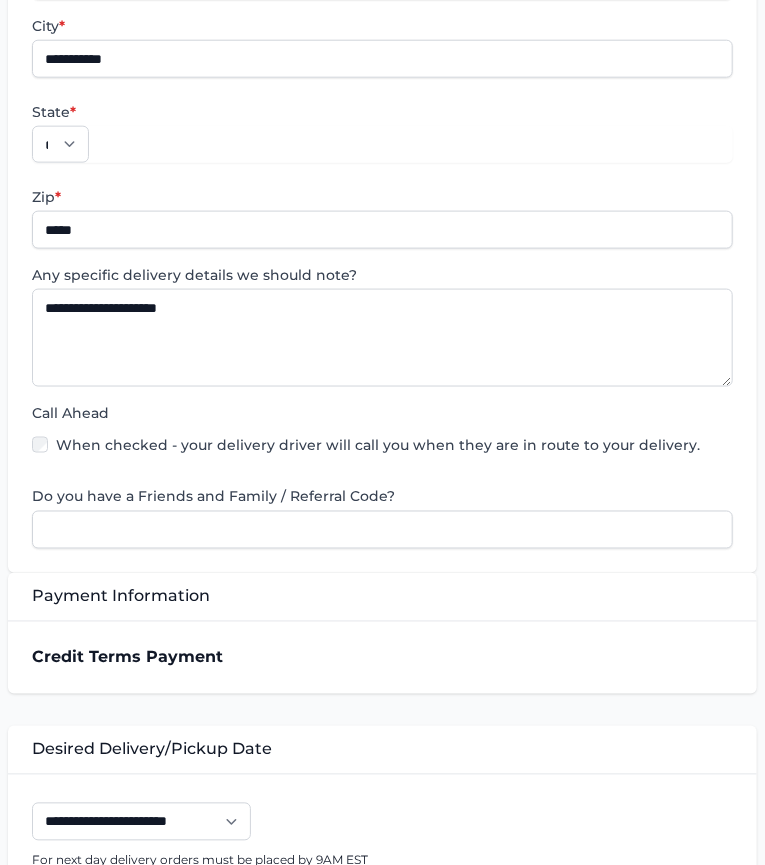 click on "Community Name" at bounding box center (382, 1105) 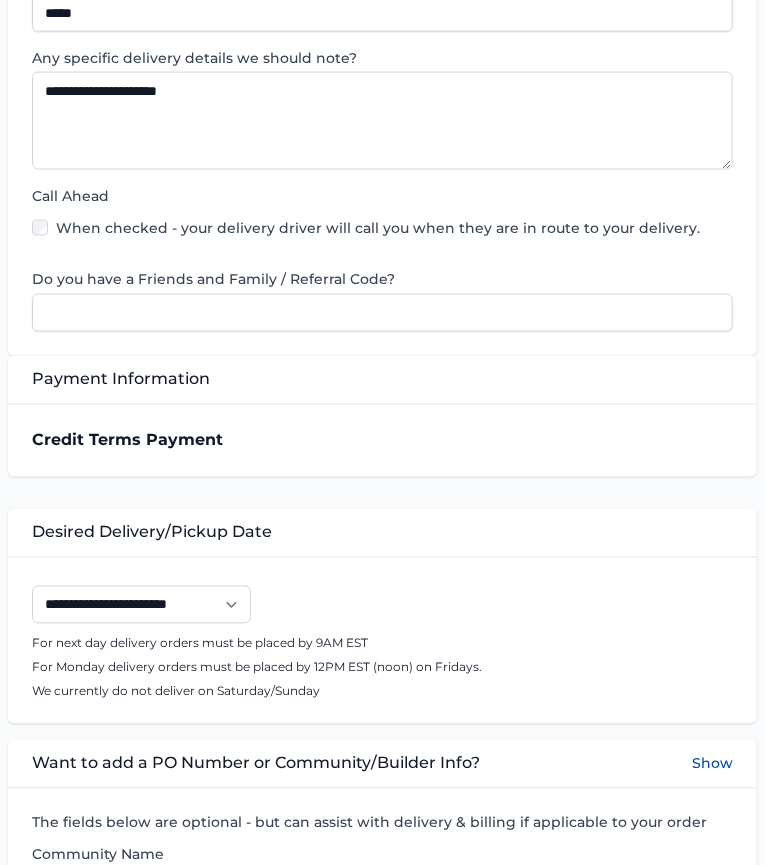 scroll, scrollTop: 888, scrollLeft: 0, axis: vertical 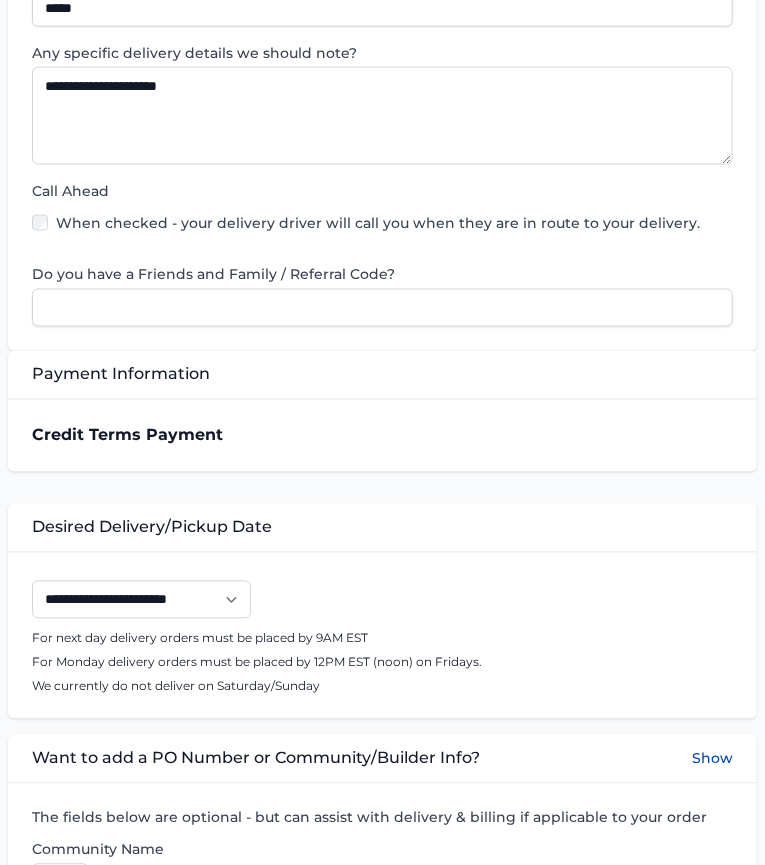 click on "Complete Checkout" at bounding box center (382, 1380) 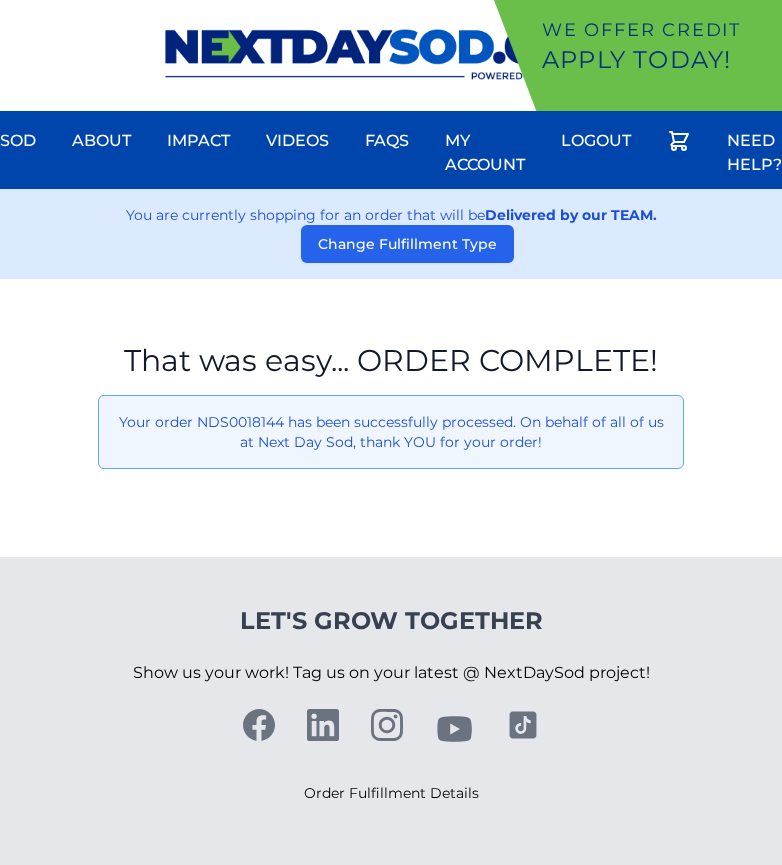 scroll, scrollTop: 0, scrollLeft: 0, axis: both 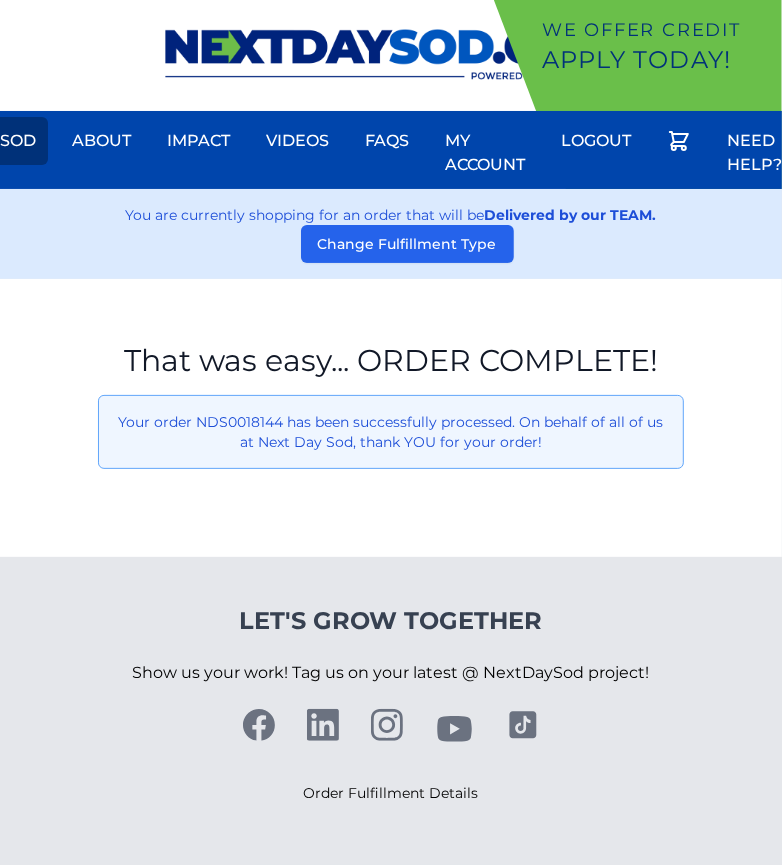 click on "Sod" at bounding box center [18, 141] 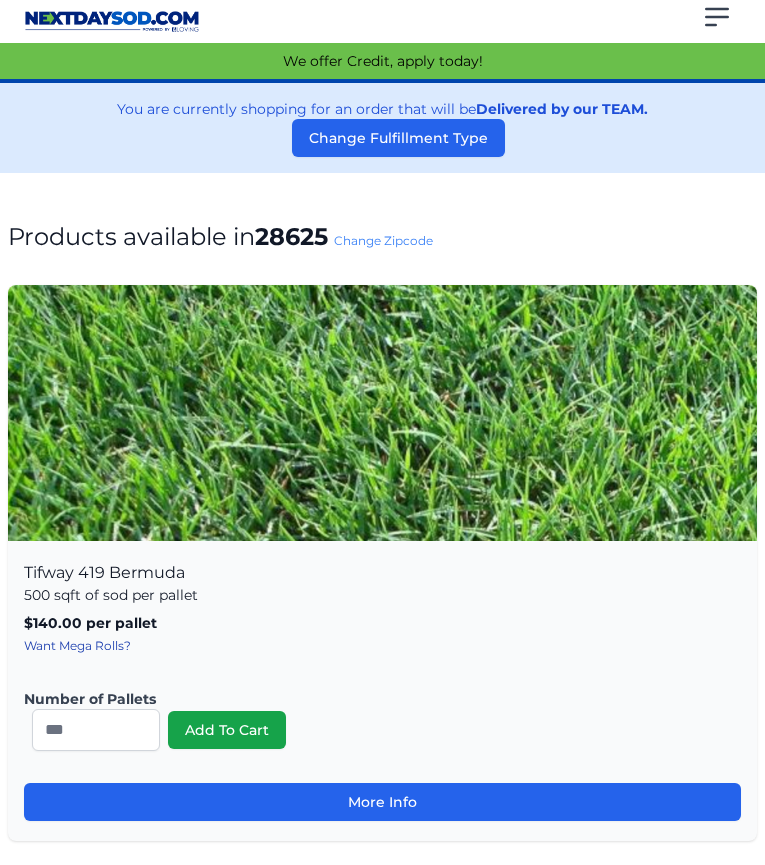 scroll, scrollTop: 0, scrollLeft: 0, axis: both 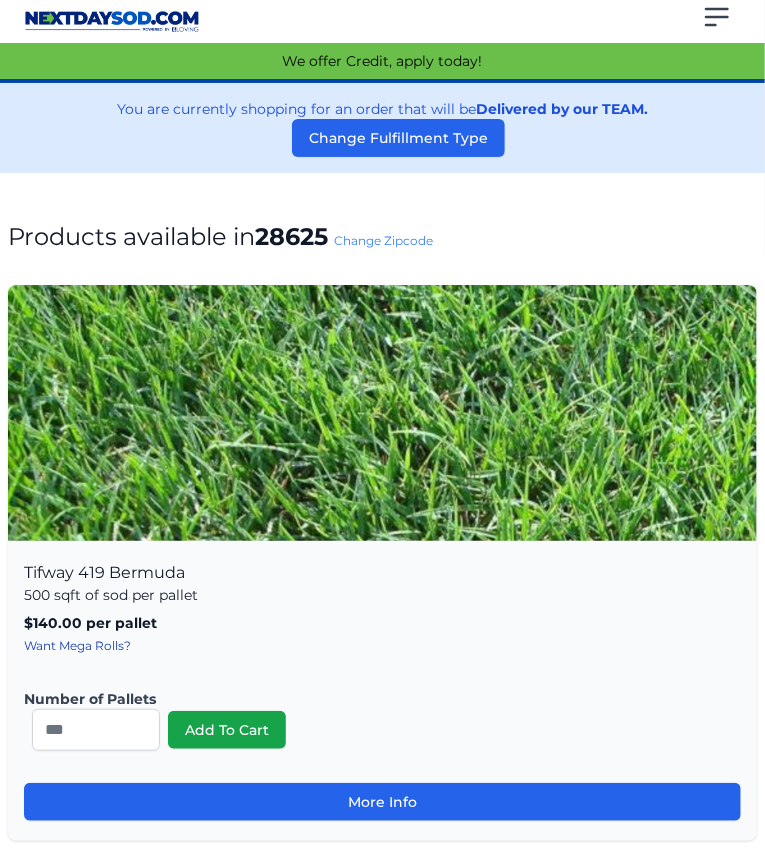 click on "Products available in  [POSTAL_CODE]   Change Zipcode
Tifway 419 Bermuda
500 sqft of sod per pallet
$140.00 per pallet  , includes delivery!
Want Mega Rolls?
Number of Pallets
*
Add To Cart" at bounding box center [382, 1428] 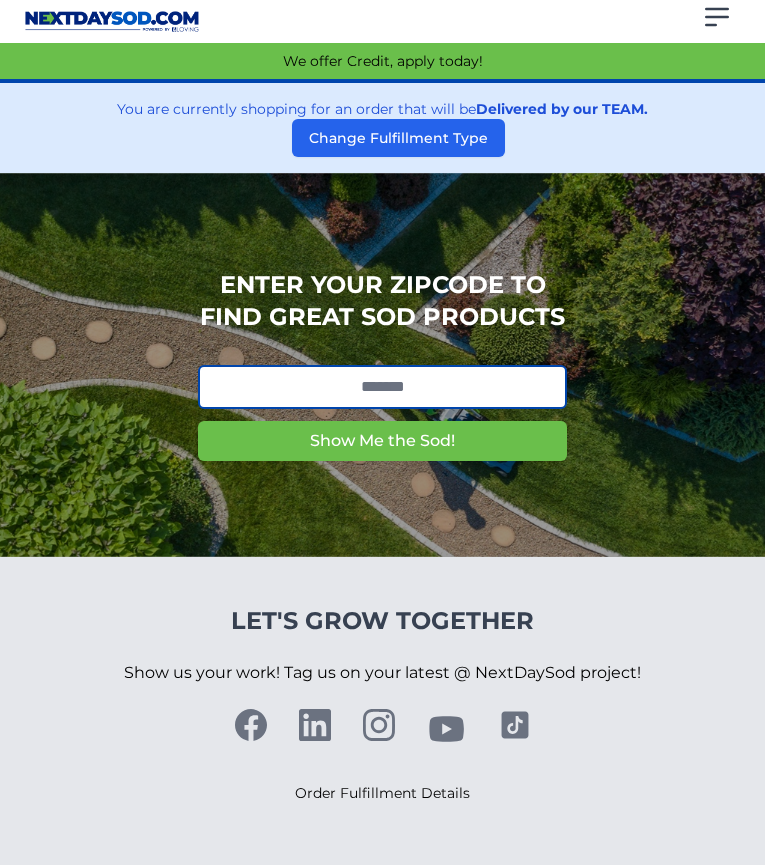 scroll, scrollTop: 0, scrollLeft: 0, axis: both 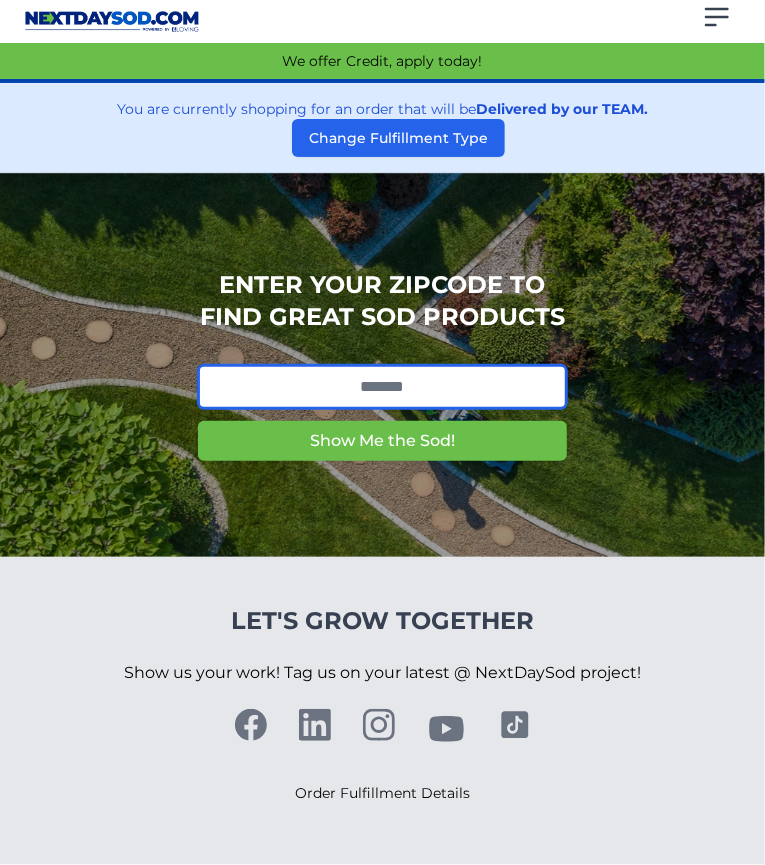 click at bounding box center [382, 387] 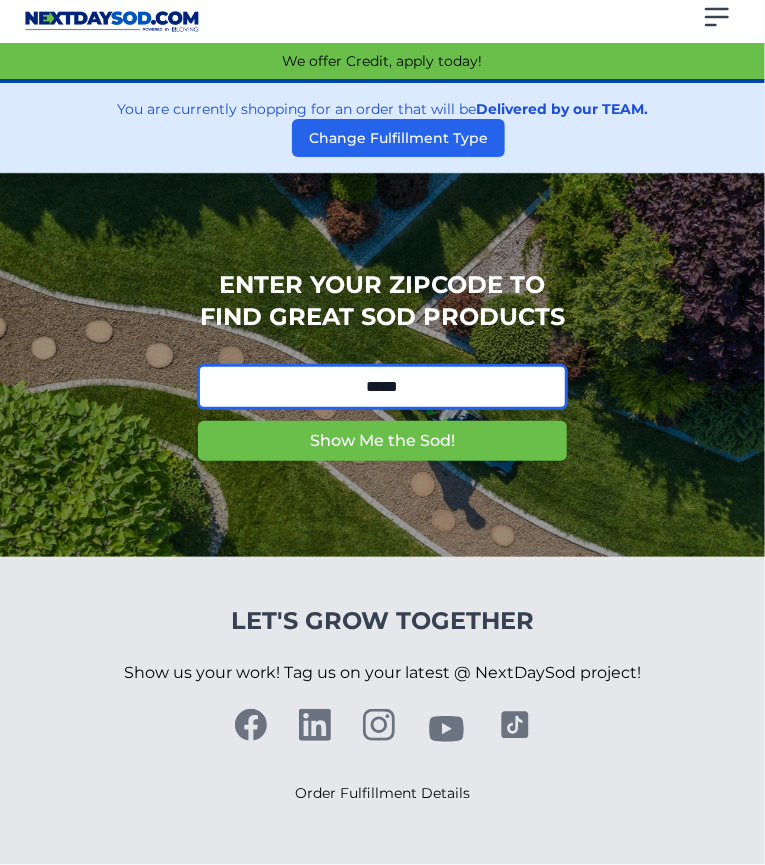 type on "*****" 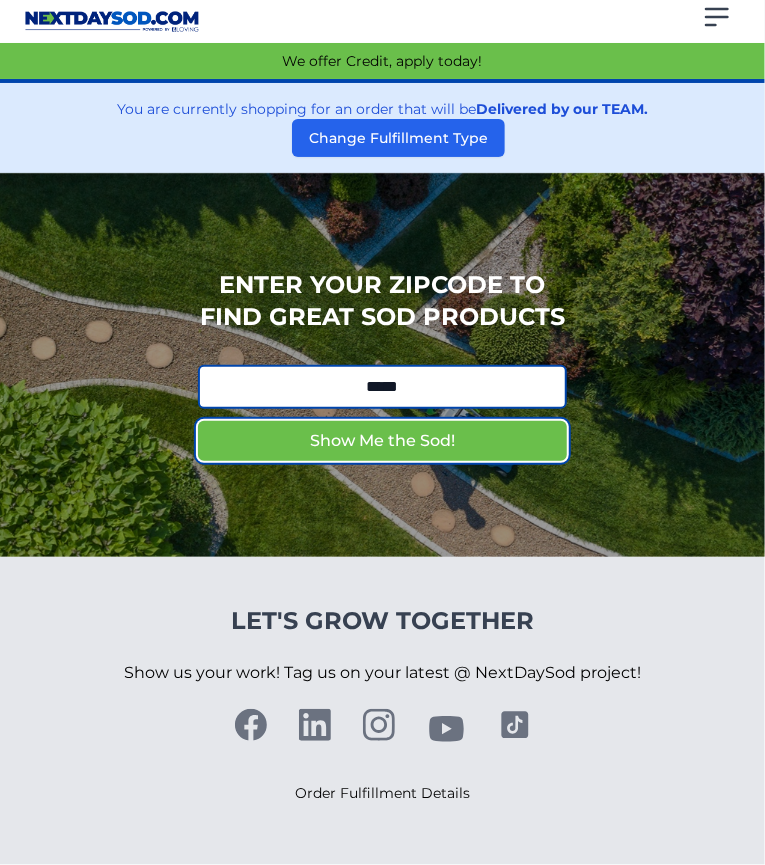 type 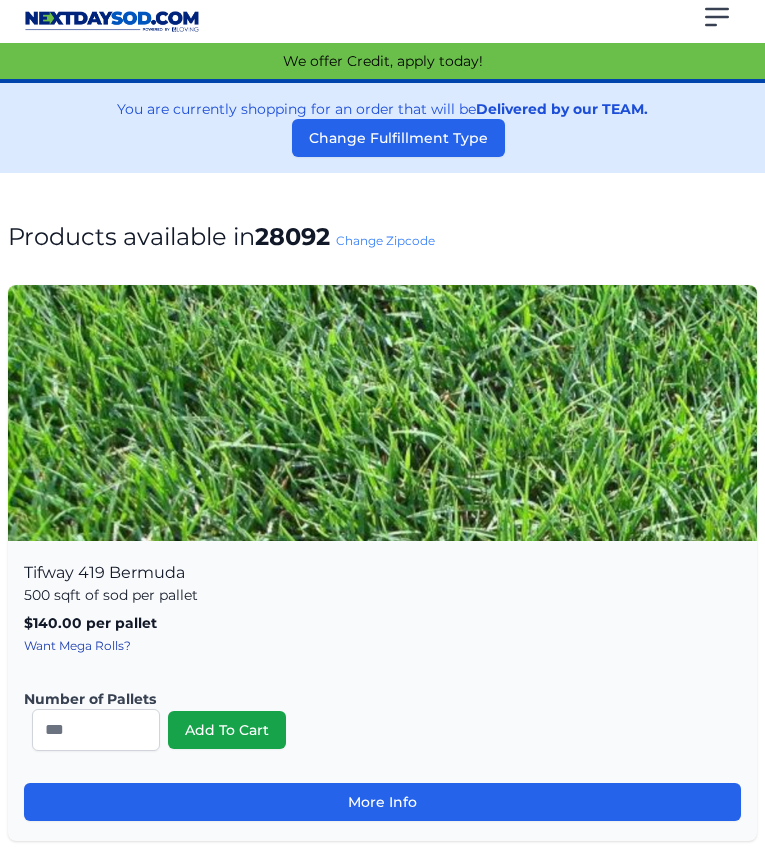 scroll, scrollTop: 0, scrollLeft: 0, axis: both 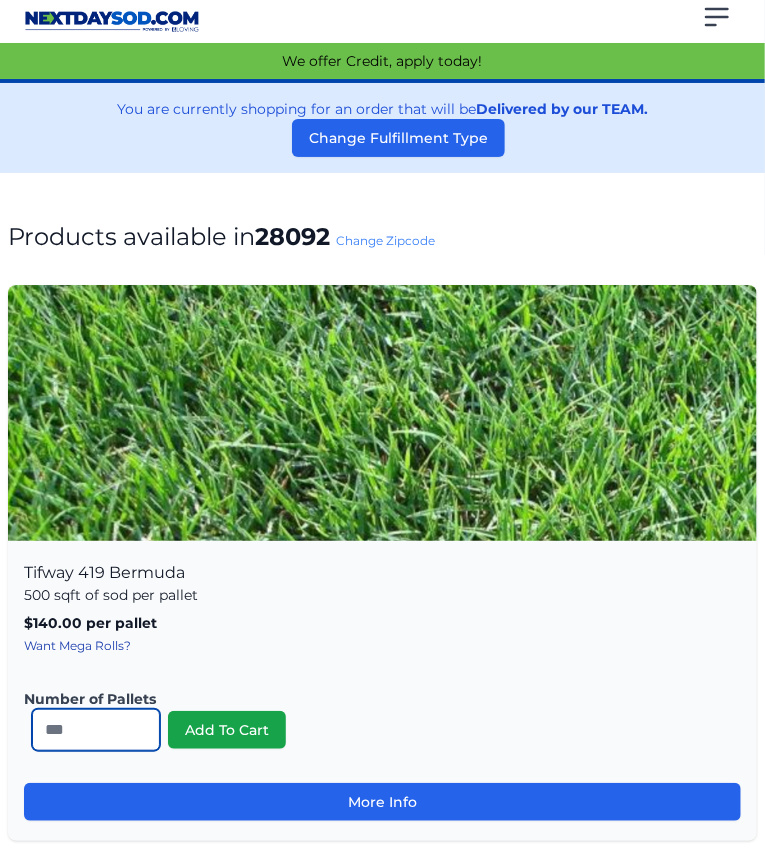 click on "*" at bounding box center (96, 730) 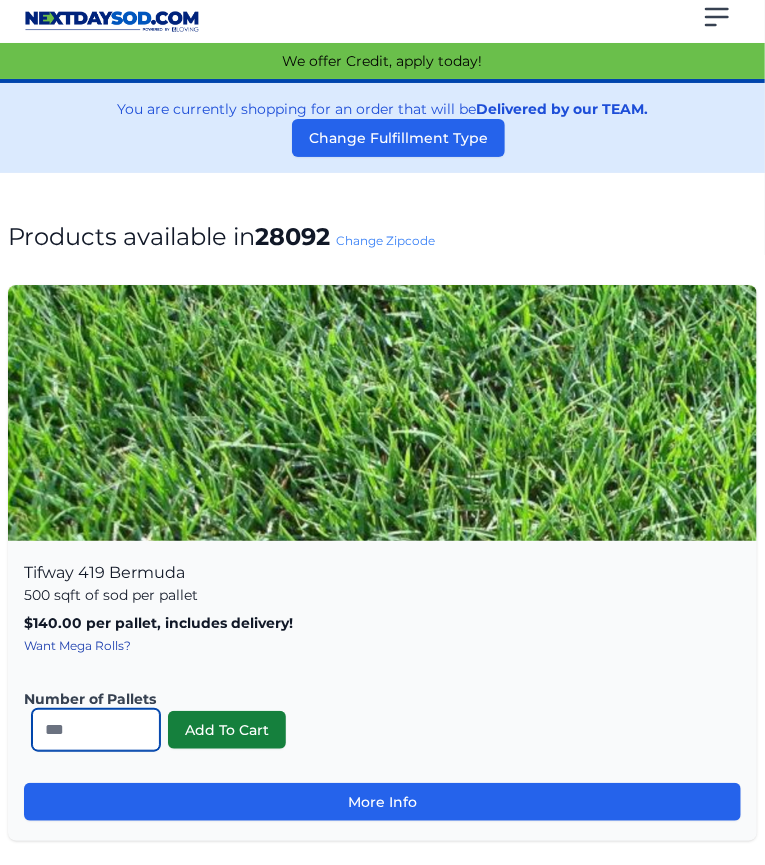 type on "**" 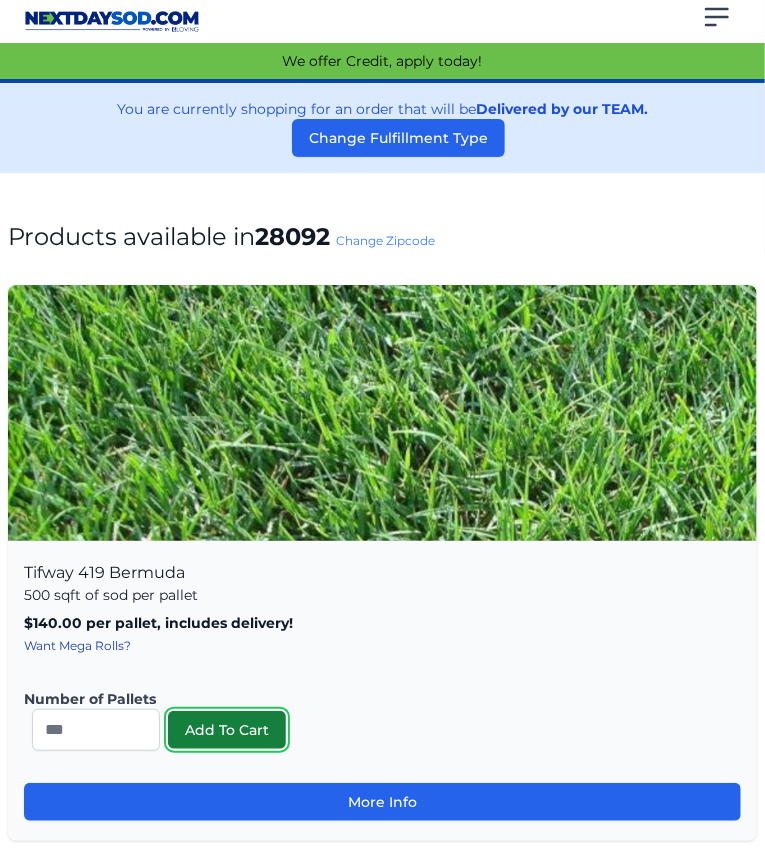 click on "Add To Cart" at bounding box center (227, 730) 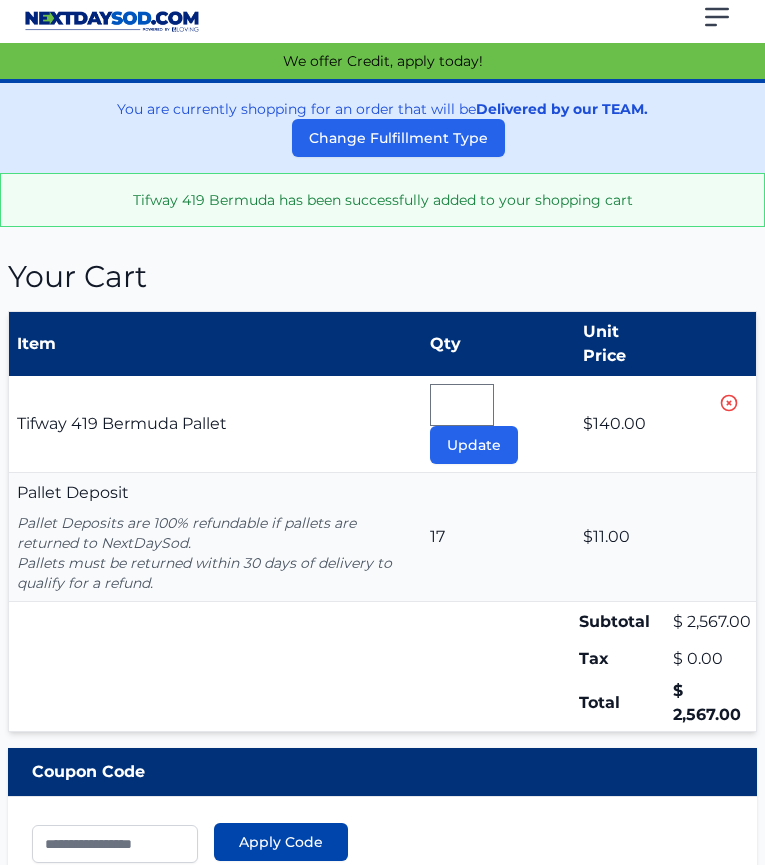scroll, scrollTop: 0, scrollLeft: 0, axis: both 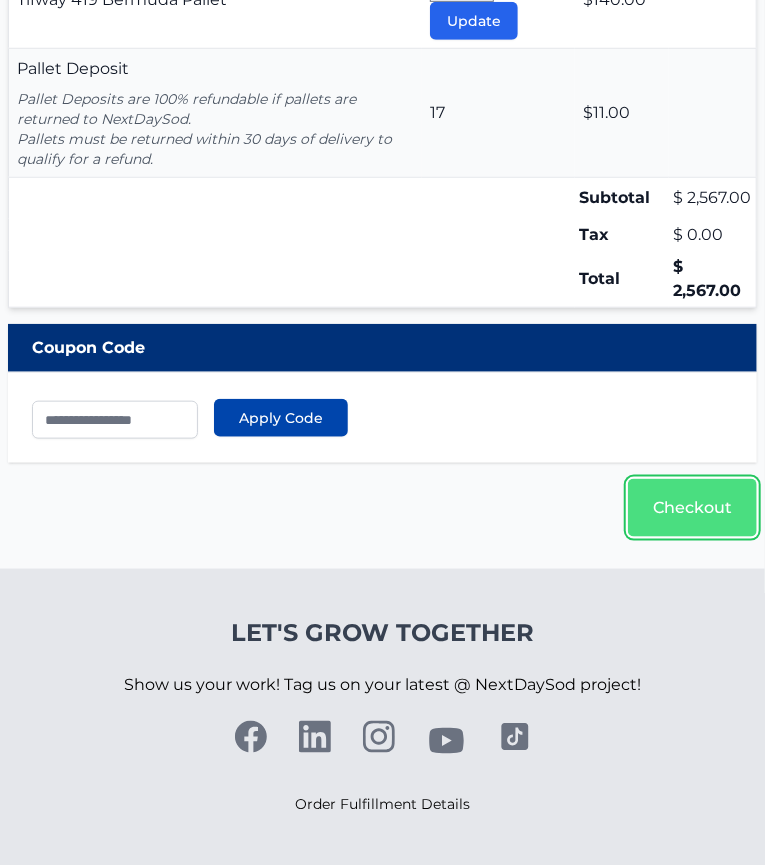 click on "Checkout" at bounding box center (692, 508) 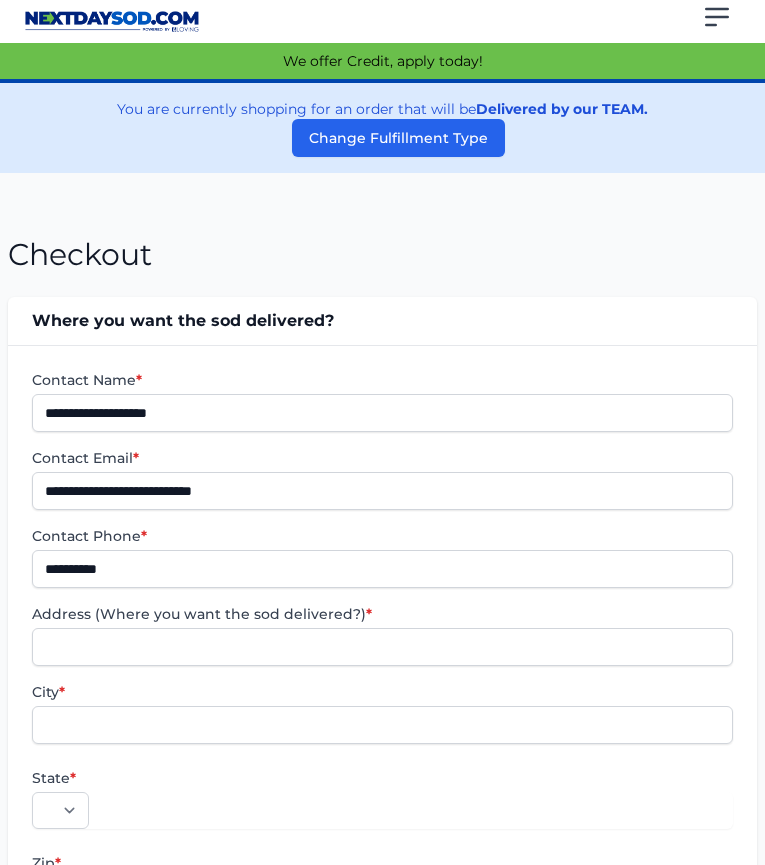 scroll, scrollTop: 0, scrollLeft: 0, axis: both 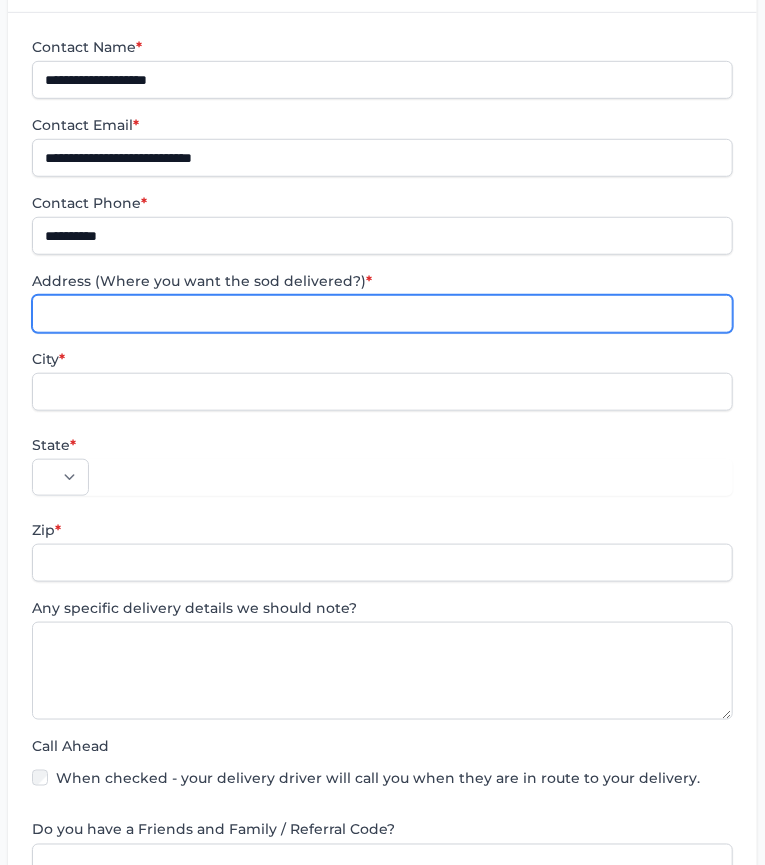 click on "Address (Where you want the sod delivered?)
*" at bounding box center (382, 314) 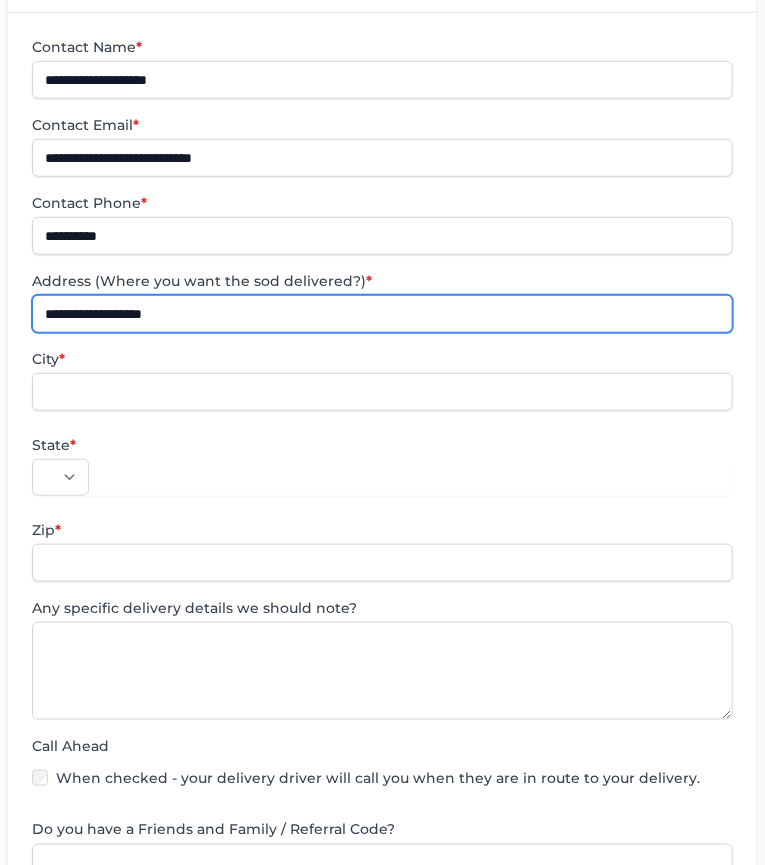 type on "**********" 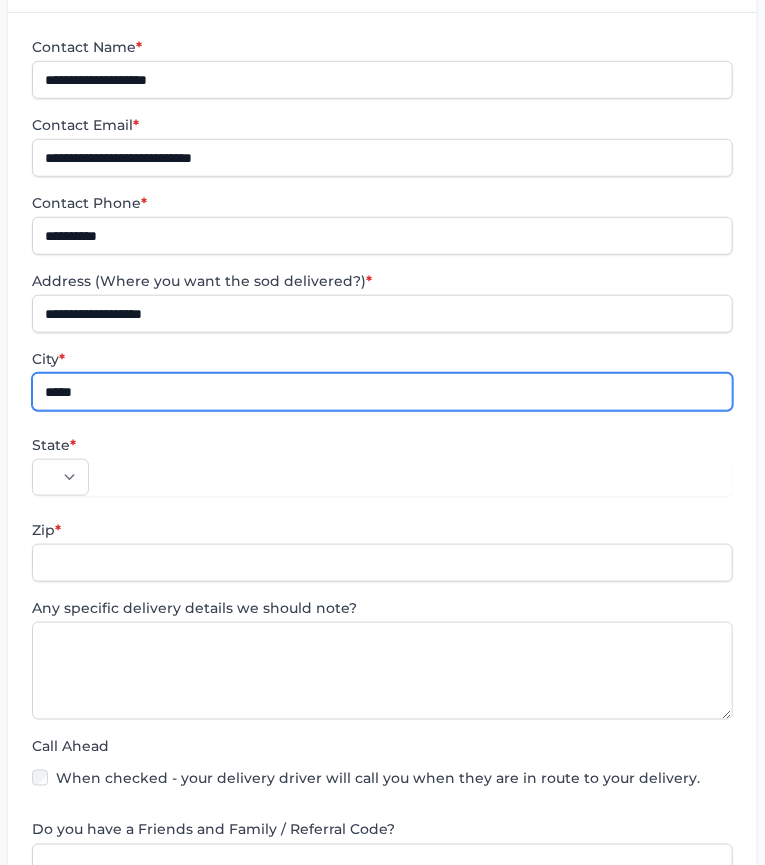 scroll, scrollTop: 0, scrollLeft: 7, axis: horizontal 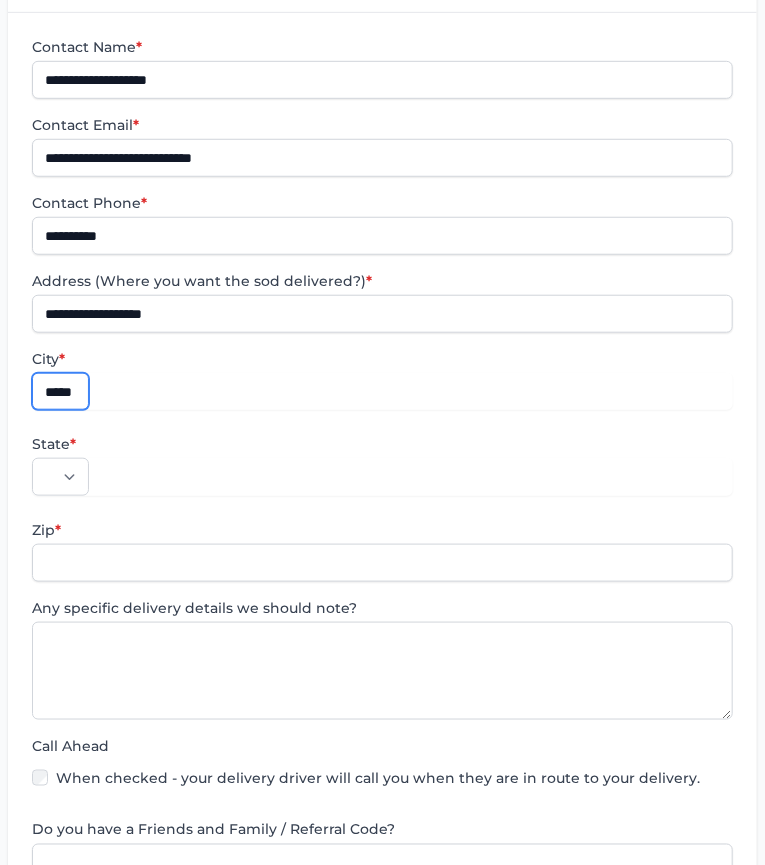 type on "**********" 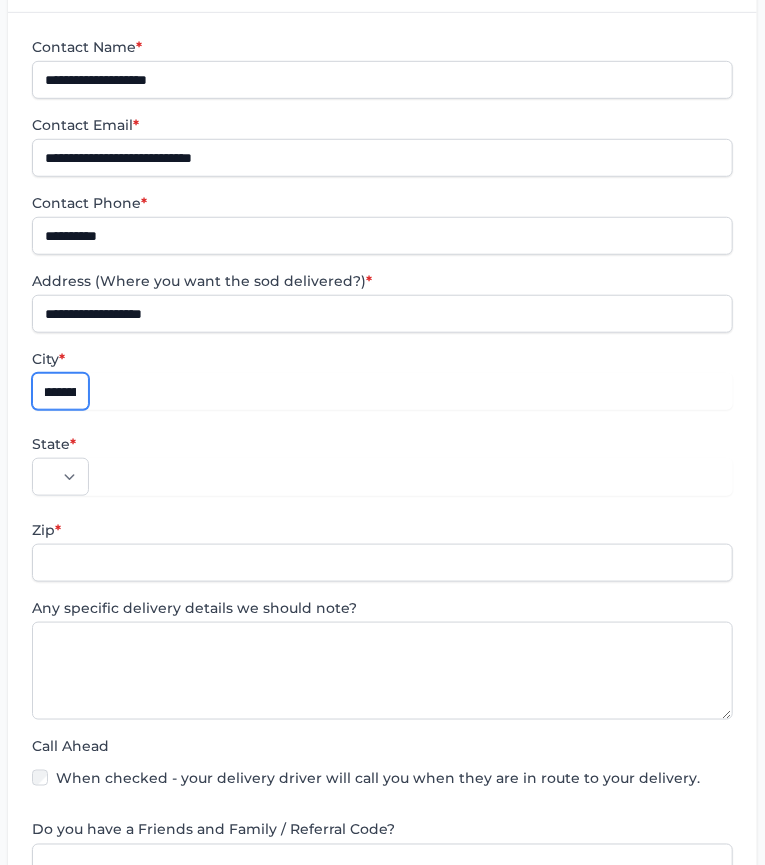 select on "**" 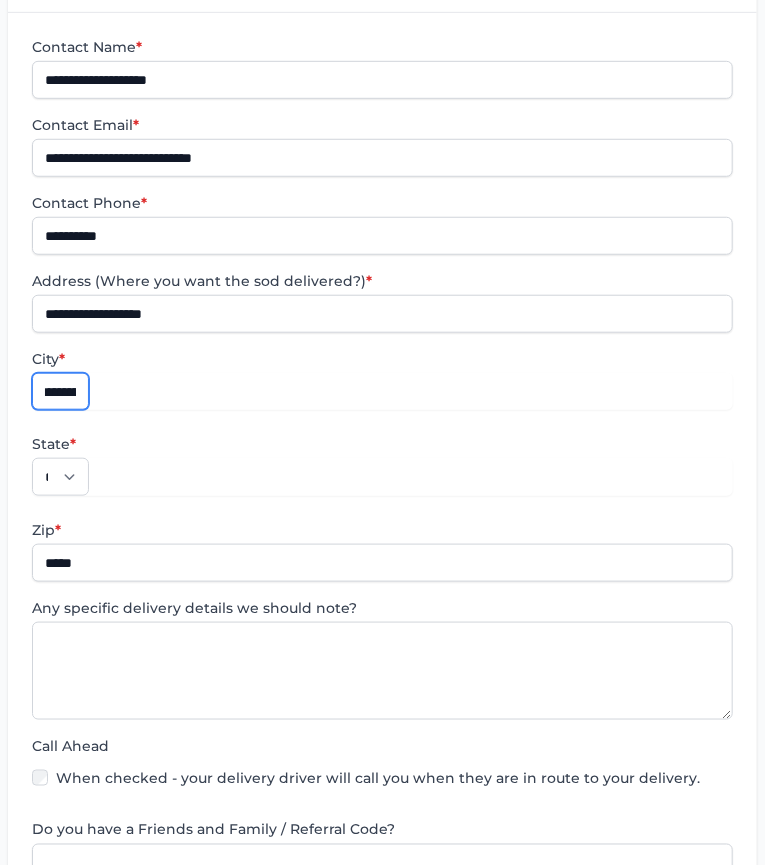 scroll, scrollTop: 0, scrollLeft: 0, axis: both 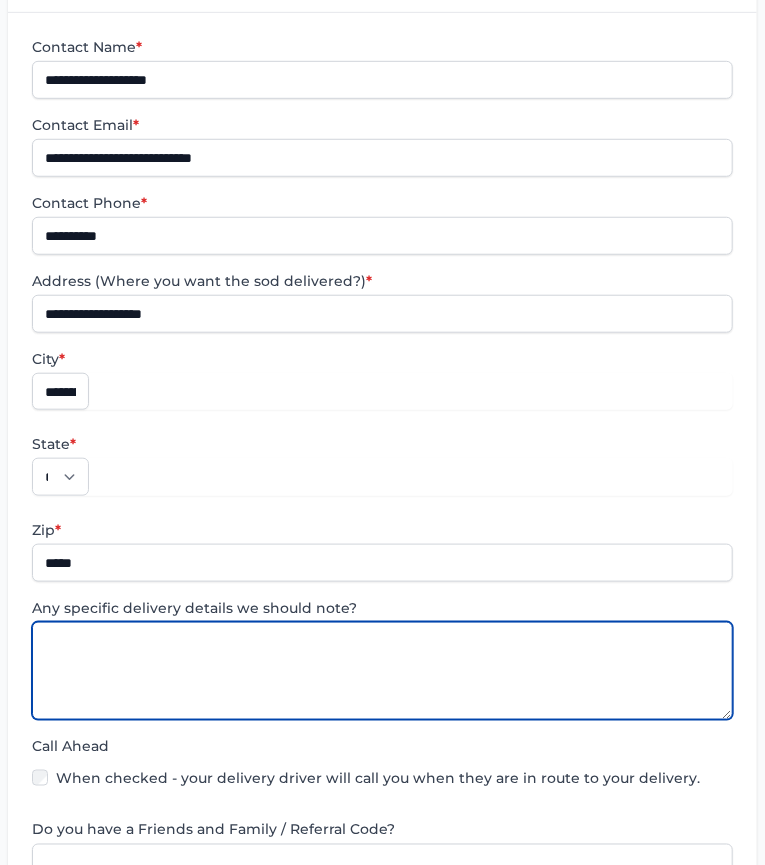paste on "**********" 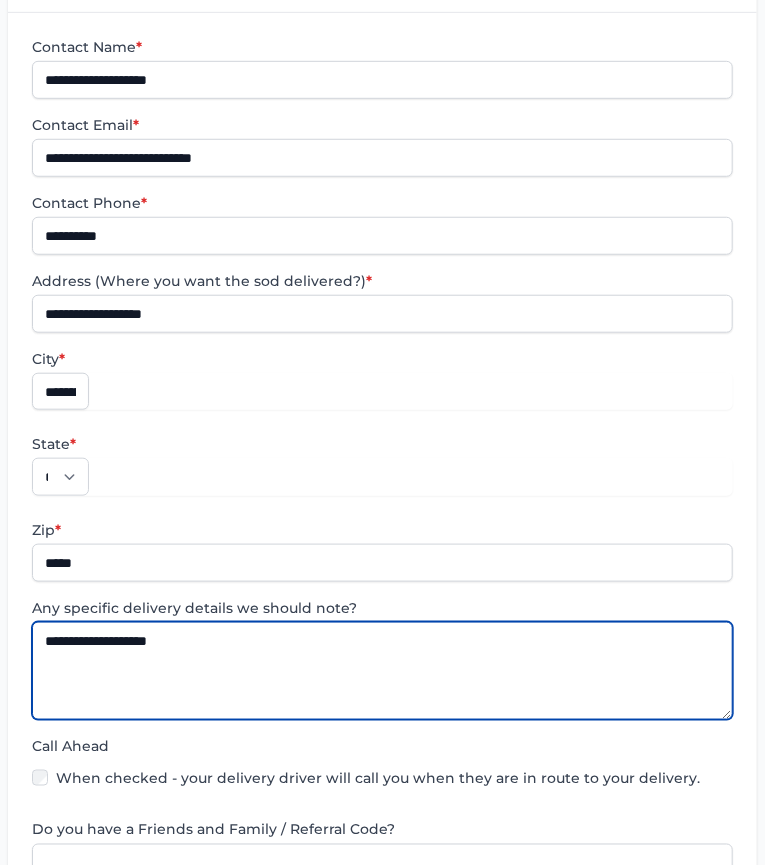 type on "**********" 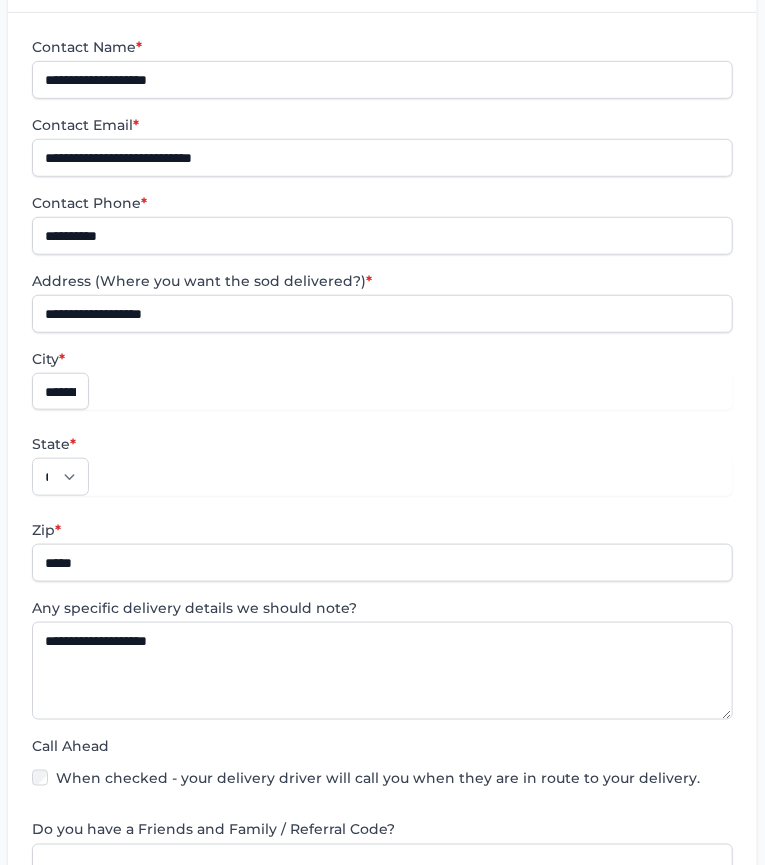 click on "**********" at bounding box center (141, 1155) 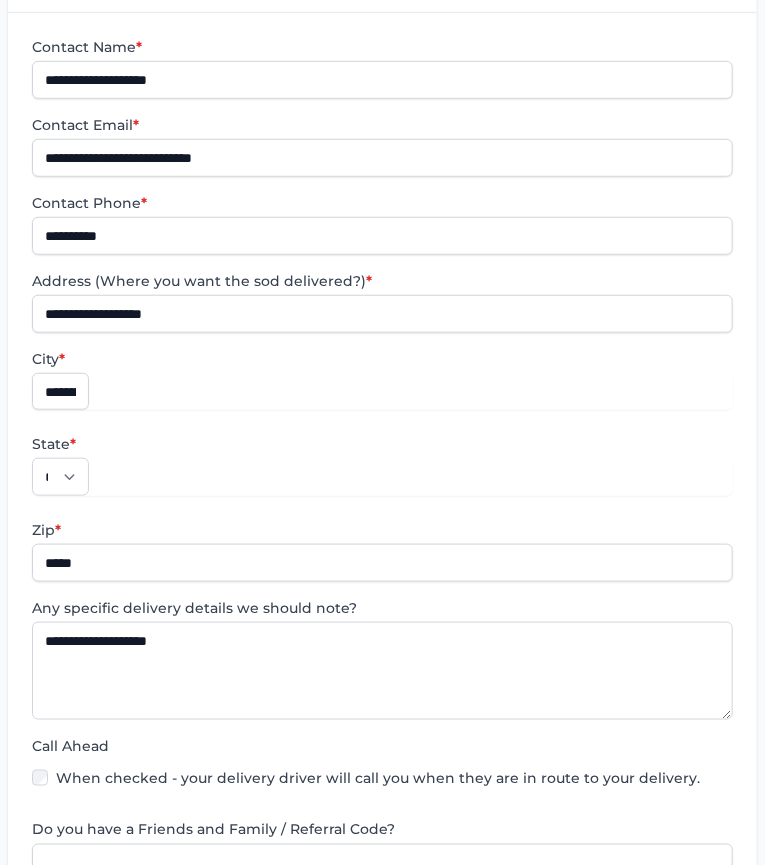 select on "**********" 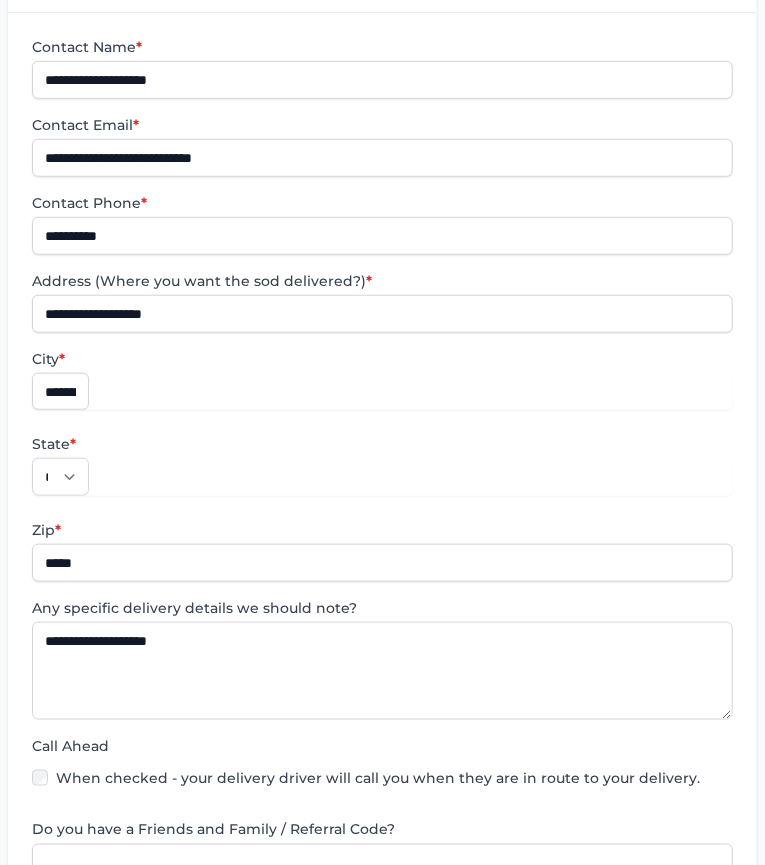 click on "**********" at bounding box center [141, 1155] 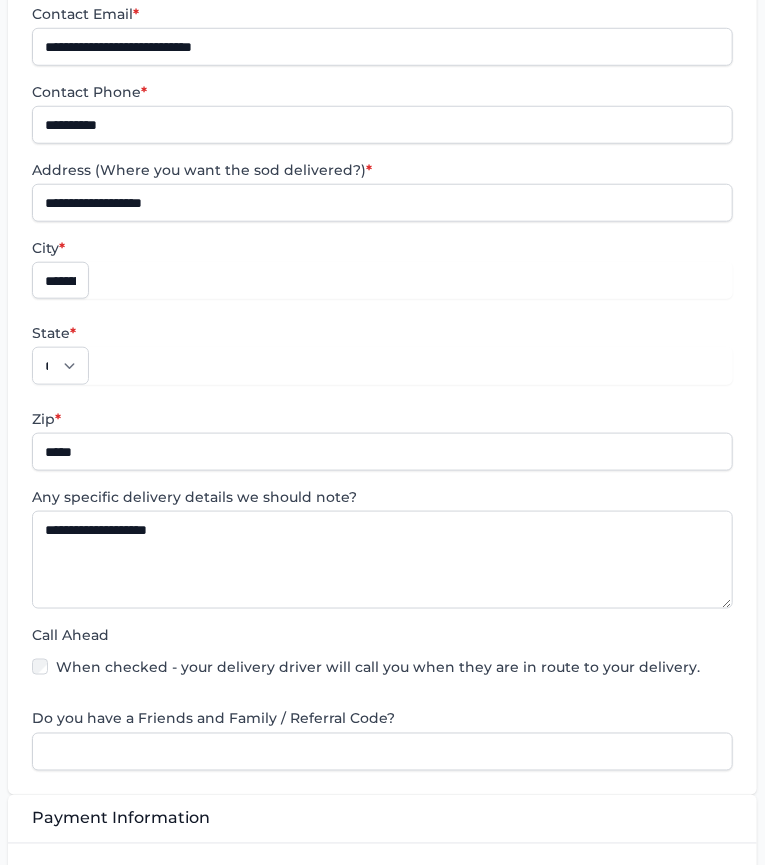 click on "Show" at bounding box center [712, 1203] 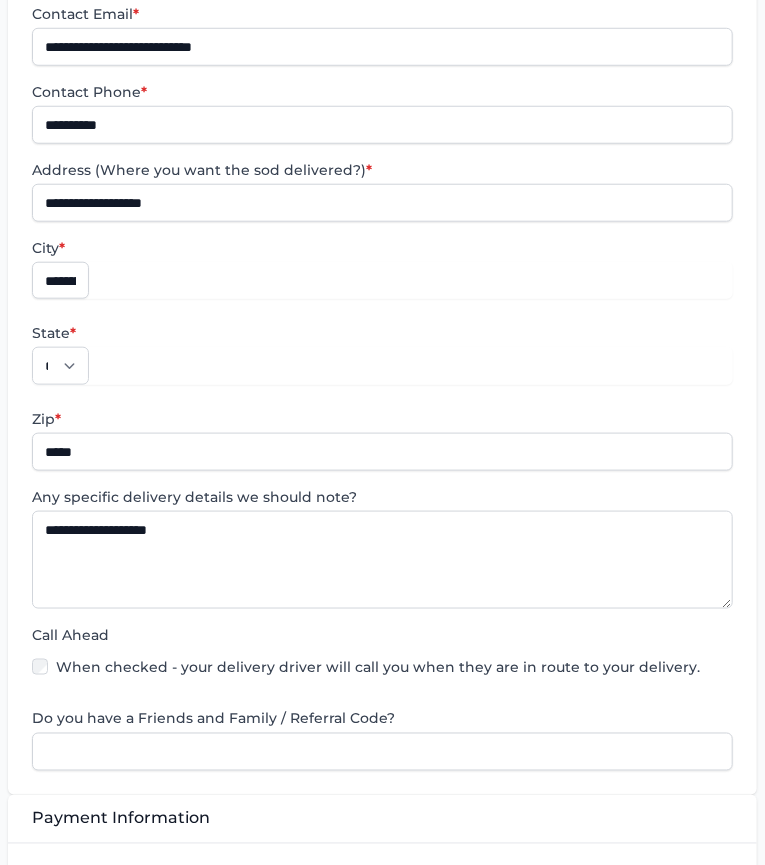 scroll, scrollTop: 0, scrollLeft: 77, axis: horizontal 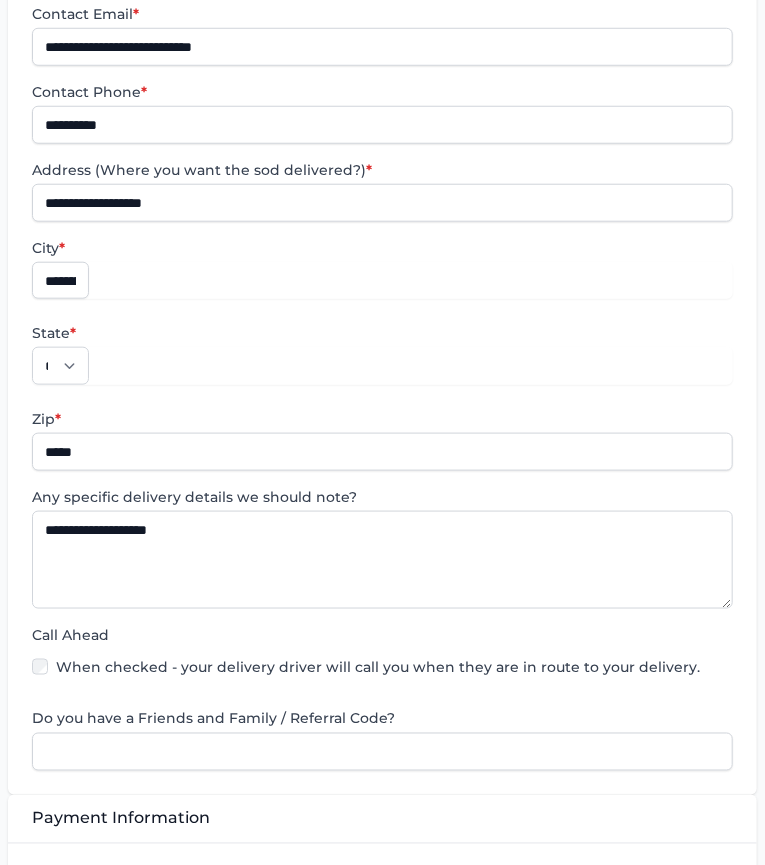 type on "**********" 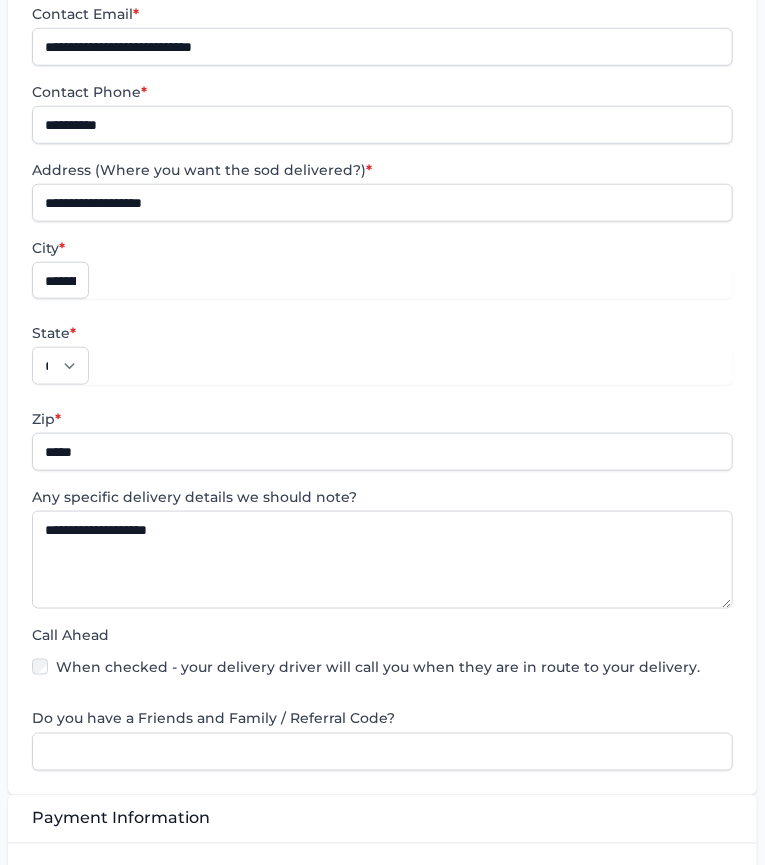 type on "**" 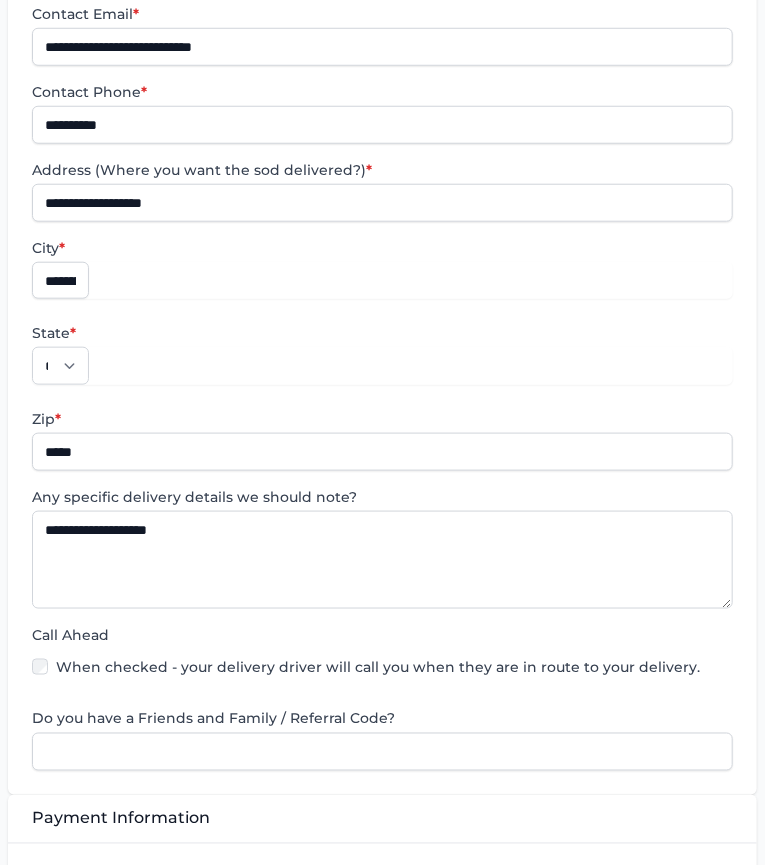 type on "******" 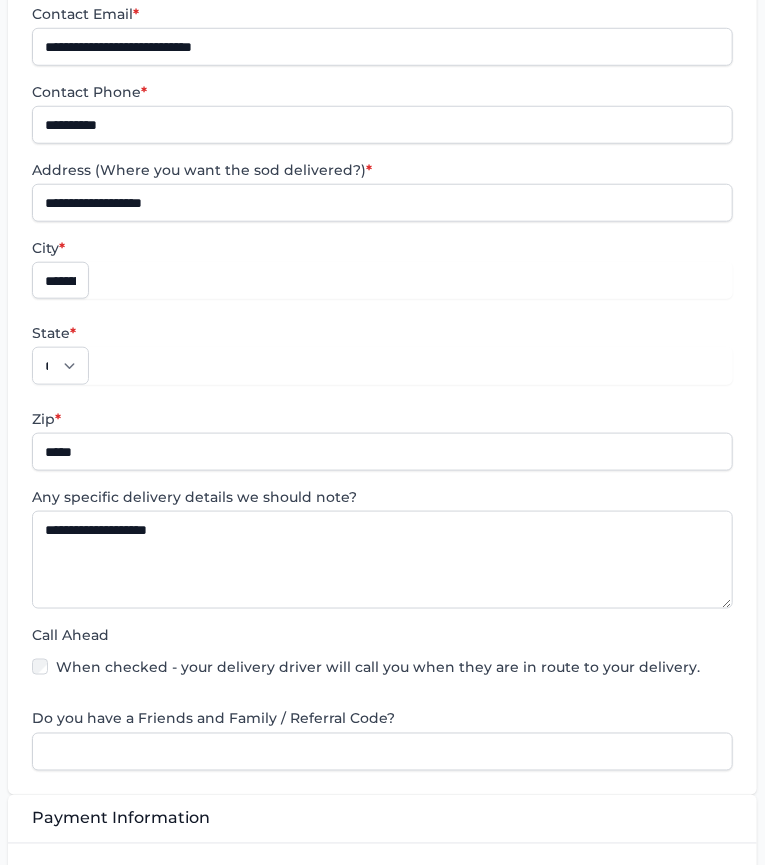 type on "**********" 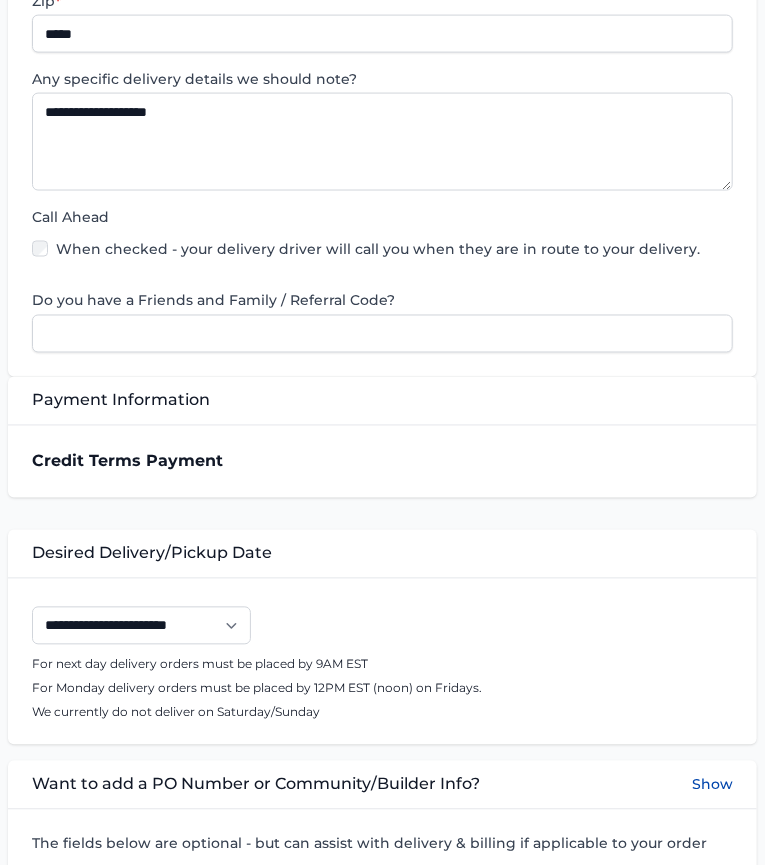 scroll, scrollTop: 888, scrollLeft: 0, axis: vertical 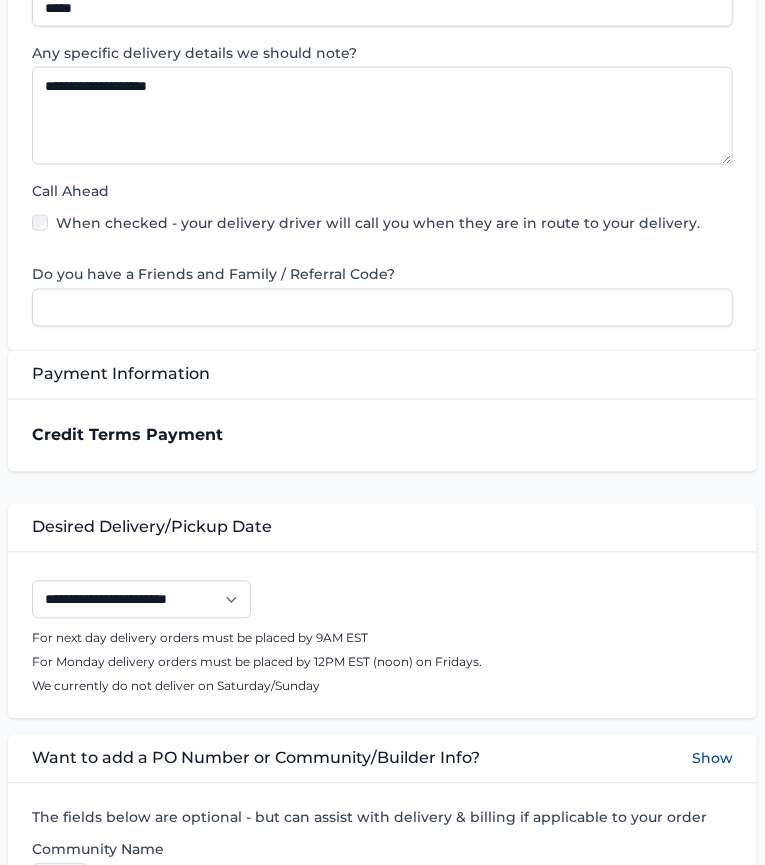 click on "Complete Checkout" at bounding box center [382, 1380] 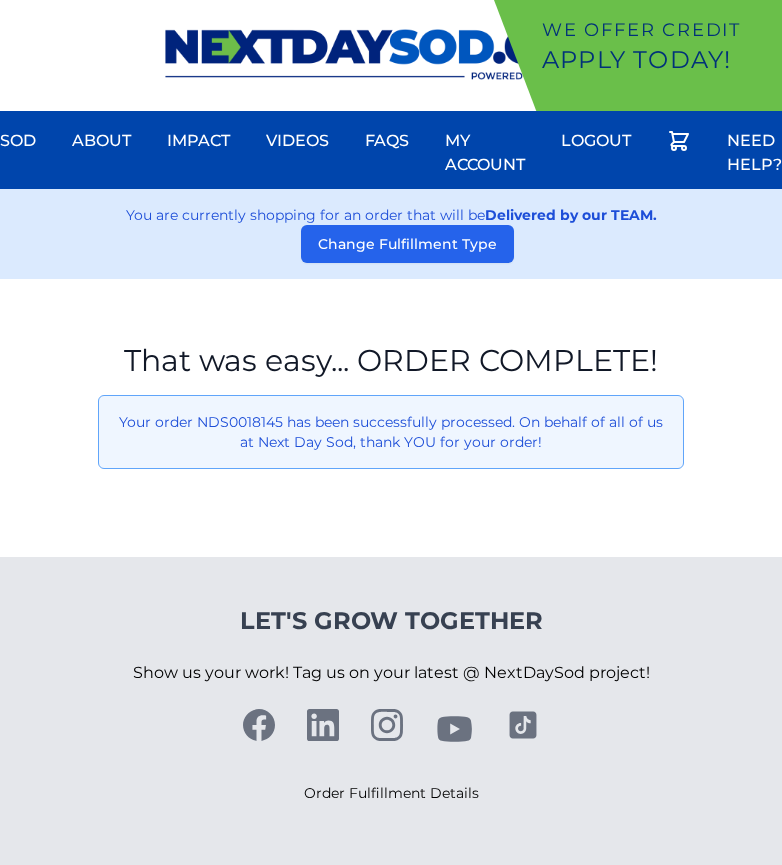 scroll, scrollTop: 0, scrollLeft: 0, axis: both 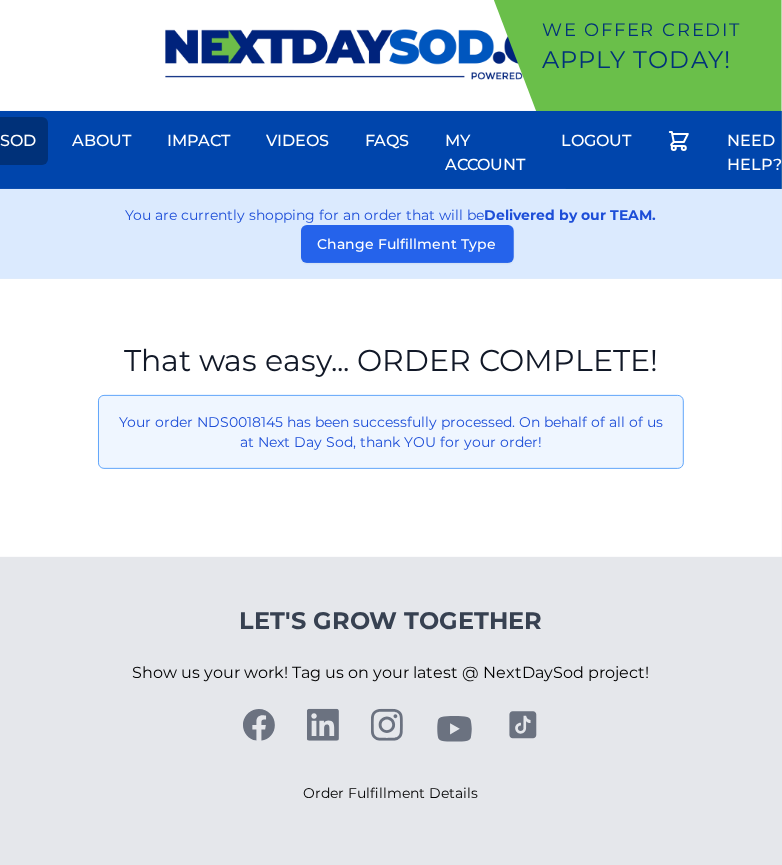 click on "Sod" at bounding box center (18, 141) 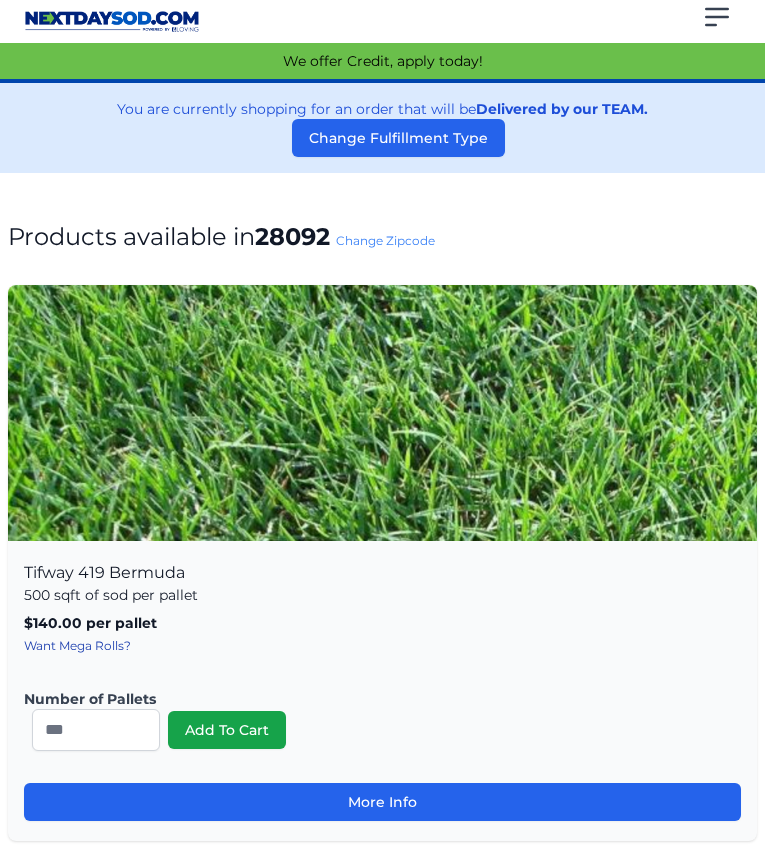 scroll, scrollTop: 0, scrollLeft: 0, axis: both 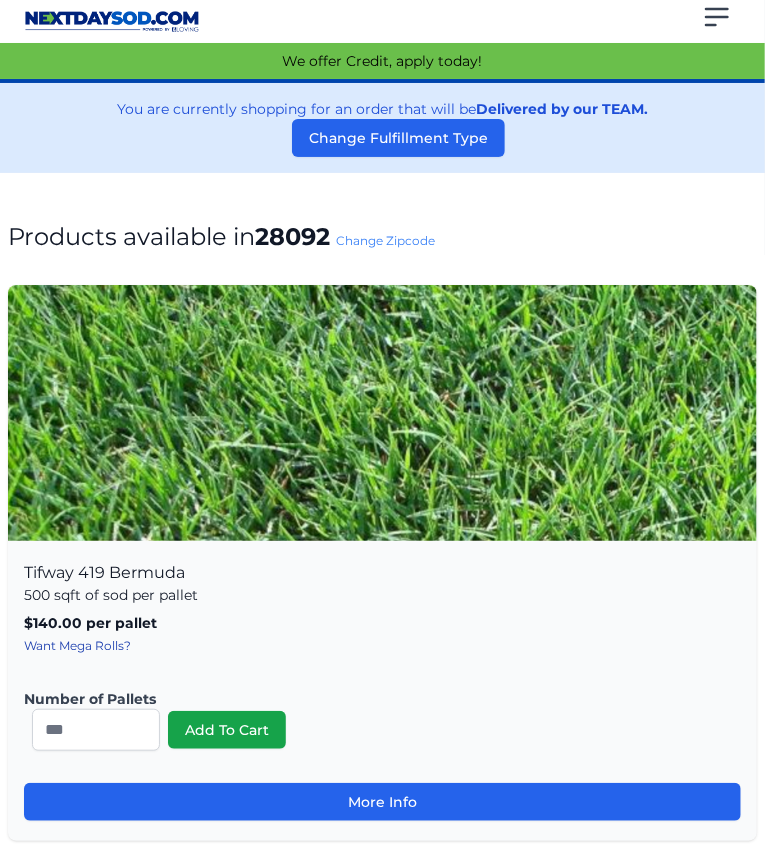 click on "Change Zipcode" at bounding box center (385, 240) 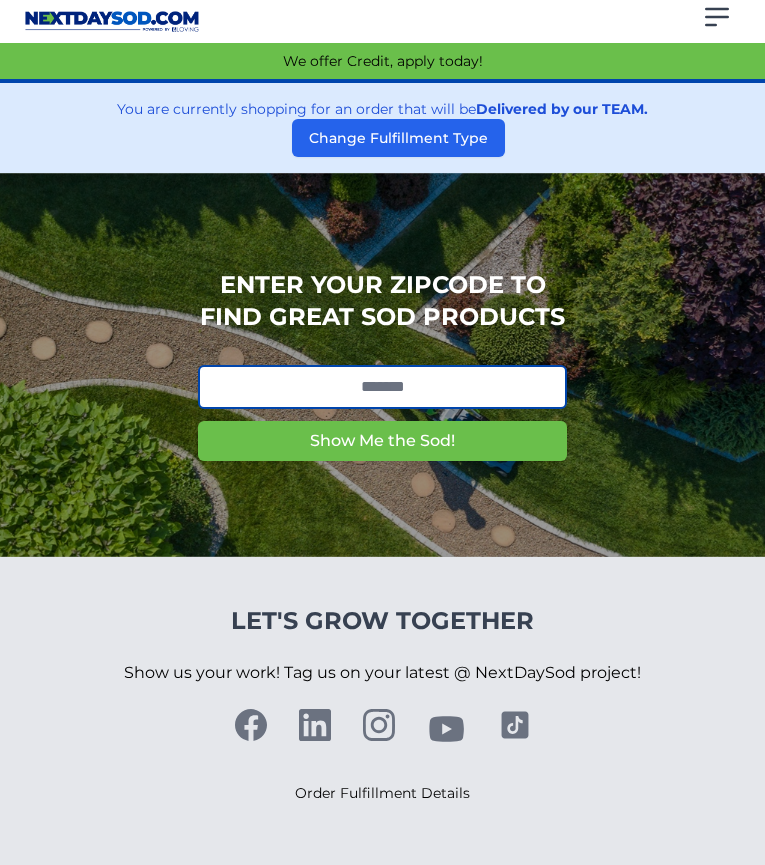 scroll, scrollTop: 0, scrollLeft: 0, axis: both 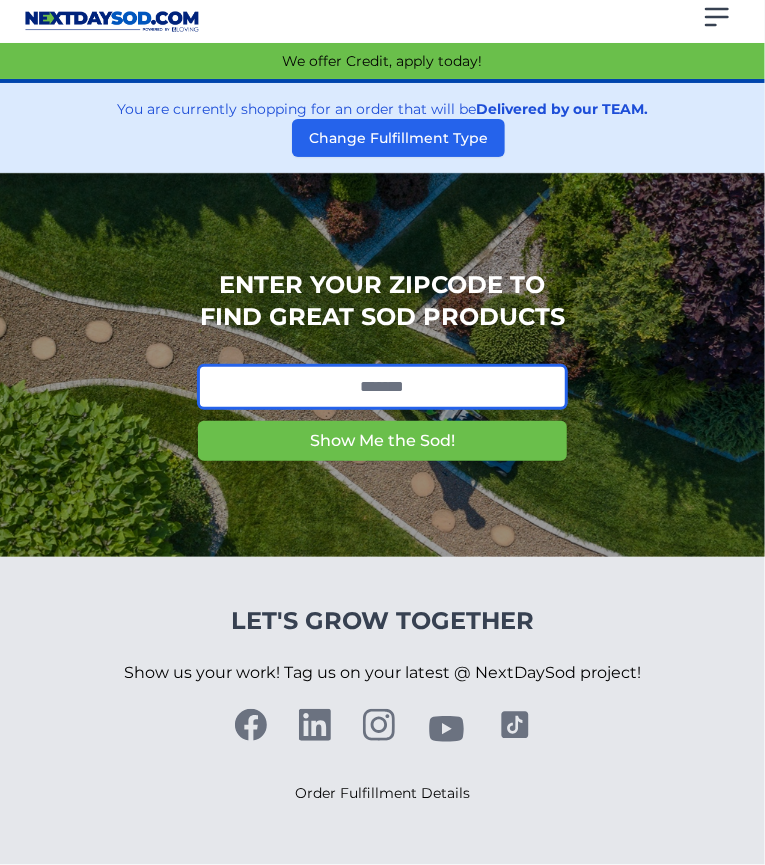 click at bounding box center [382, 387] 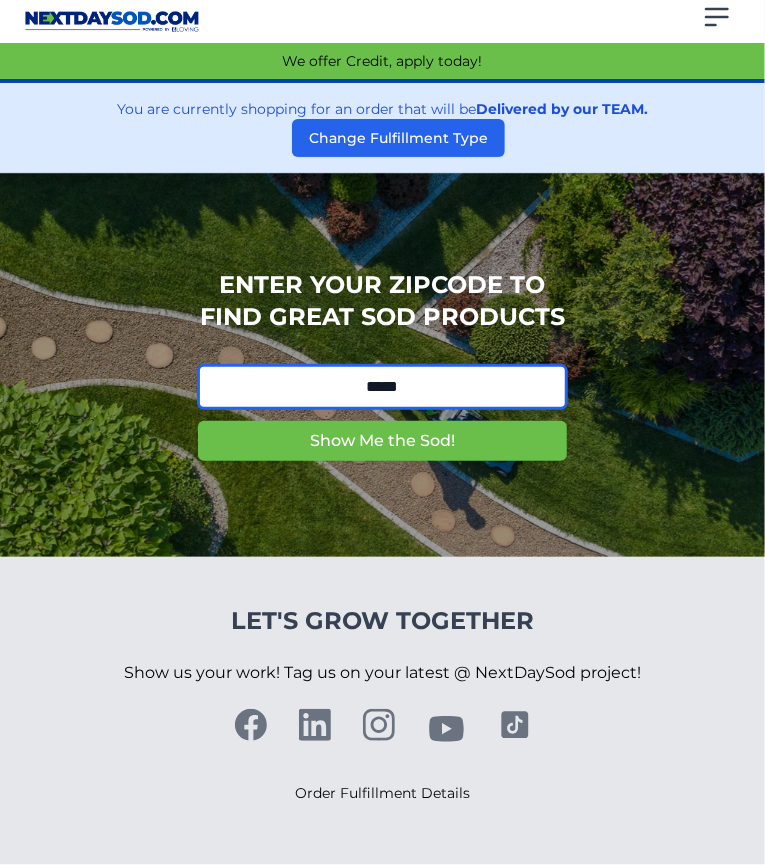 type on "*****" 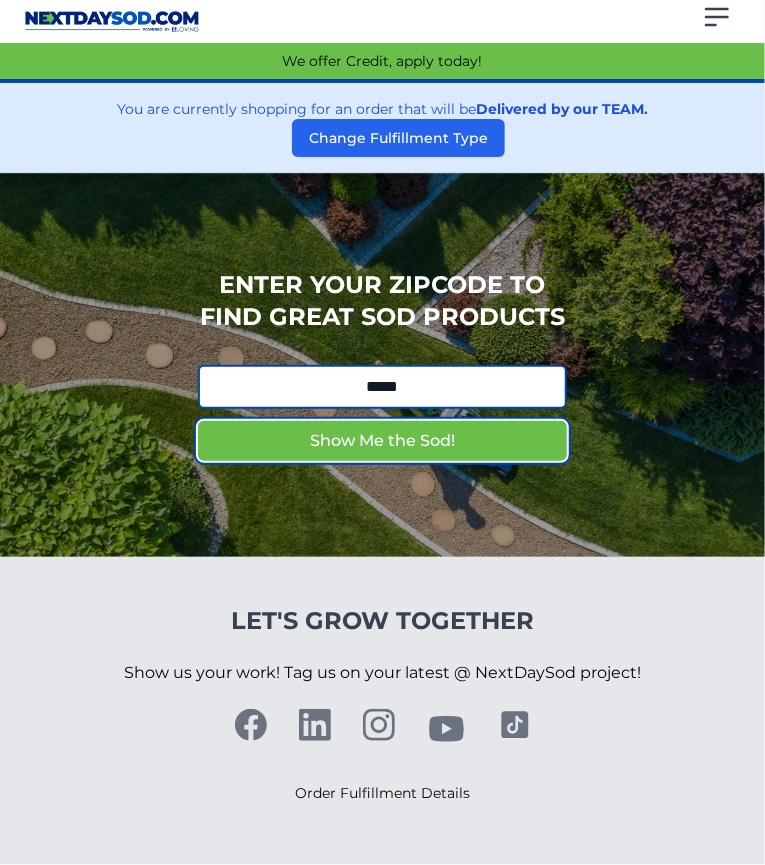type 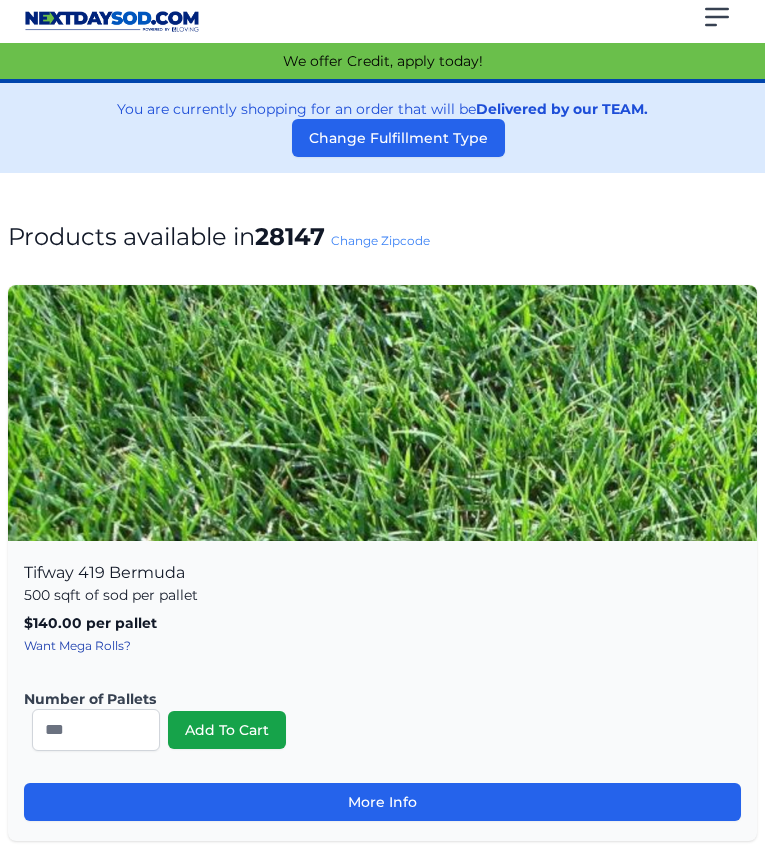 scroll, scrollTop: 0, scrollLeft: 0, axis: both 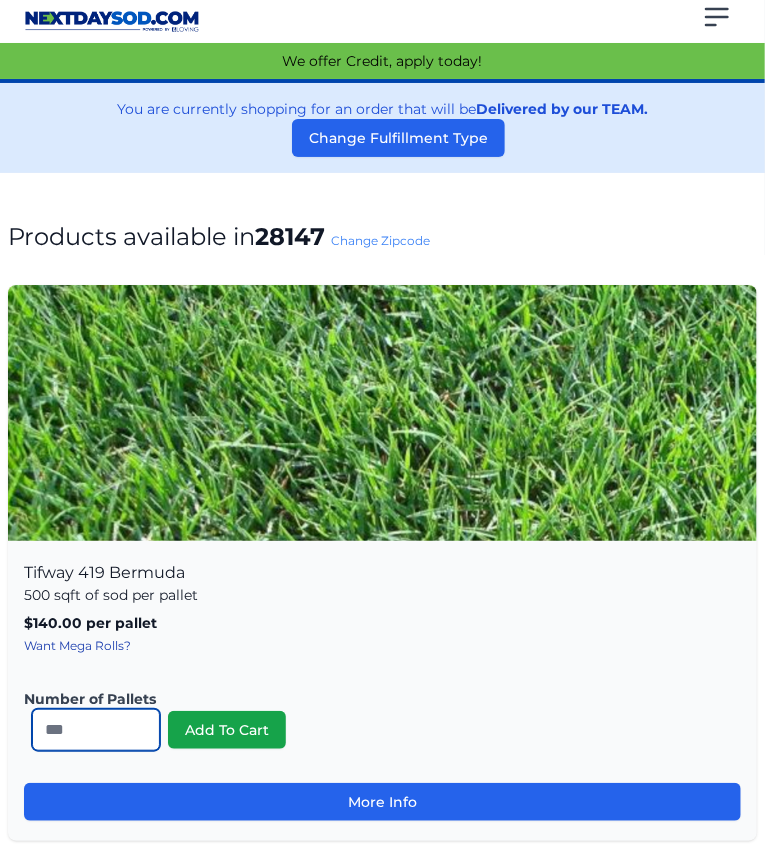 click on "*" at bounding box center [96, 730] 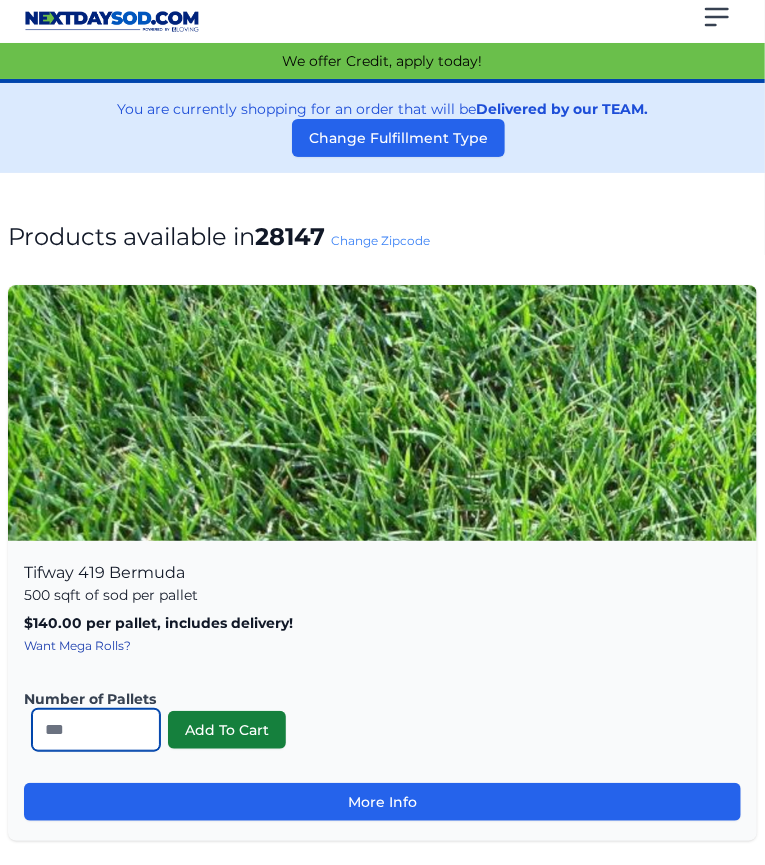 type on "**" 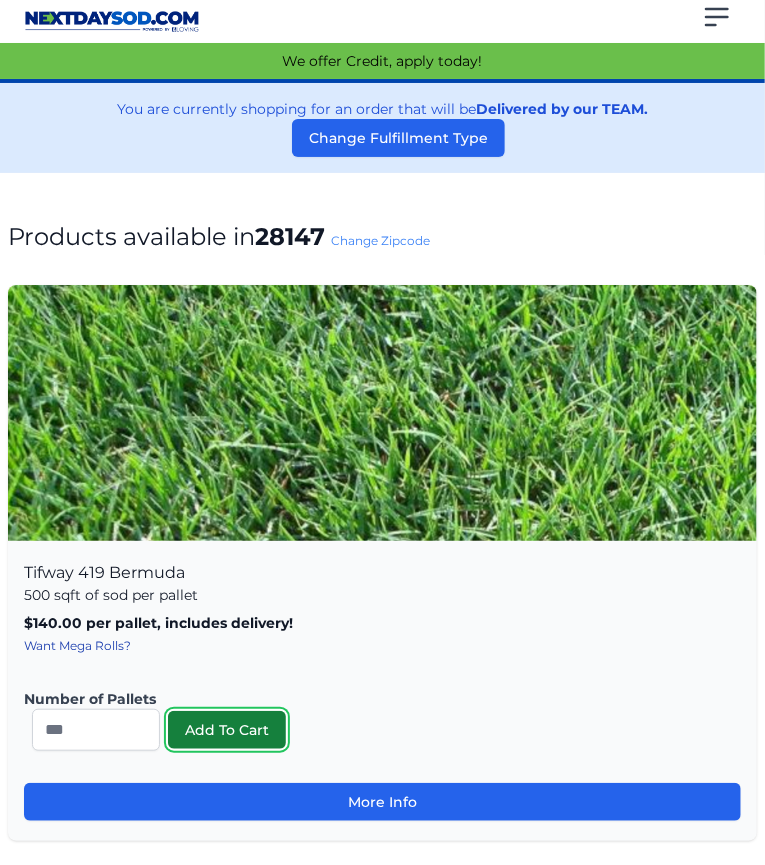 click on "Add To Cart" at bounding box center [227, 730] 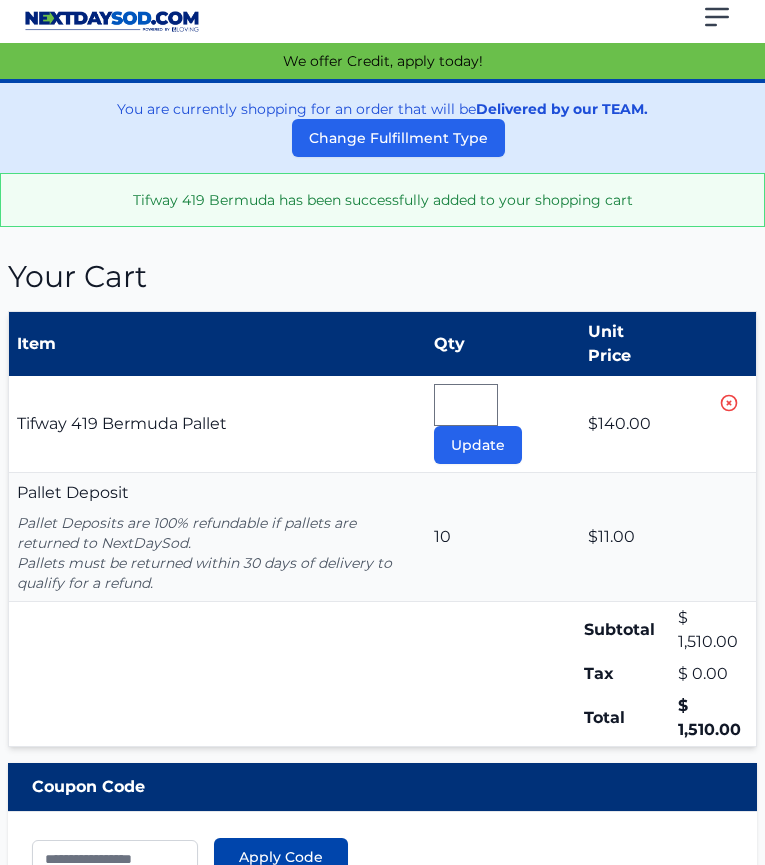 scroll, scrollTop: 0, scrollLeft: 0, axis: both 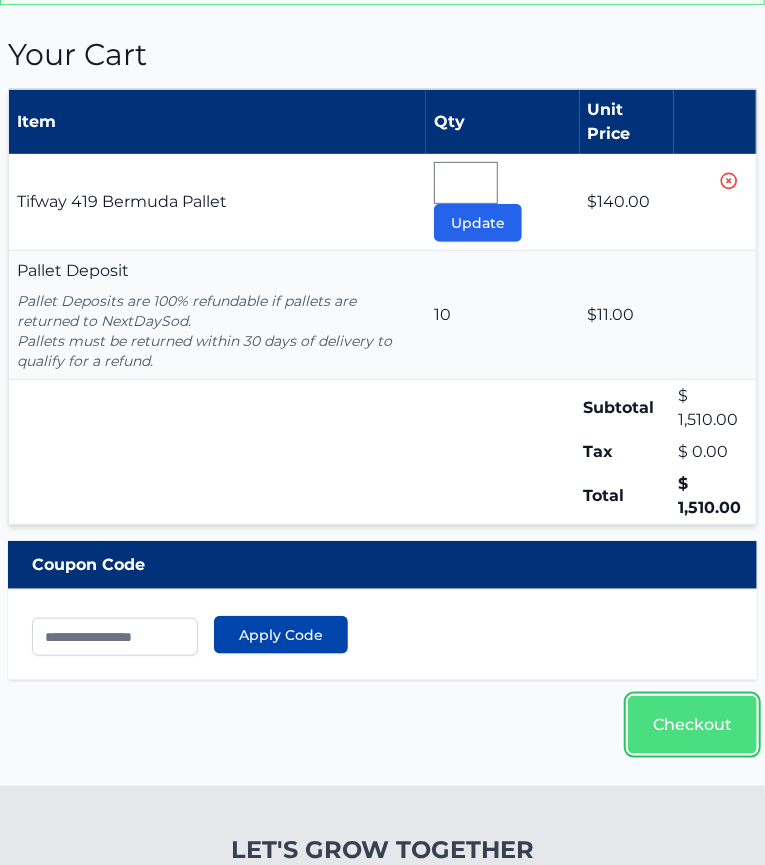 click on "Checkout" at bounding box center [692, 725] 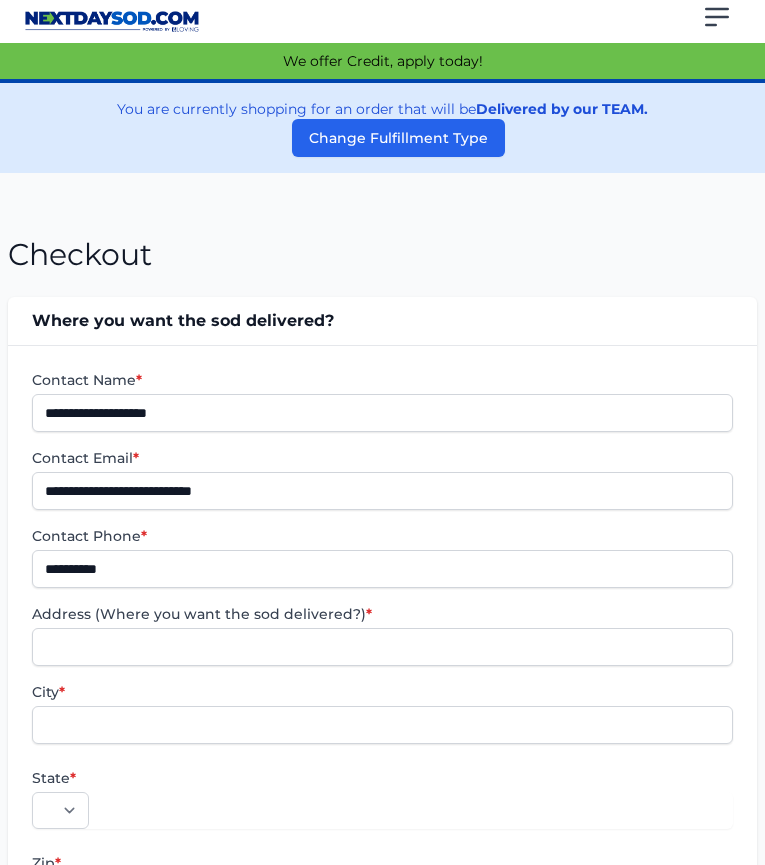 scroll, scrollTop: 0, scrollLeft: 0, axis: both 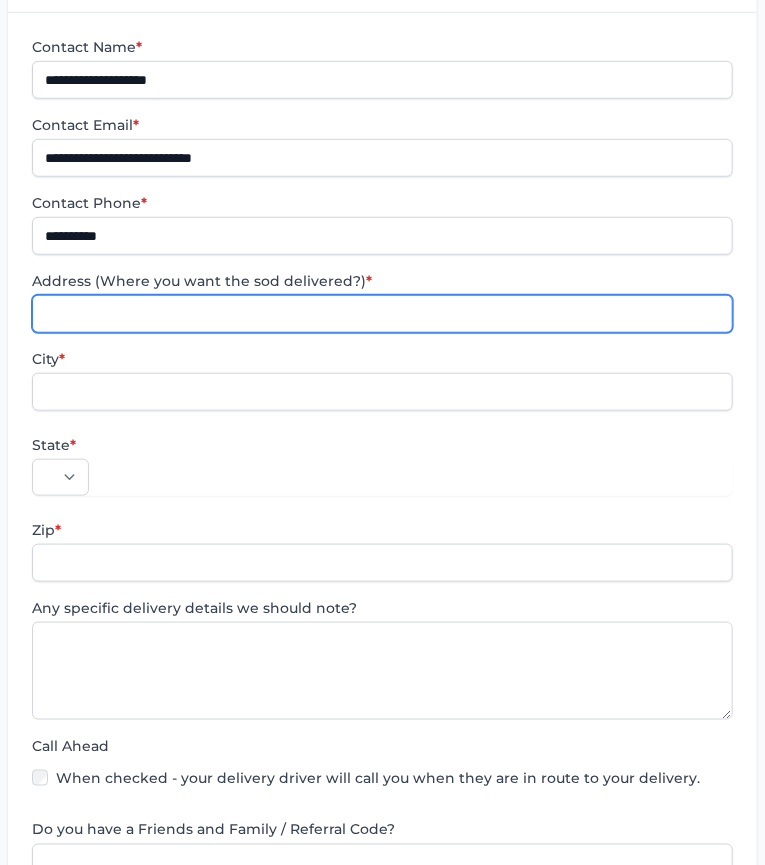 click on "Address (Where you want the sod delivered?)
*" at bounding box center [382, 314] 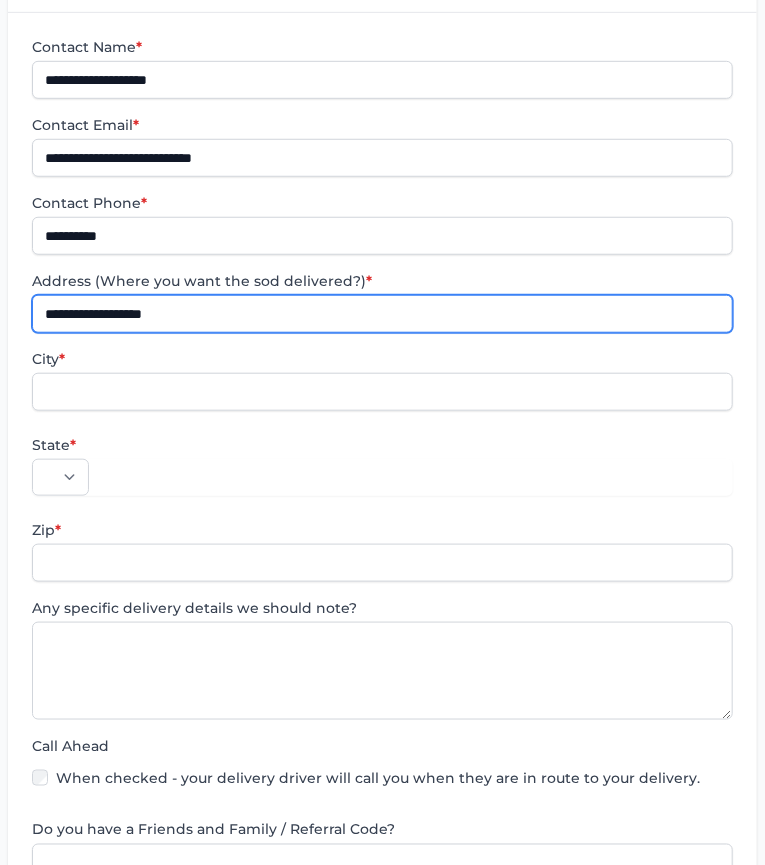 type on "**********" 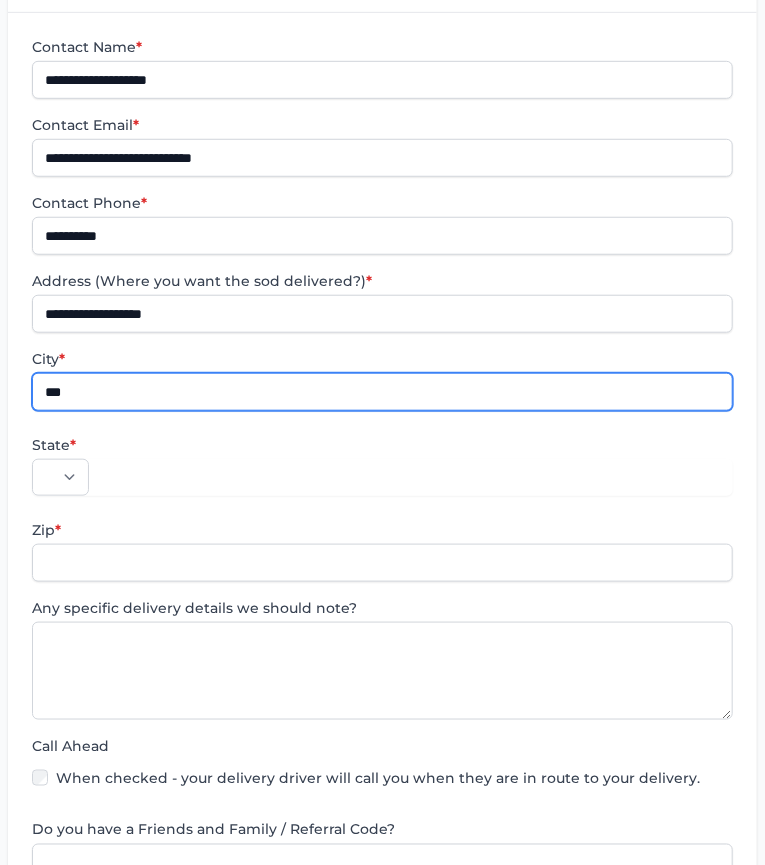 type on "*********" 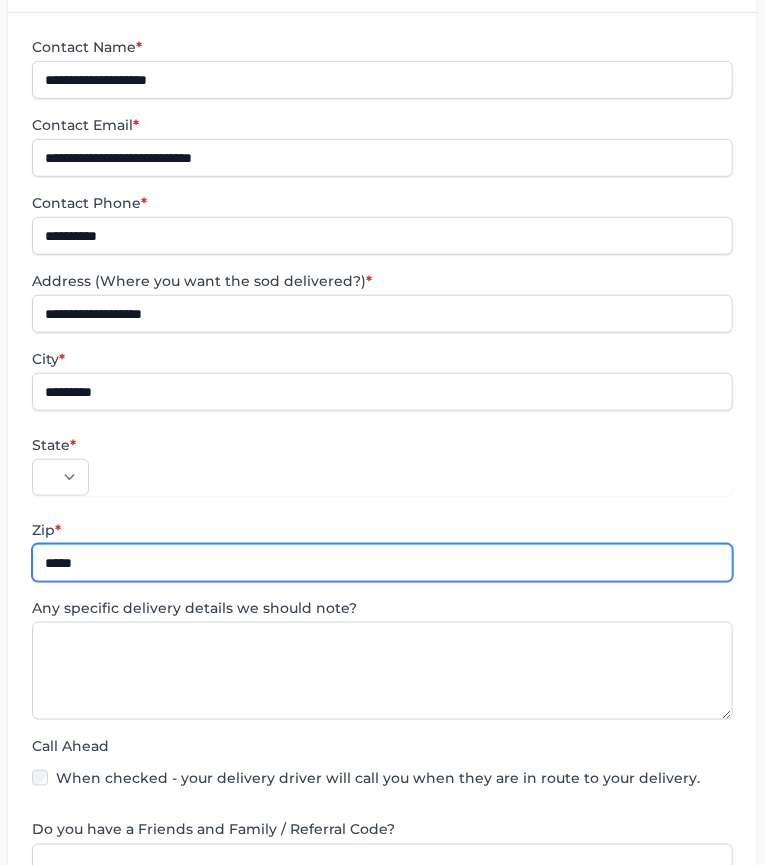 type on "**********" 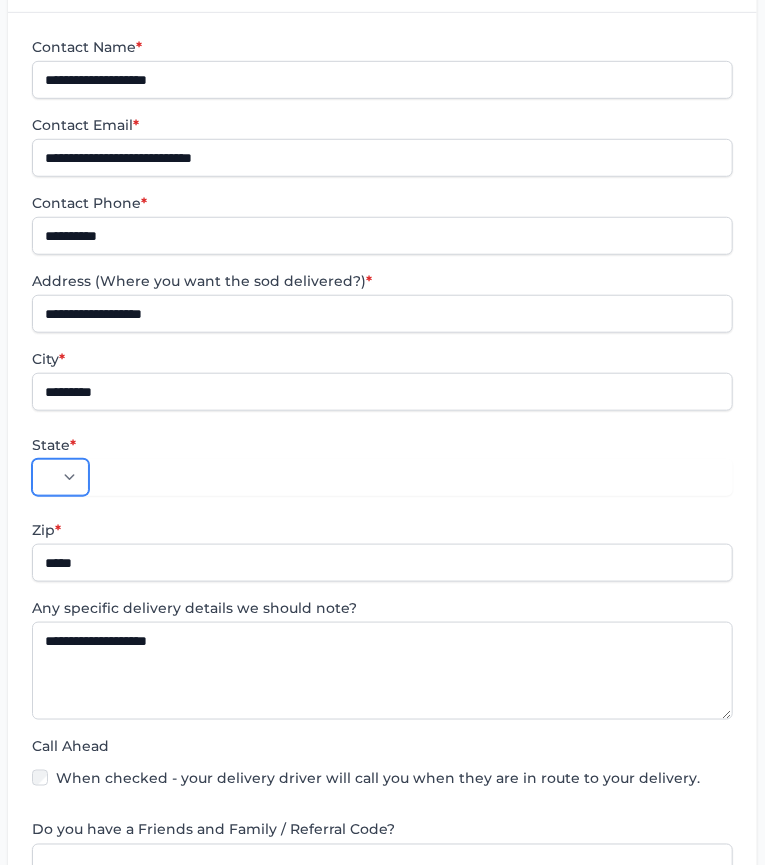 select on "**" 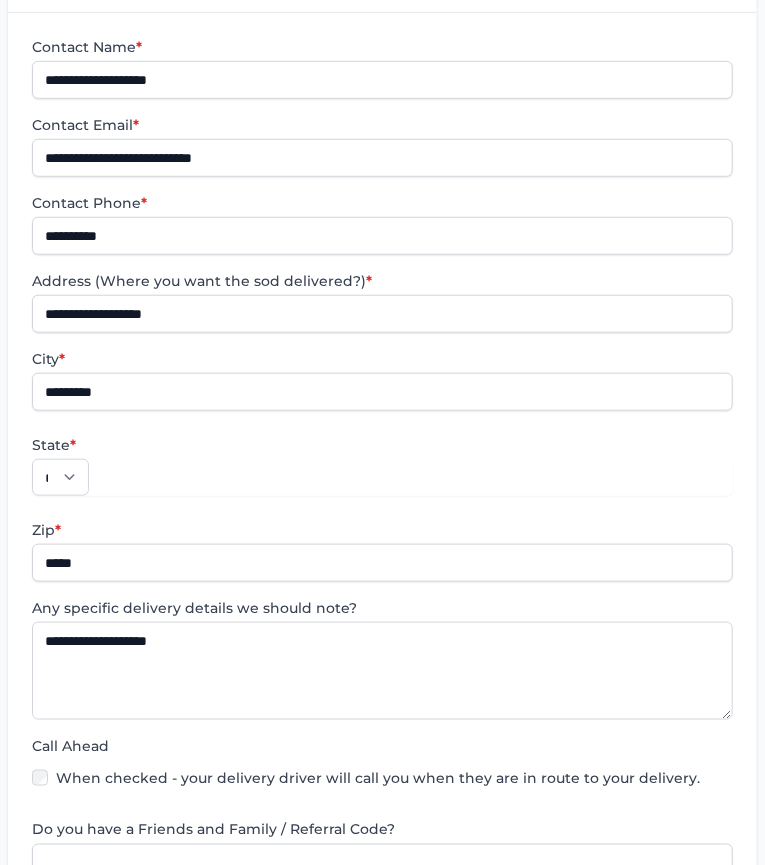 drag, startPoint x: 527, startPoint y: 314, endPoint x: 540, endPoint y: 322, distance: 15.264338 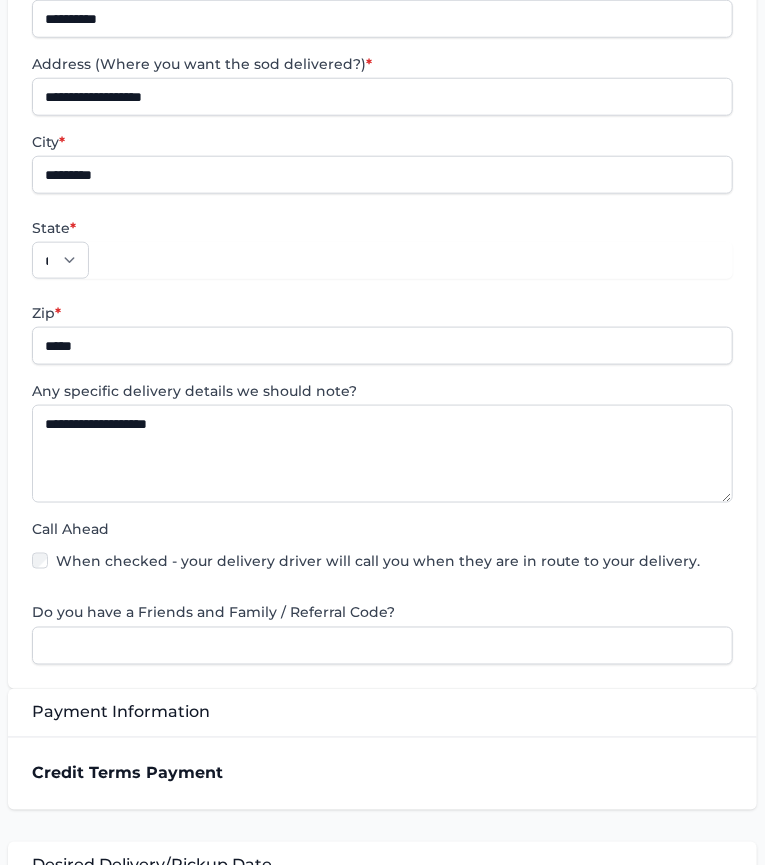scroll, scrollTop: 555, scrollLeft: 0, axis: vertical 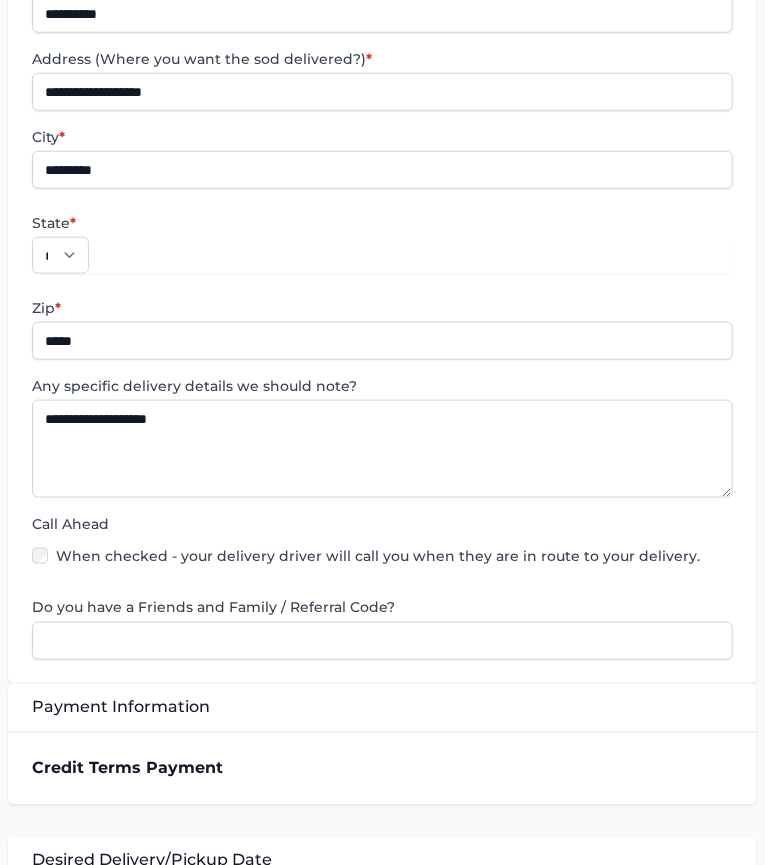 click on "Show" at bounding box center [712, 1092] 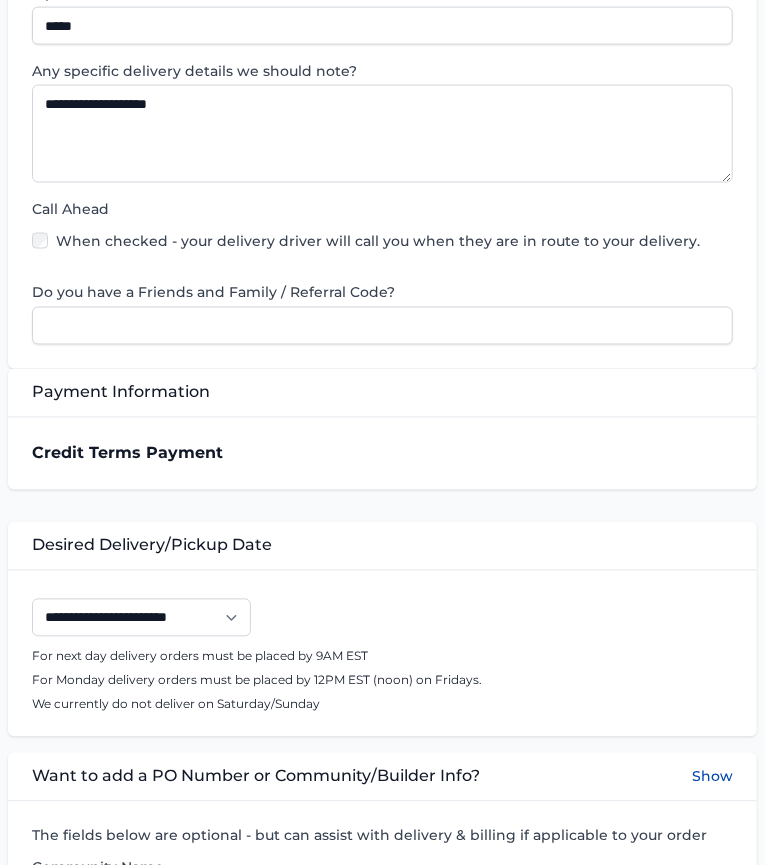 scroll, scrollTop: 888, scrollLeft: 0, axis: vertical 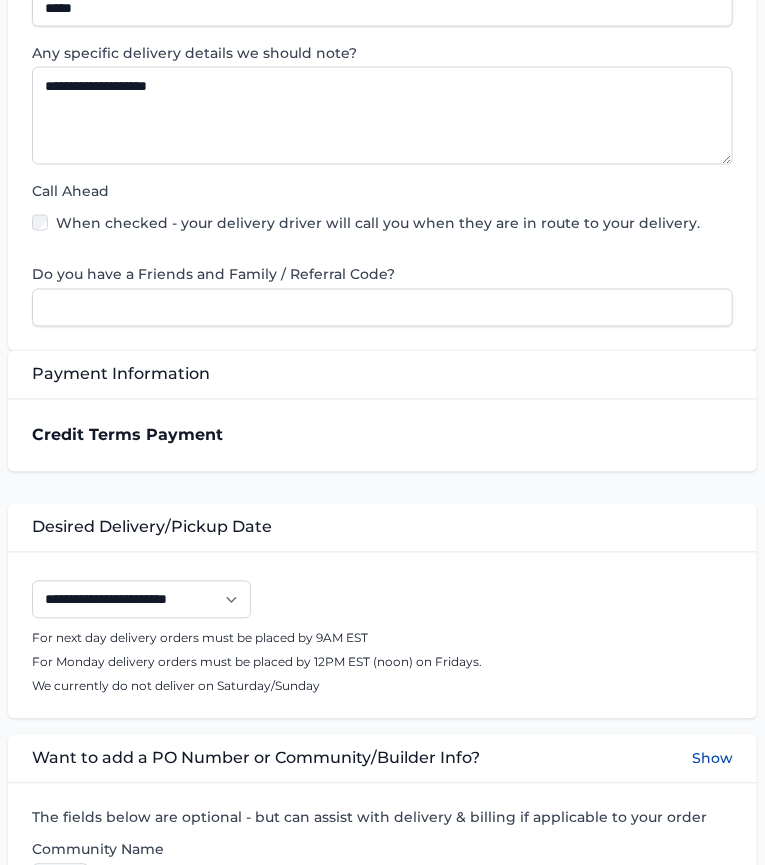 click on "Complete Checkout" at bounding box center [382, 1381] 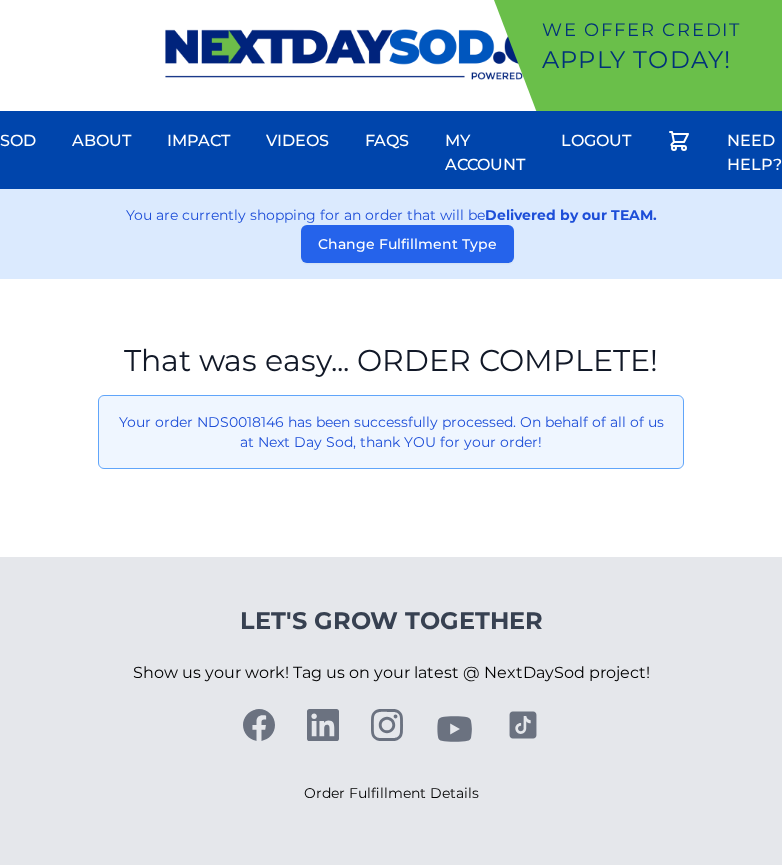 scroll, scrollTop: 0, scrollLeft: 0, axis: both 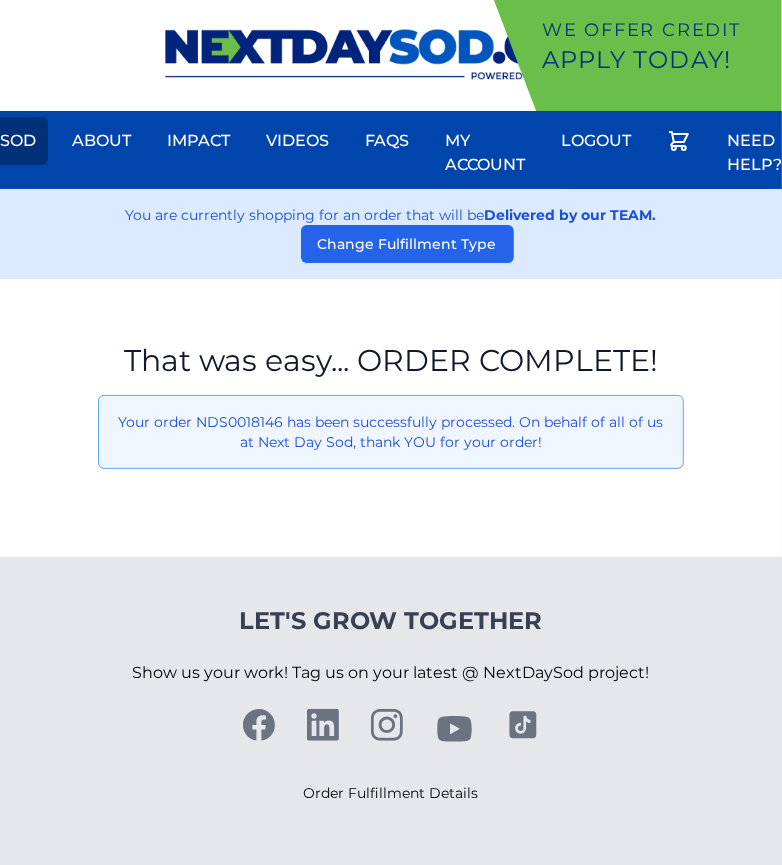 click on "Sod" at bounding box center (18, 141) 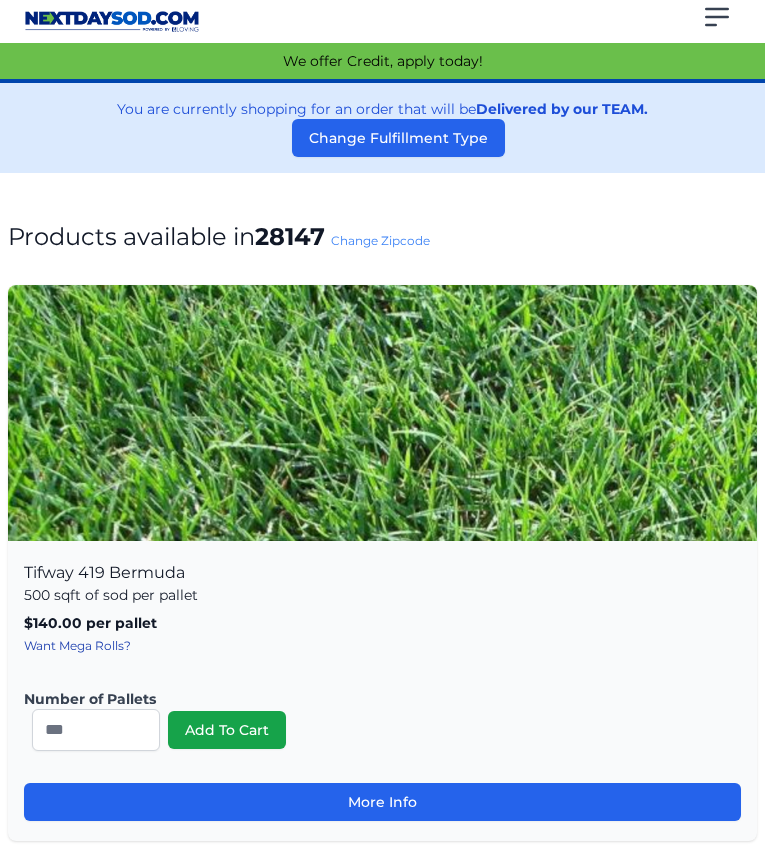 scroll, scrollTop: 0, scrollLeft: 0, axis: both 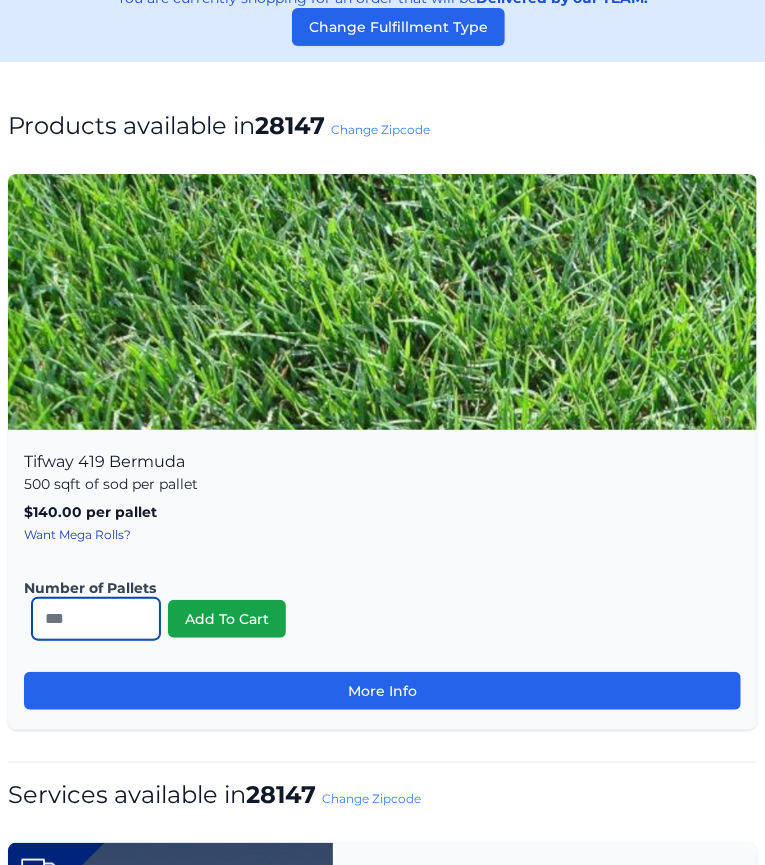 click on "*" at bounding box center (96, 619) 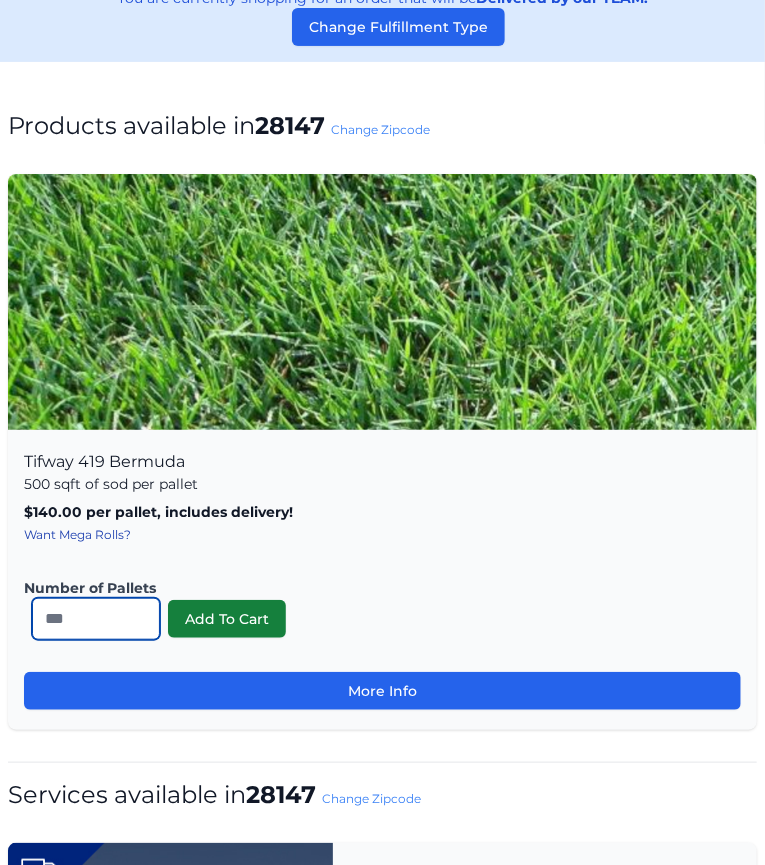 type on "**" 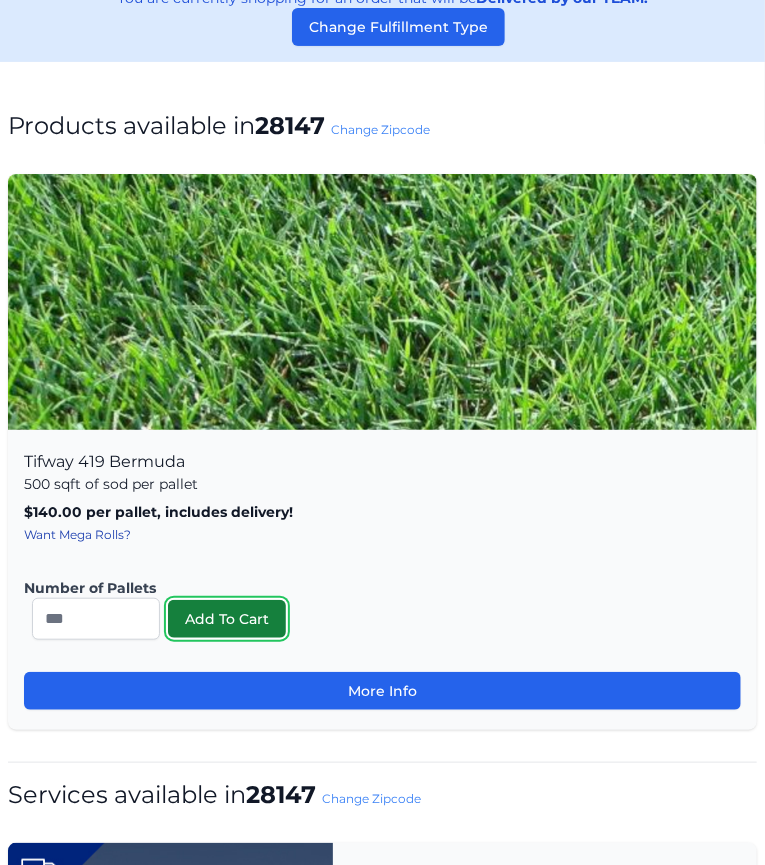 click on "Add To Cart" at bounding box center (227, 619) 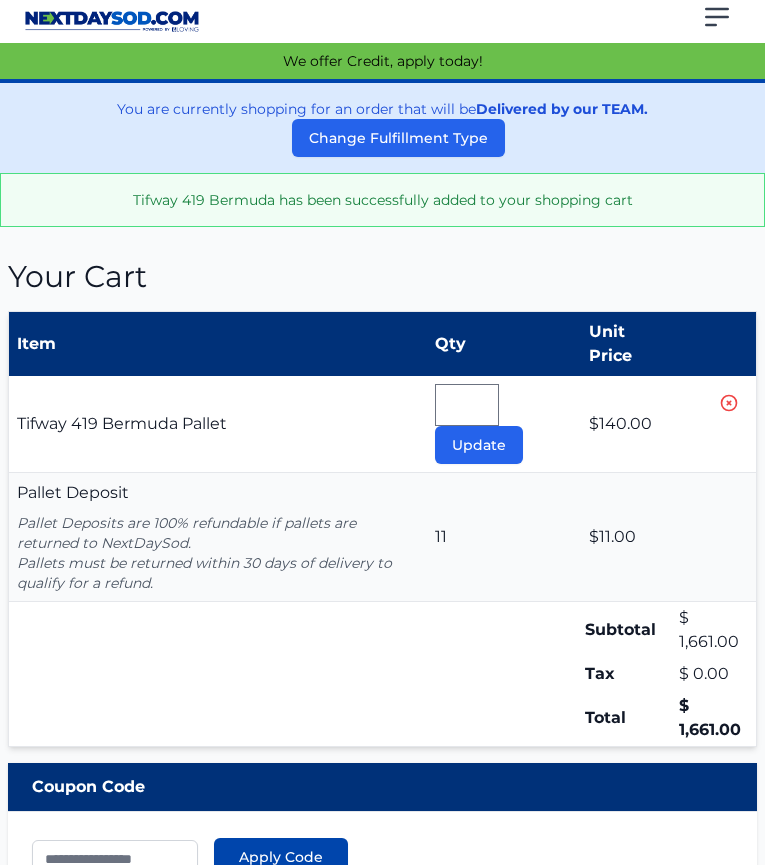 scroll, scrollTop: 0, scrollLeft: 0, axis: both 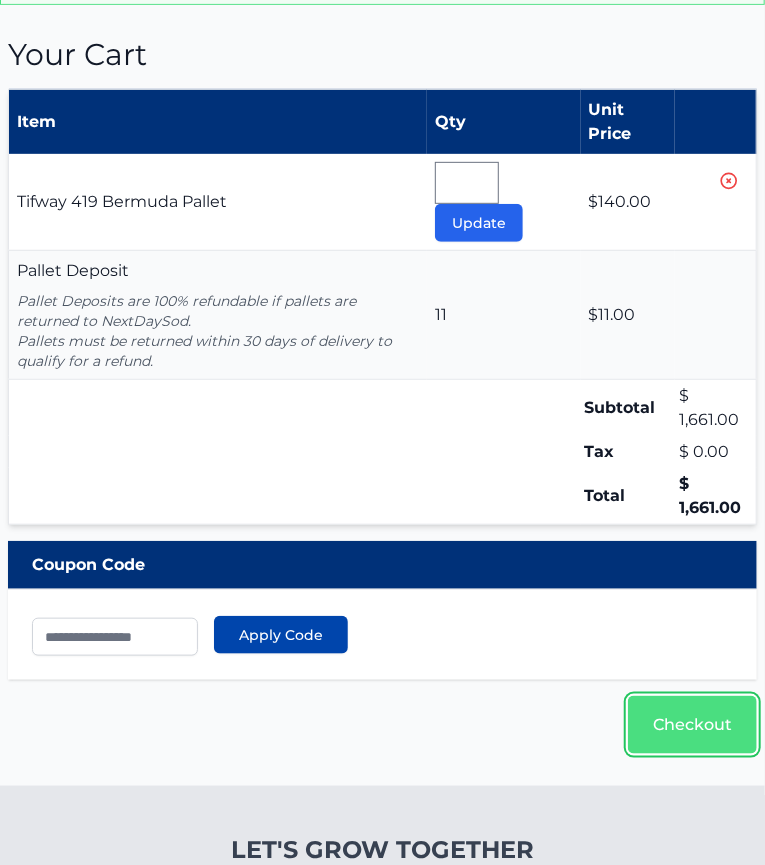 click on "Checkout" at bounding box center [692, 725] 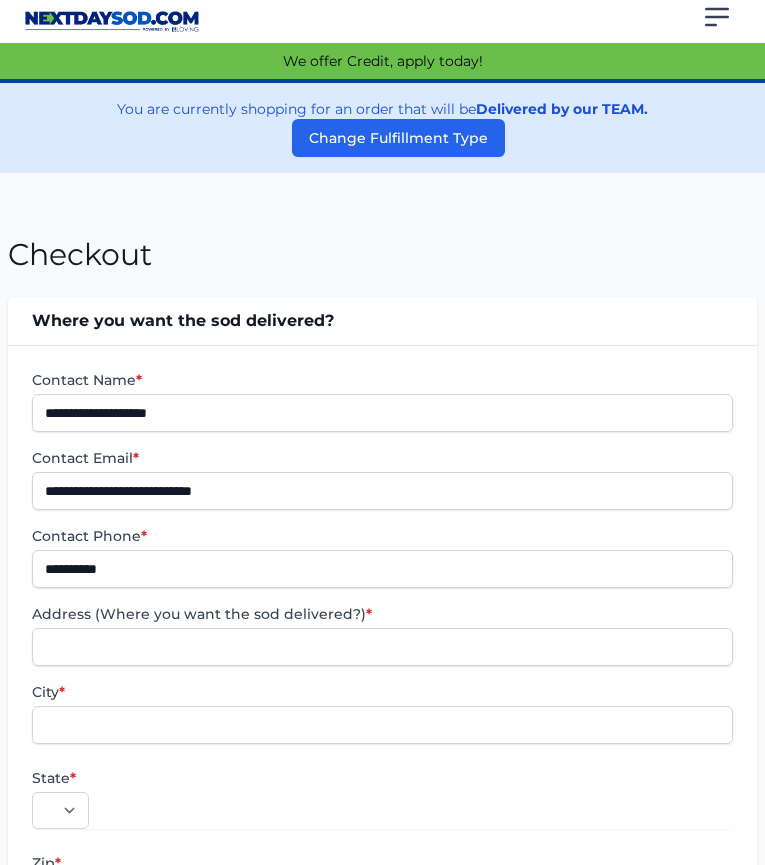 scroll, scrollTop: 0, scrollLeft: 0, axis: both 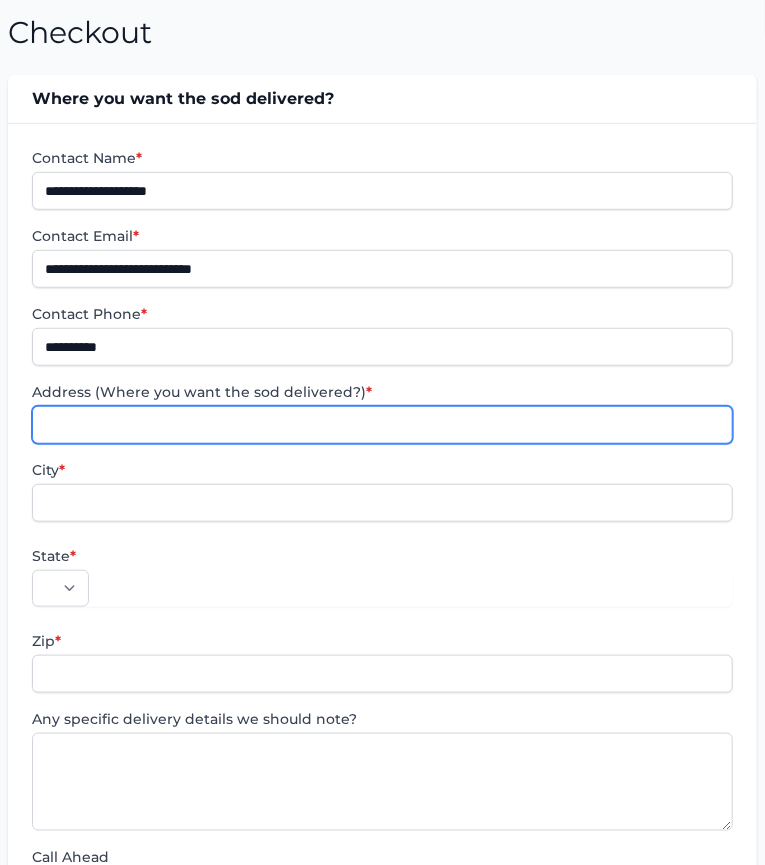 click on "Address (Where you want the sod delivered?)
*" at bounding box center (382, 425) 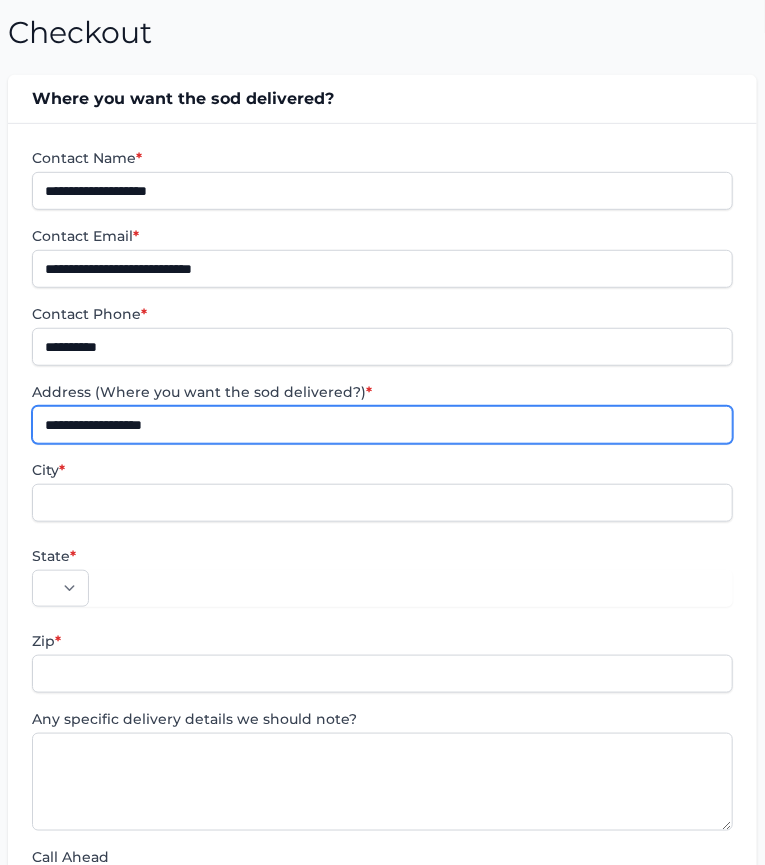 type on "**********" 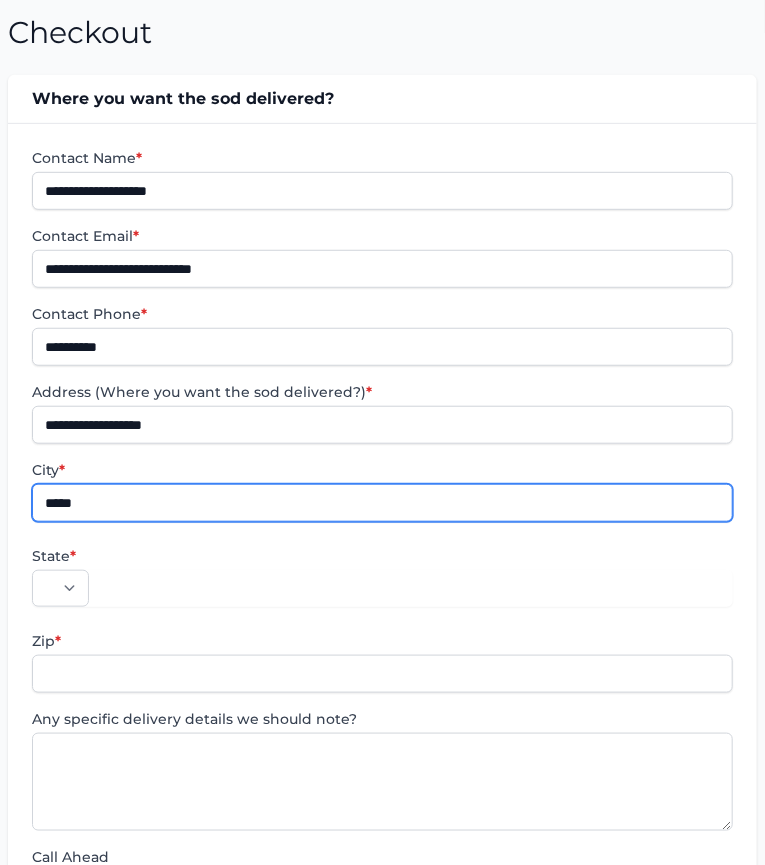 type on "*********" 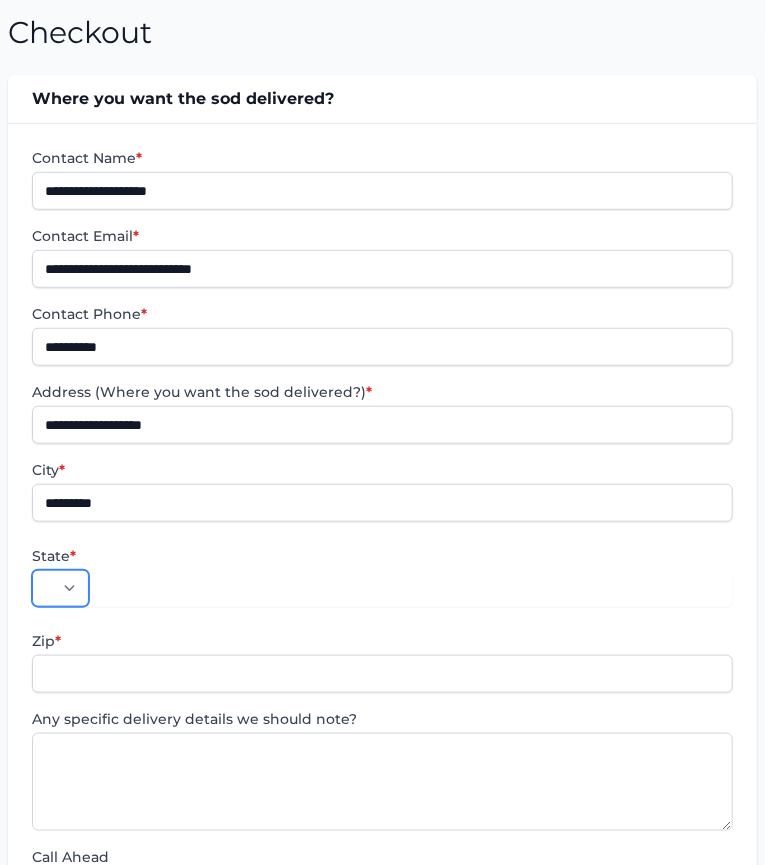select on "**" 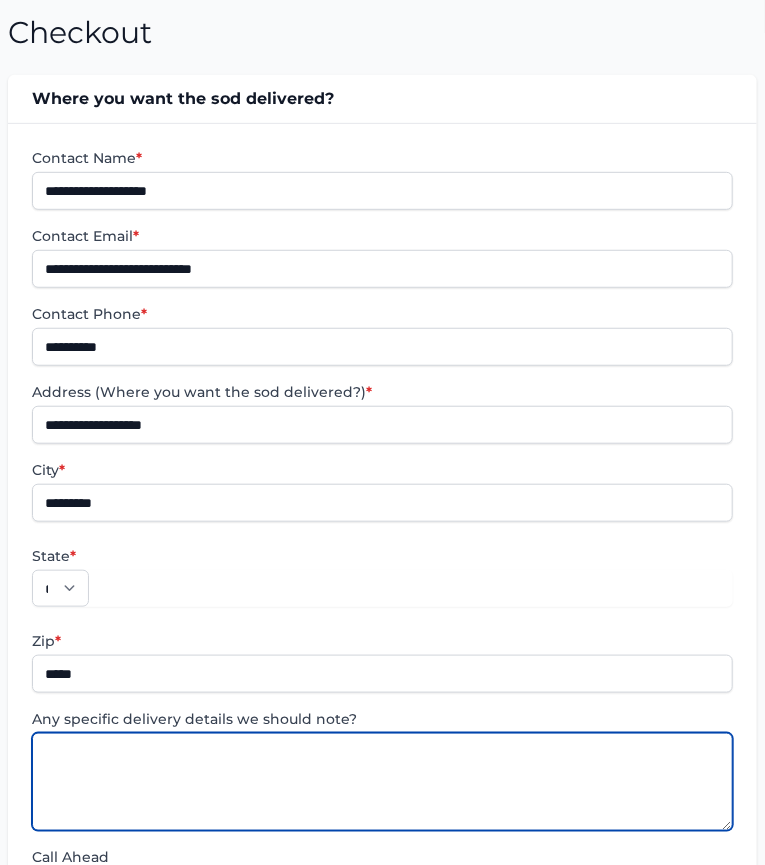 paste on "**********" 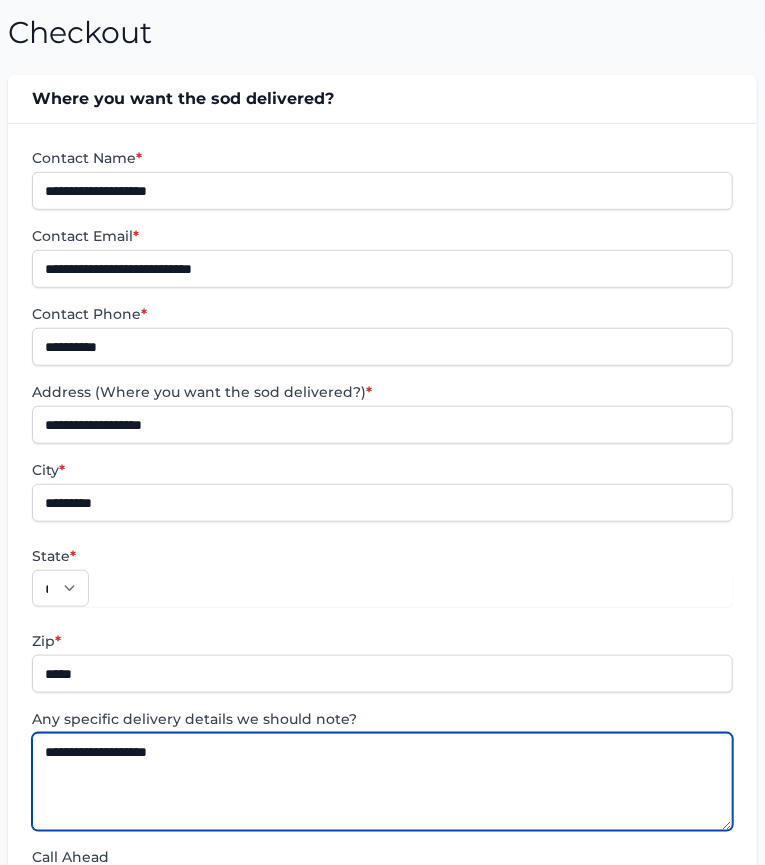 type on "**********" 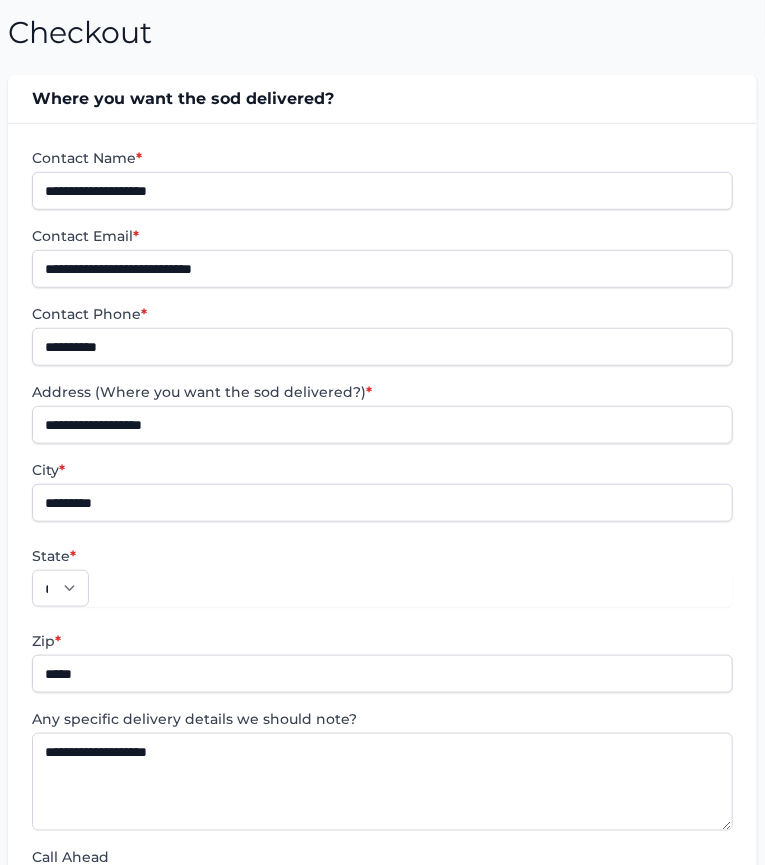 click on "**********" at bounding box center (141, 1266) 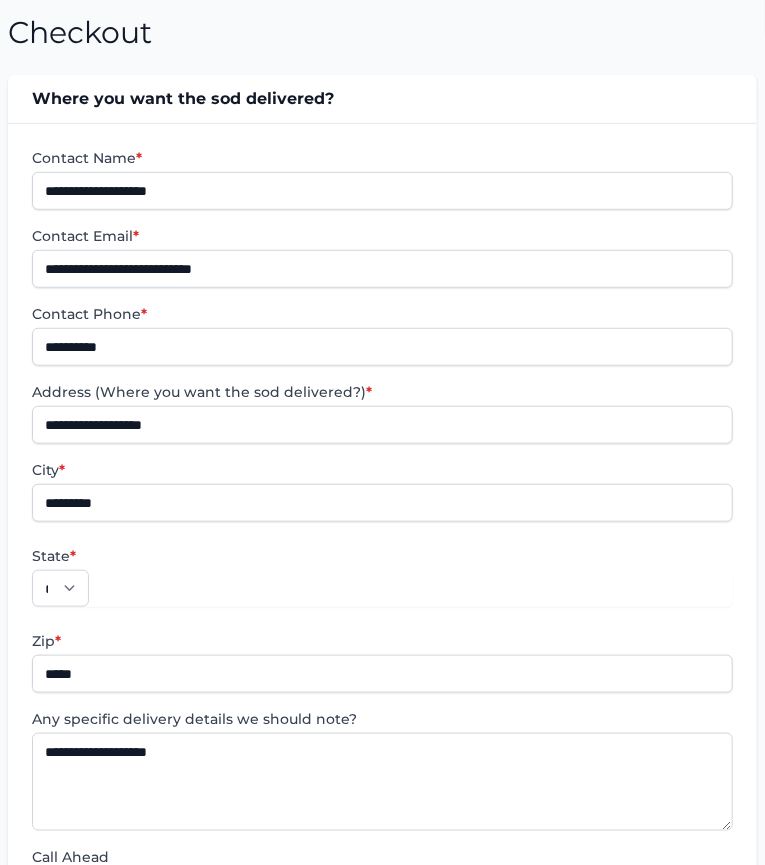 select on "**********" 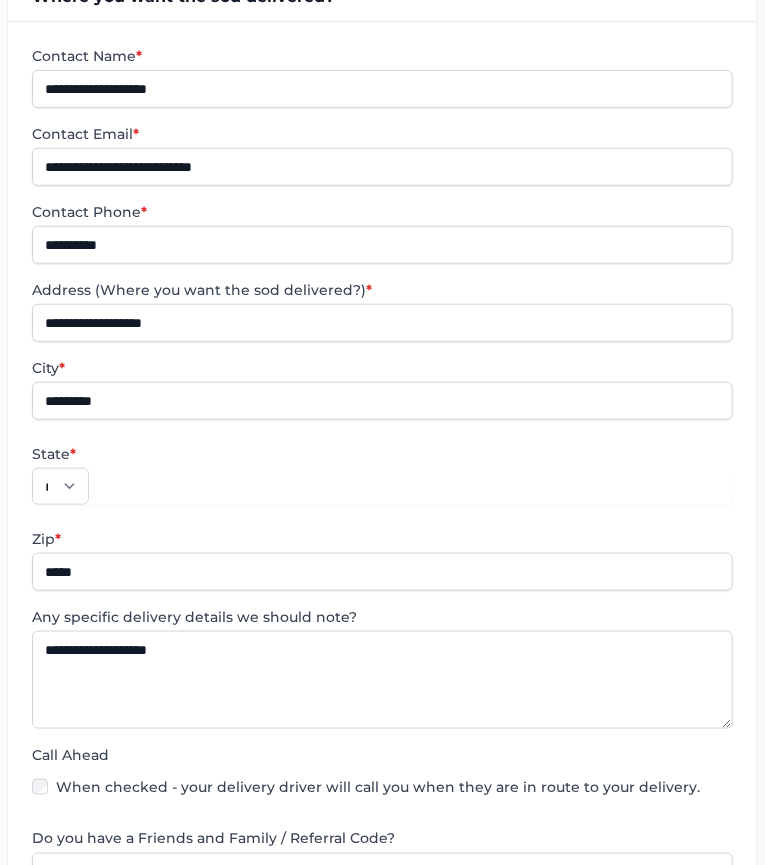 scroll, scrollTop: 444, scrollLeft: 0, axis: vertical 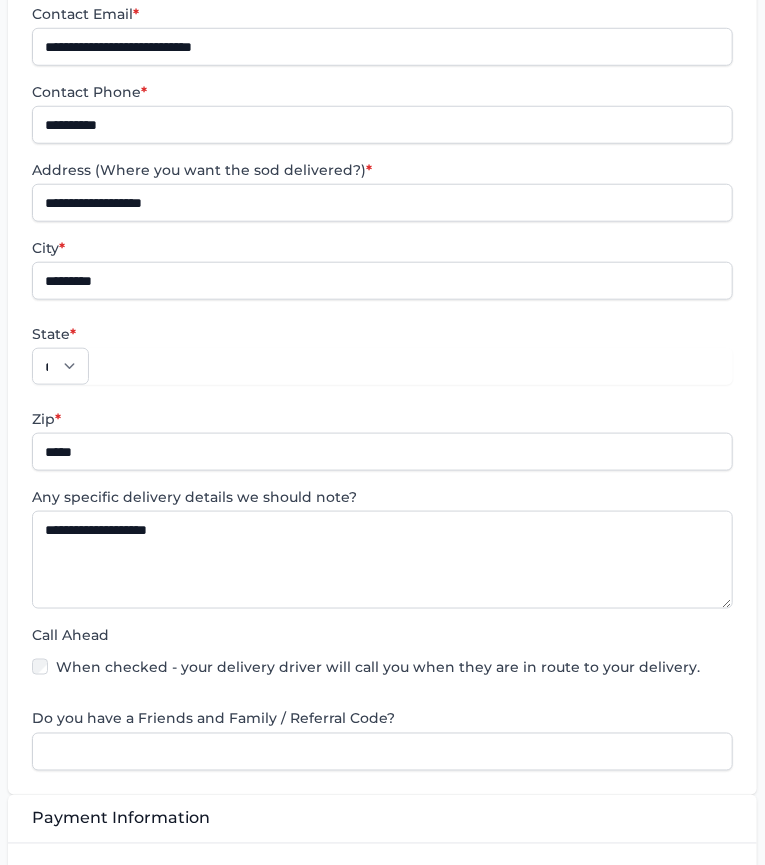click on "Show" at bounding box center (712, 1203) 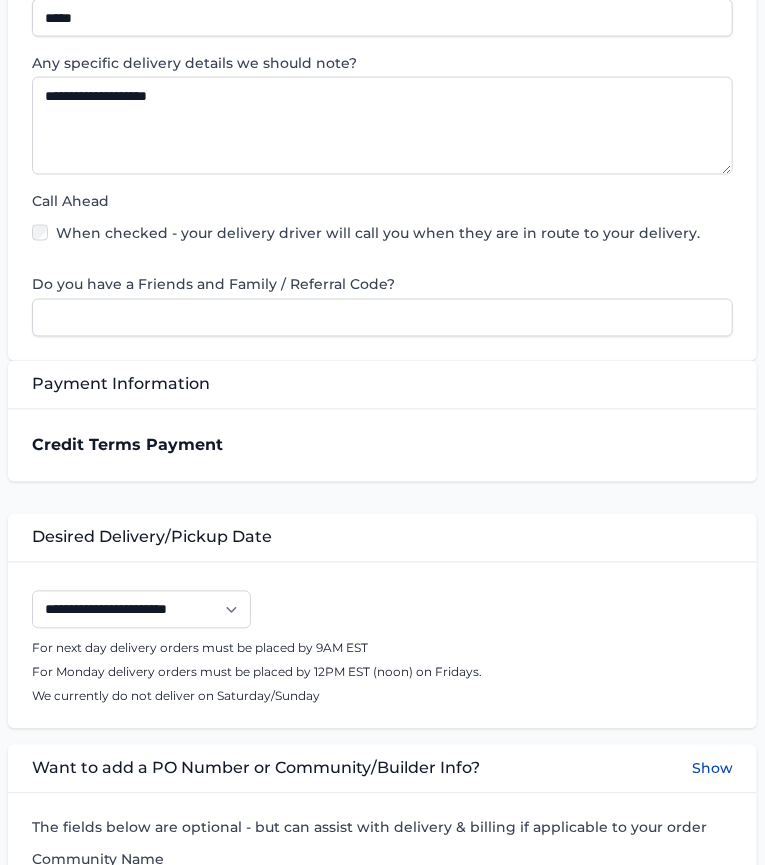 scroll, scrollTop: 888, scrollLeft: 0, axis: vertical 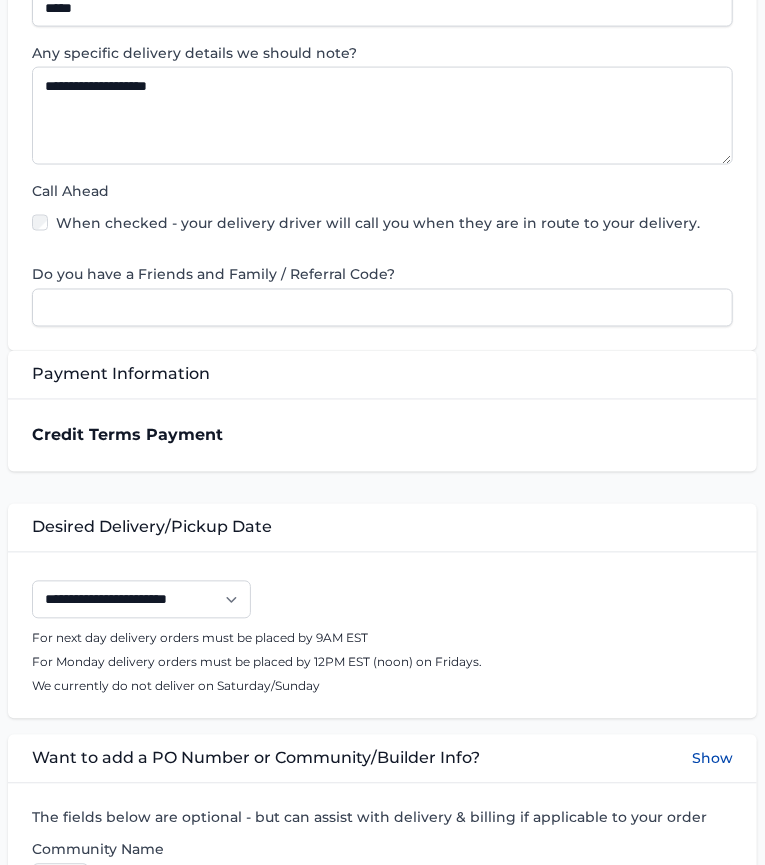 click on "Complete Checkout" at bounding box center (382, 1381) 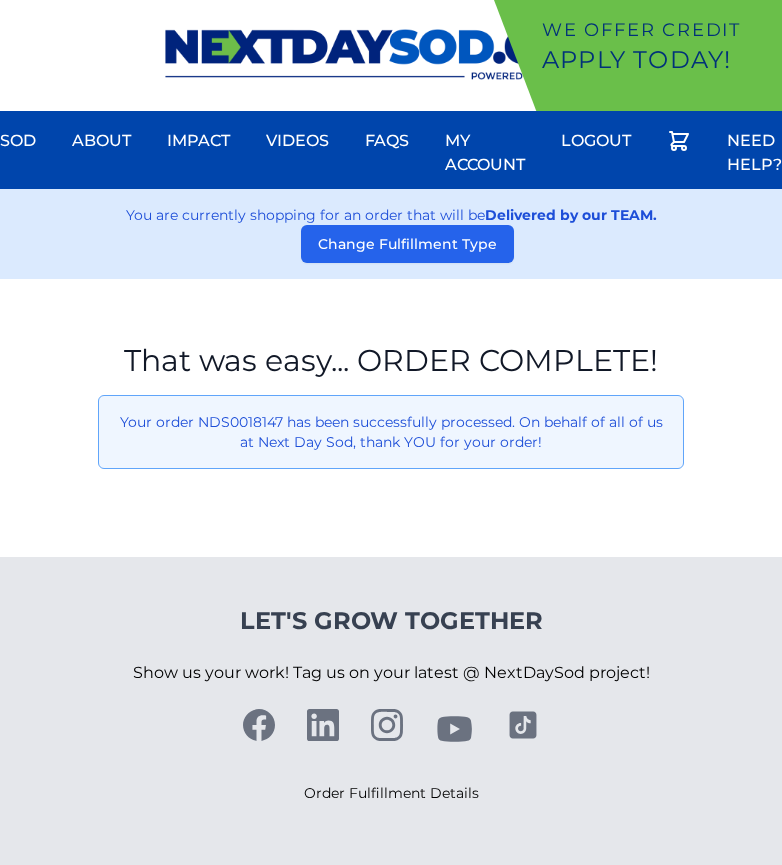 scroll, scrollTop: 0, scrollLeft: 0, axis: both 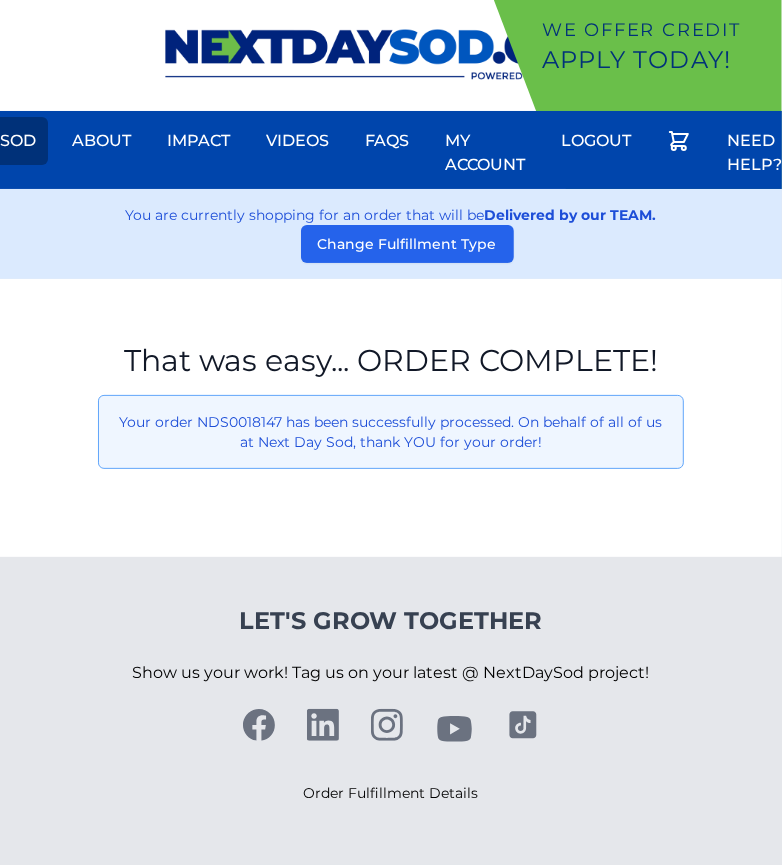 click on "Sod" at bounding box center [18, 141] 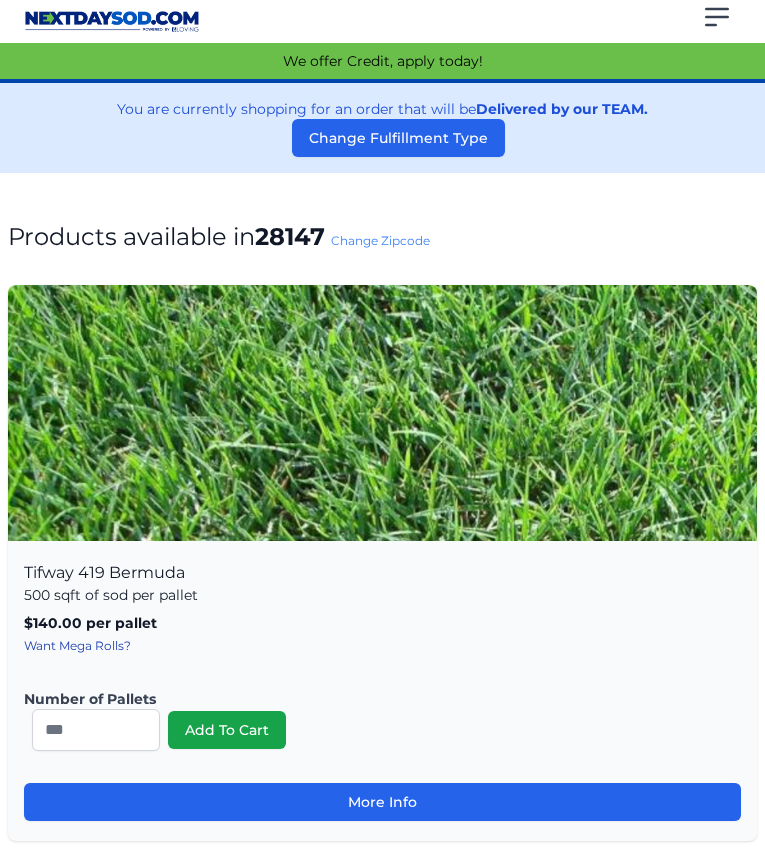 scroll, scrollTop: 0, scrollLeft: 0, axis: both 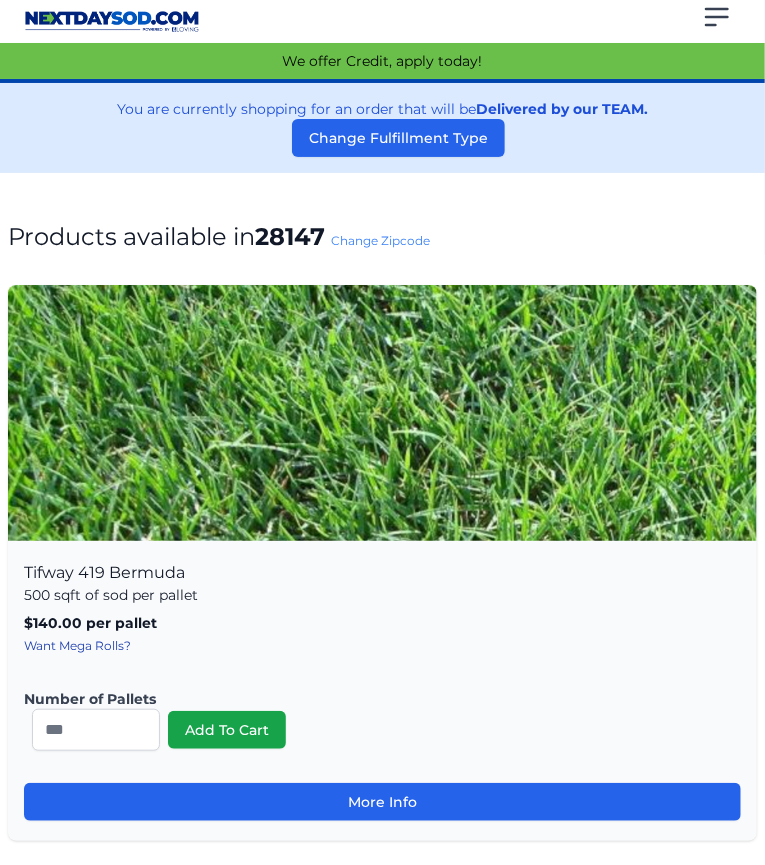 click on "Change Zipcode" at bounding box center [380, 240] 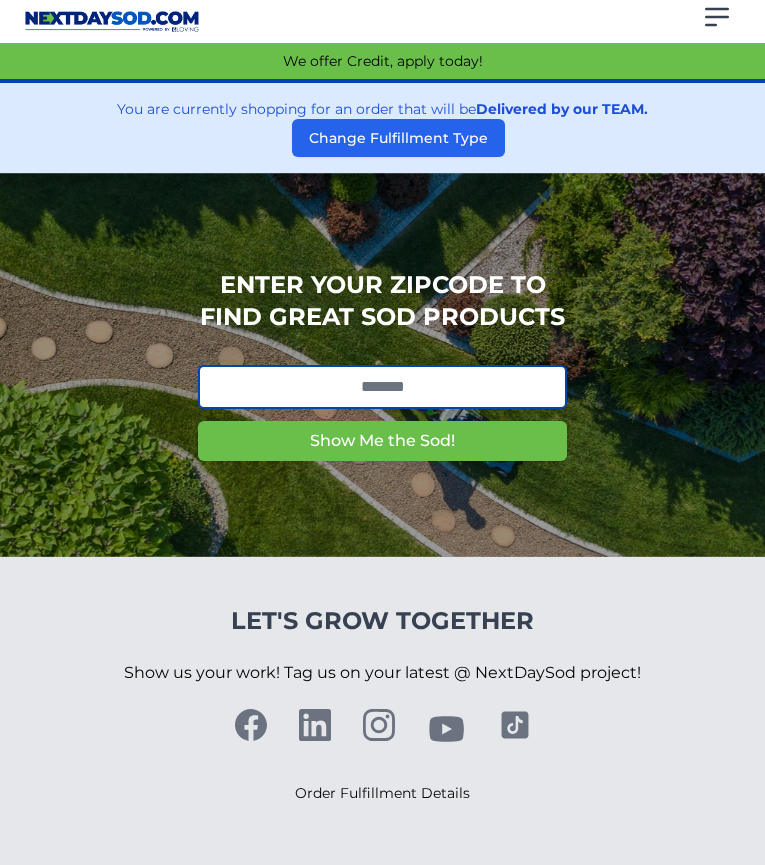 scroll, scrollTop: 0, scrollLeft: 0, axis: both 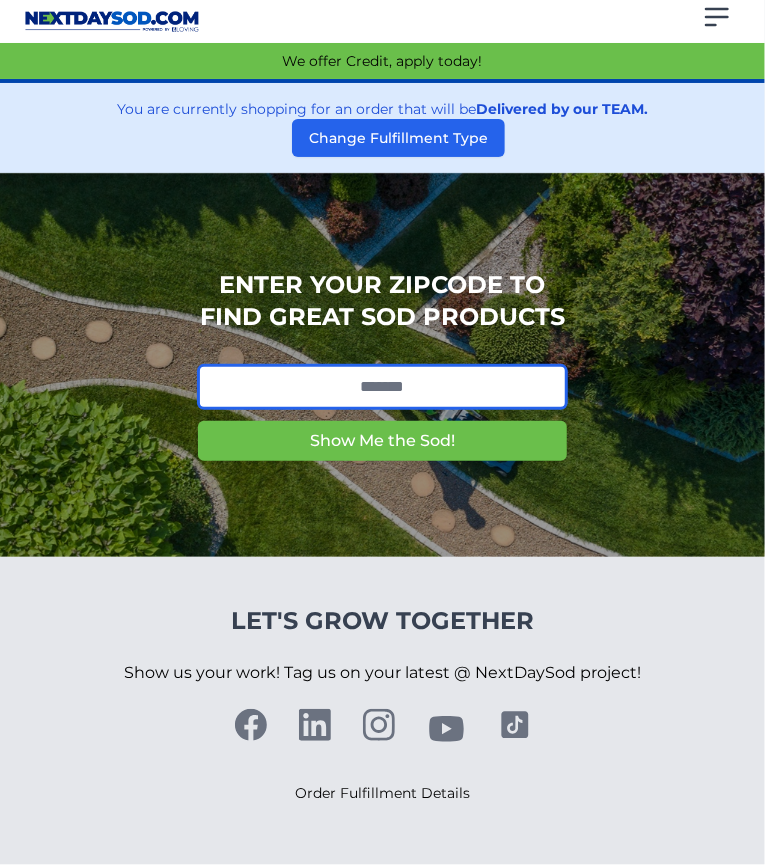 click at bounding box center [382, 387] 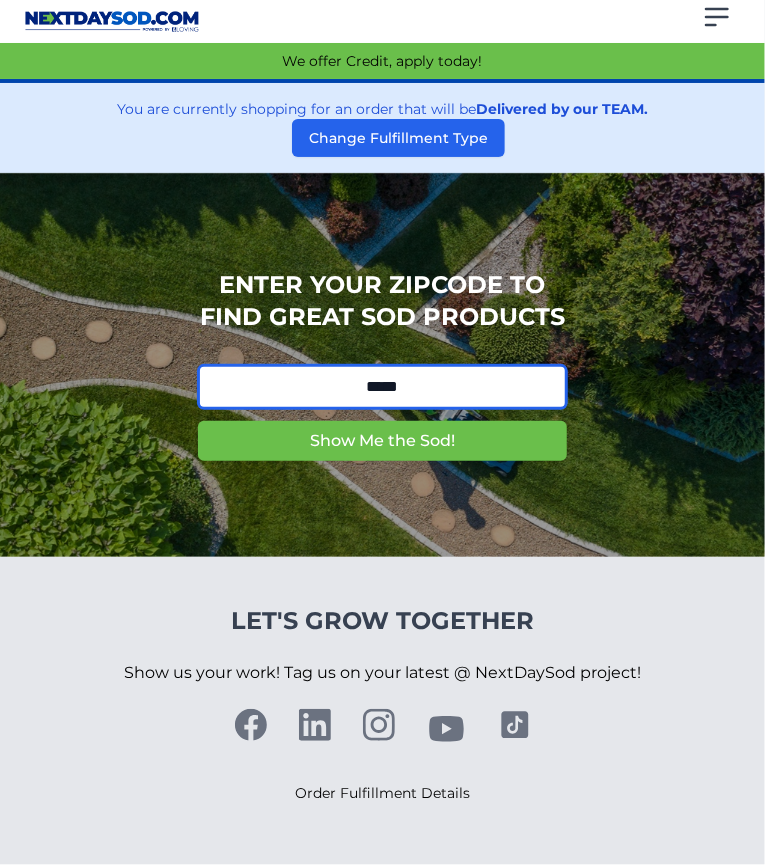 type on "*****" 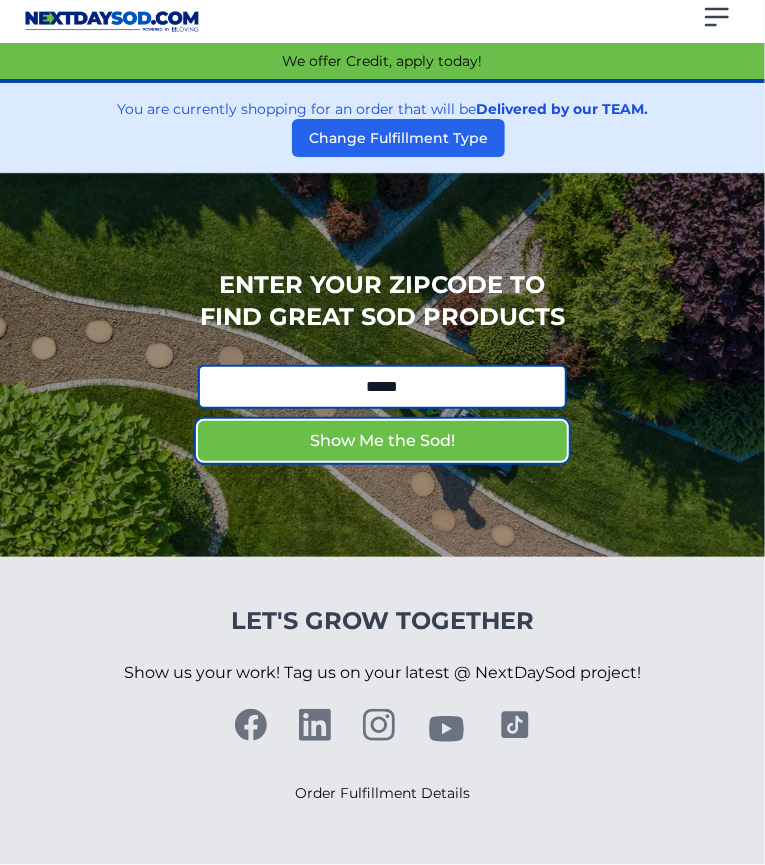 type 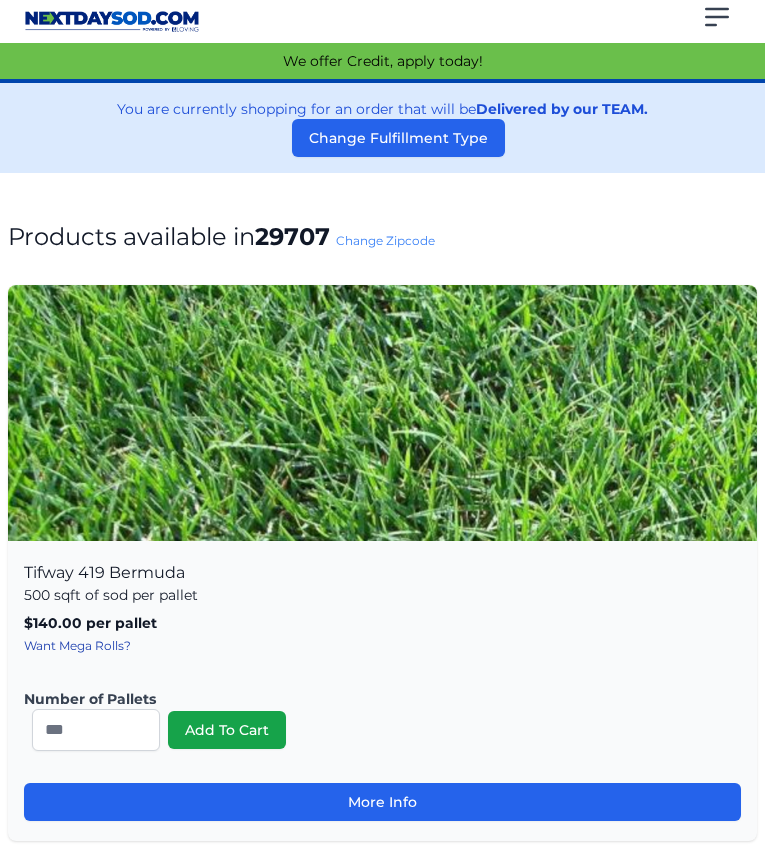 scroll, scrollTop: 0, scrollLeft: 0, axis: both 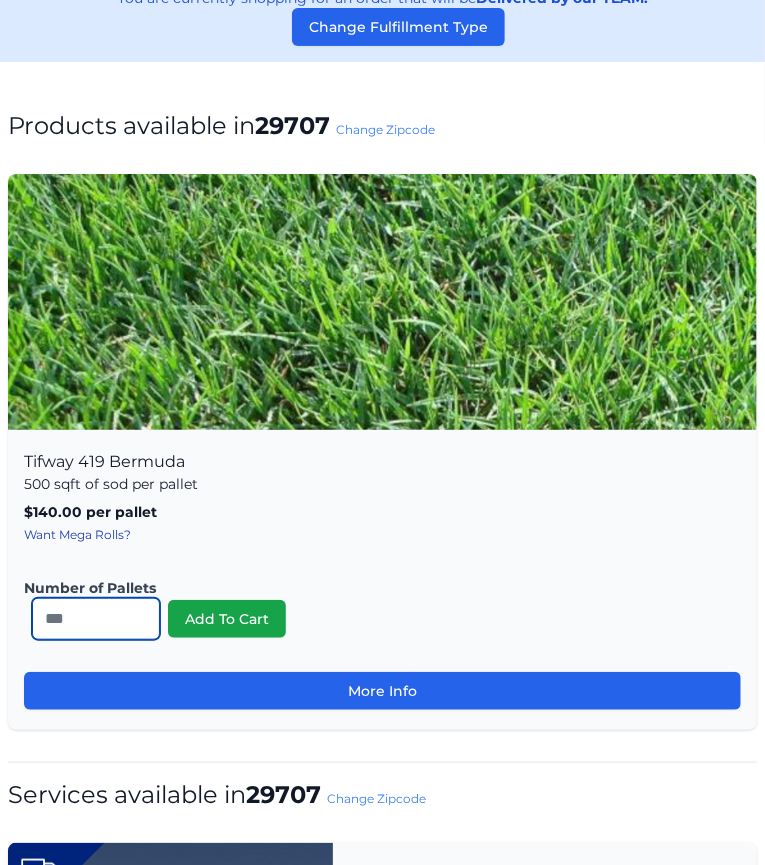 click on "*" at bounding box center [96, 619] 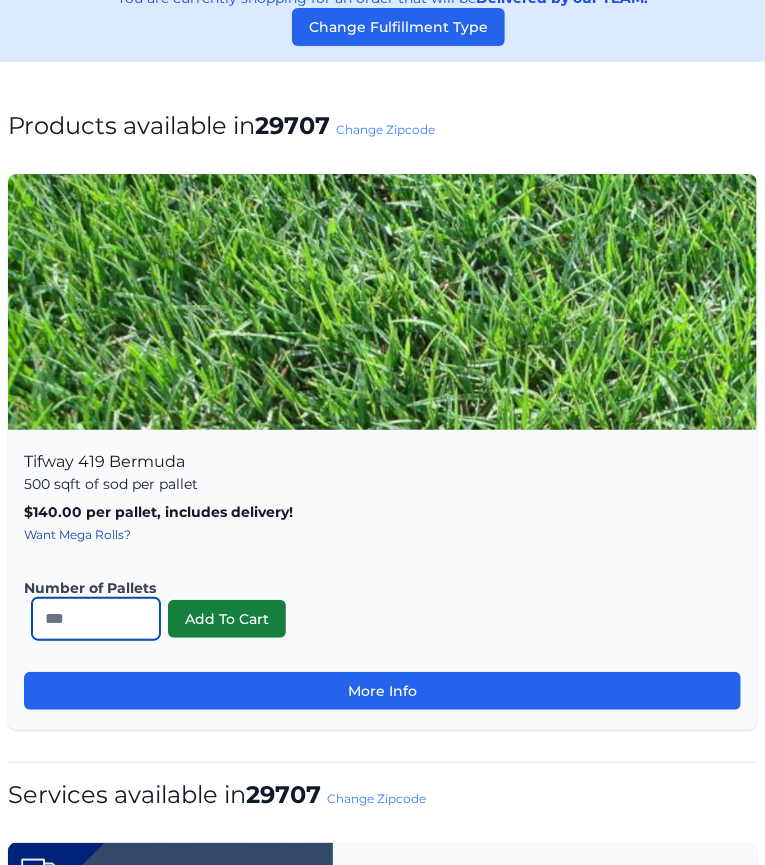 type on "**" 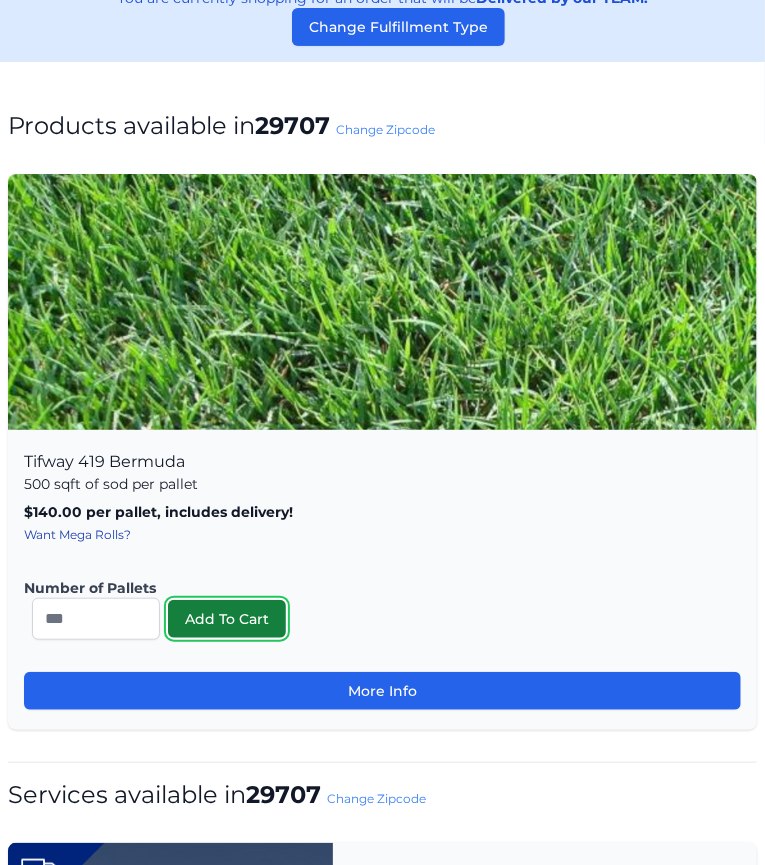 click on "Add To Cart" at bounding box center [227, 619] 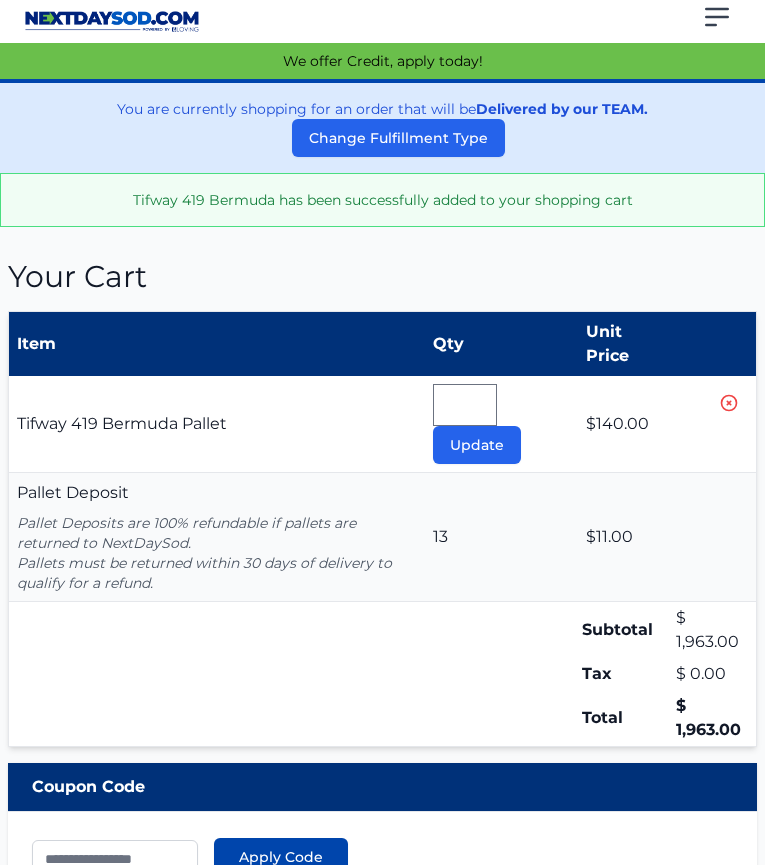 scroll, scrollTop: 0, scrollLeft: 0, axis: both 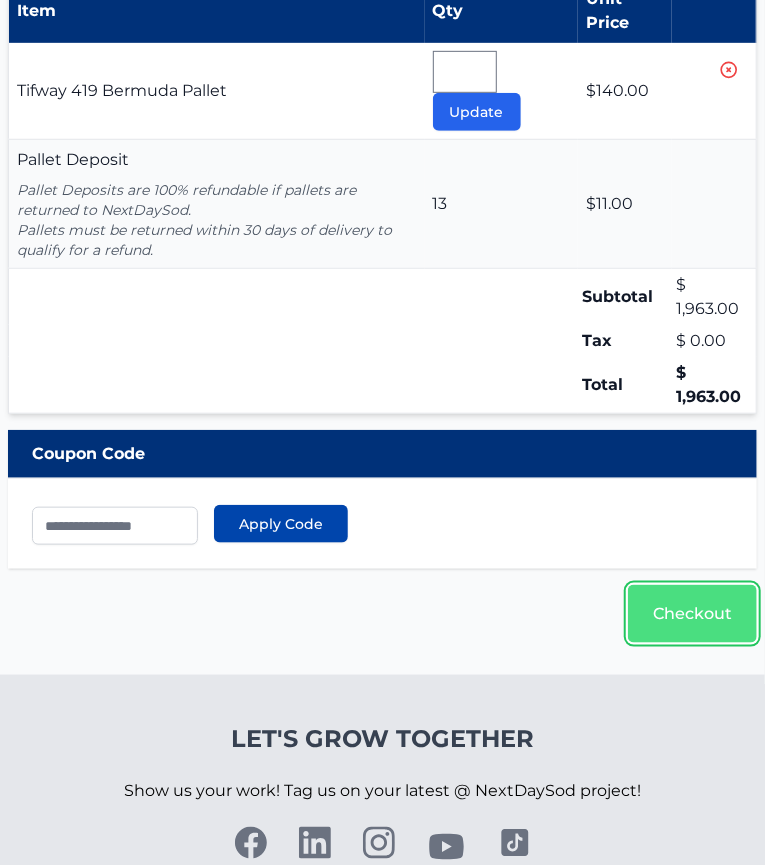 click on "Checkout" at bounding box center [692, 614] 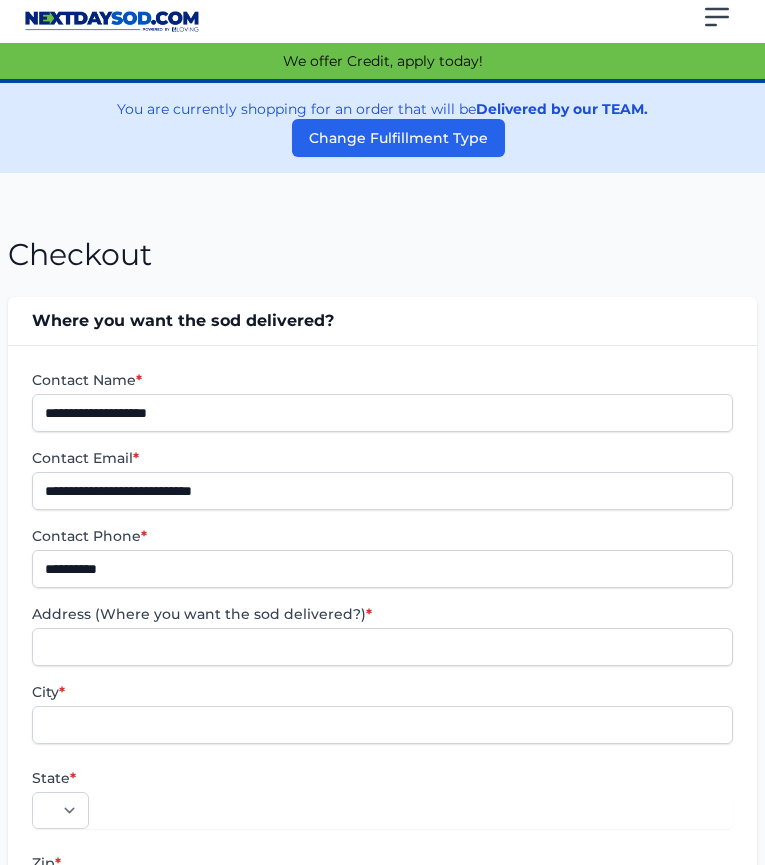 scroll, scrollTop: 0, scrollLeft: 0, axis: both 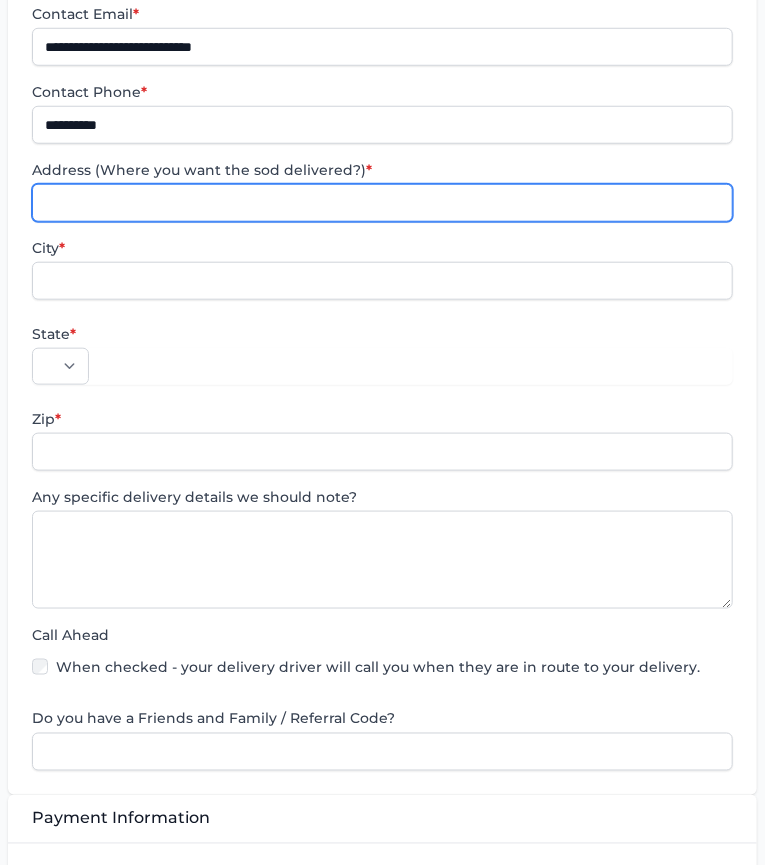 click on "Address (Where you want the sod delivered?)
*" at bounding box center (382, 203) 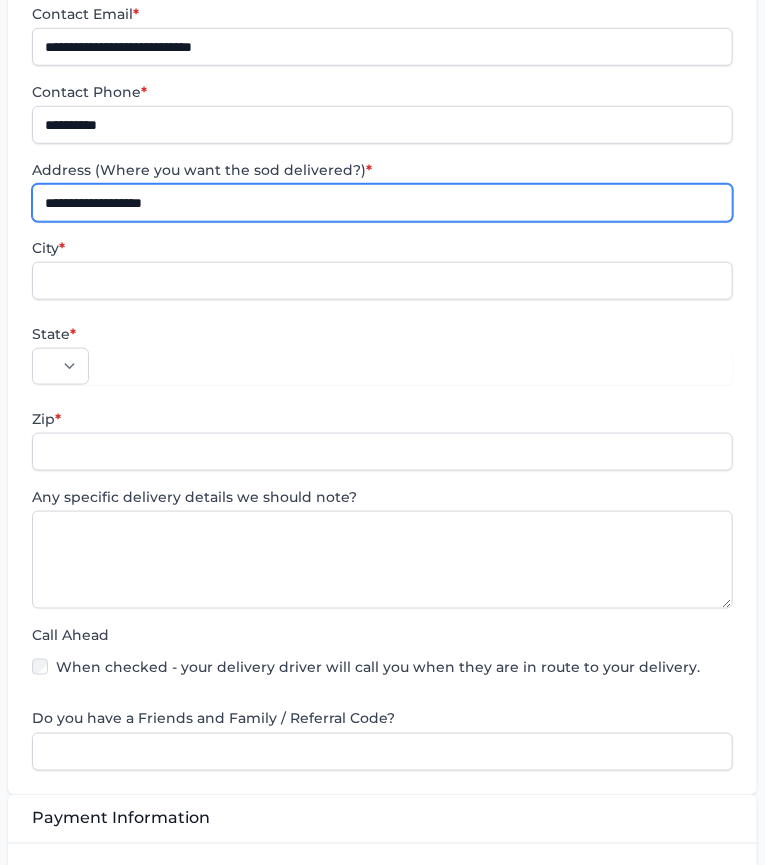 type on "**********" 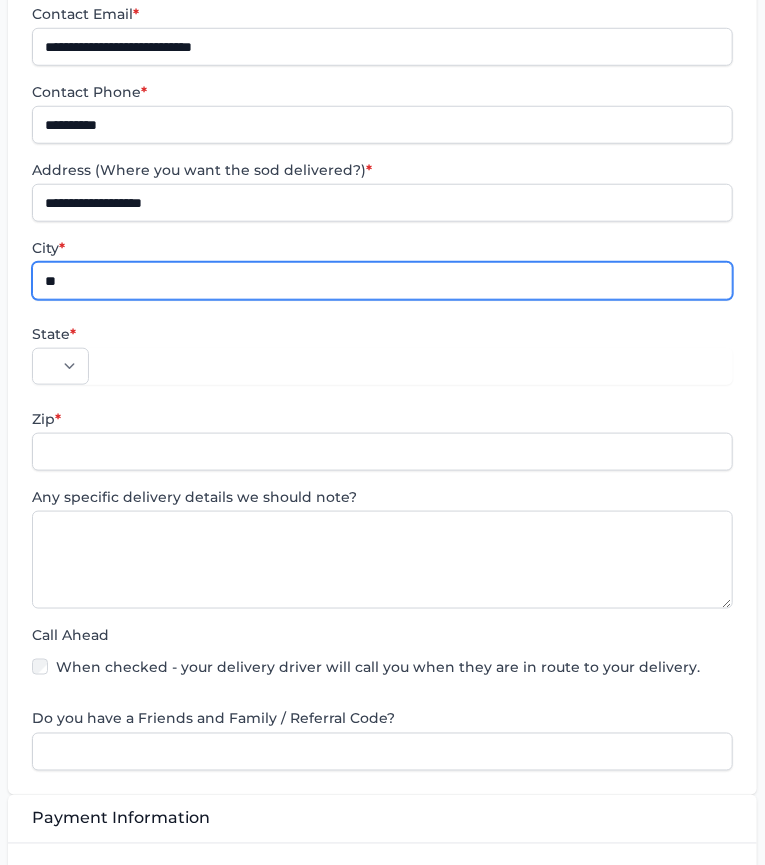 type on "**********" 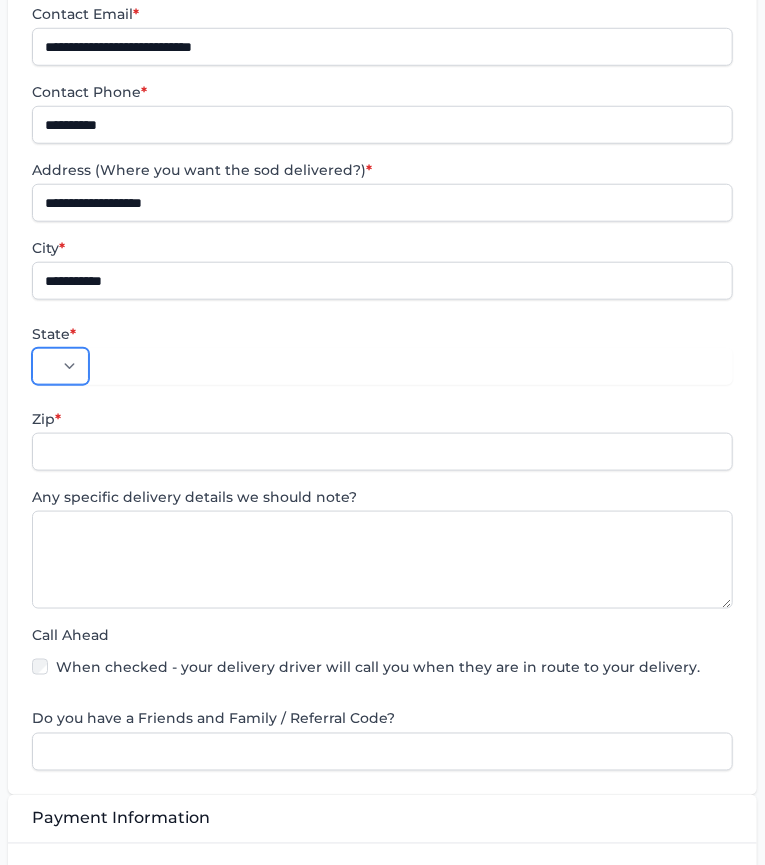 select on "**" 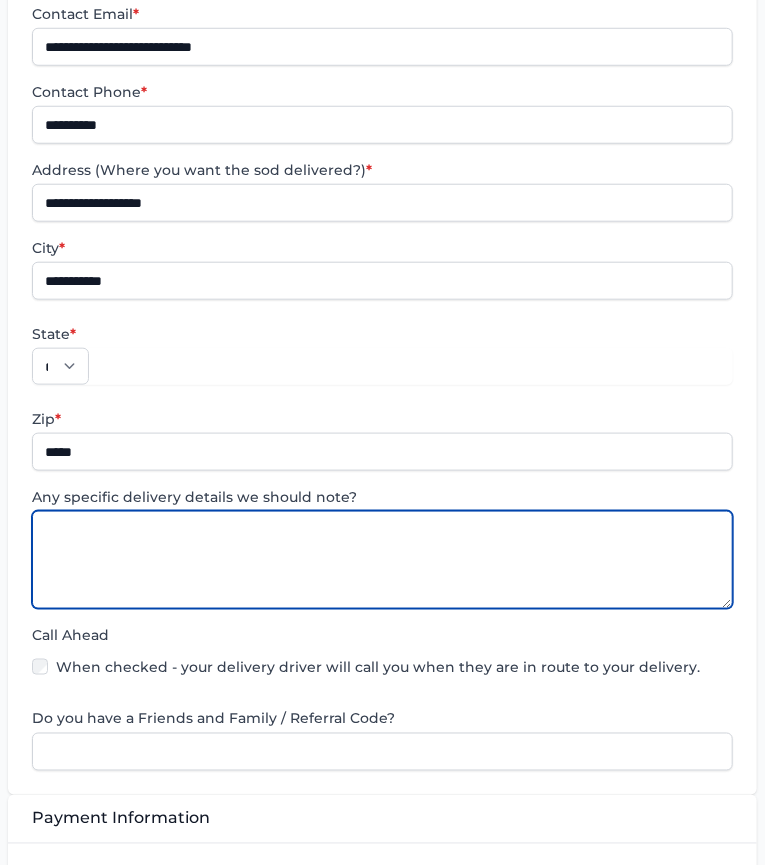 paste on "**********" 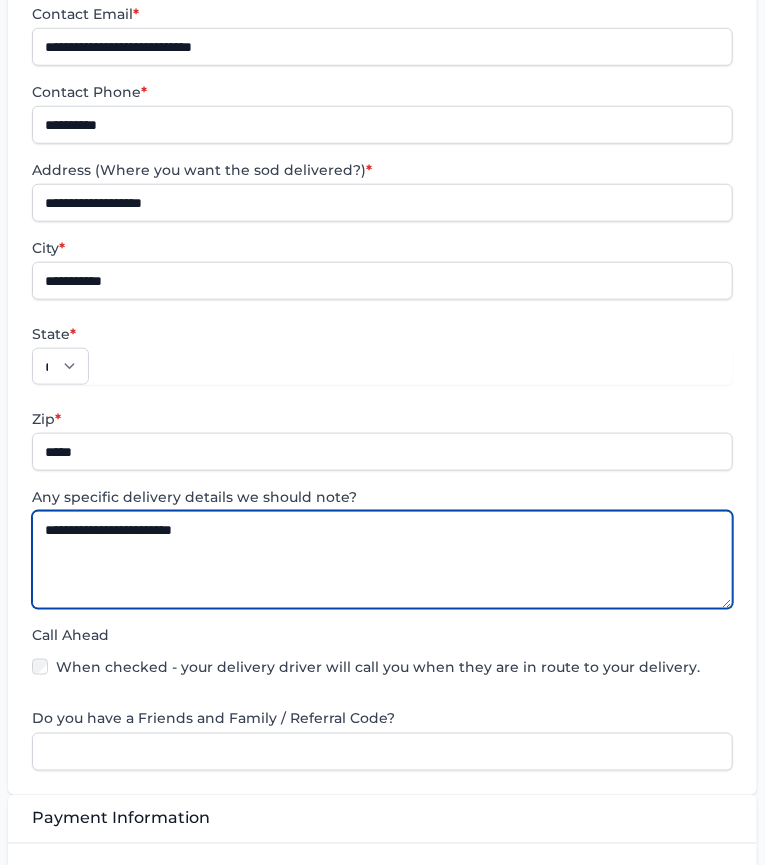 type on "**********" 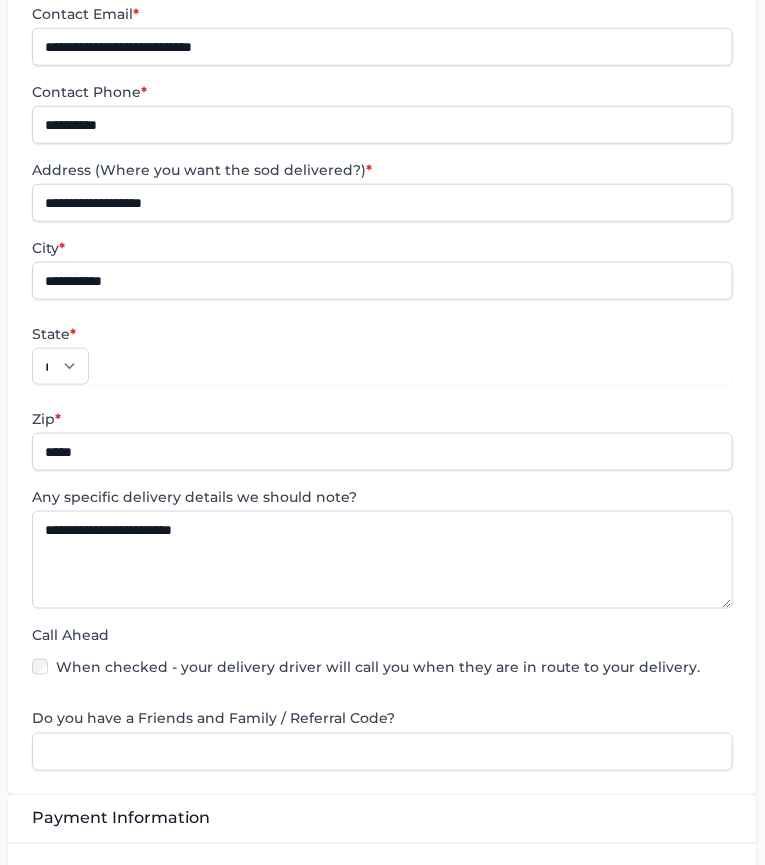 click on "**********" at bounding box center [141, 1044] 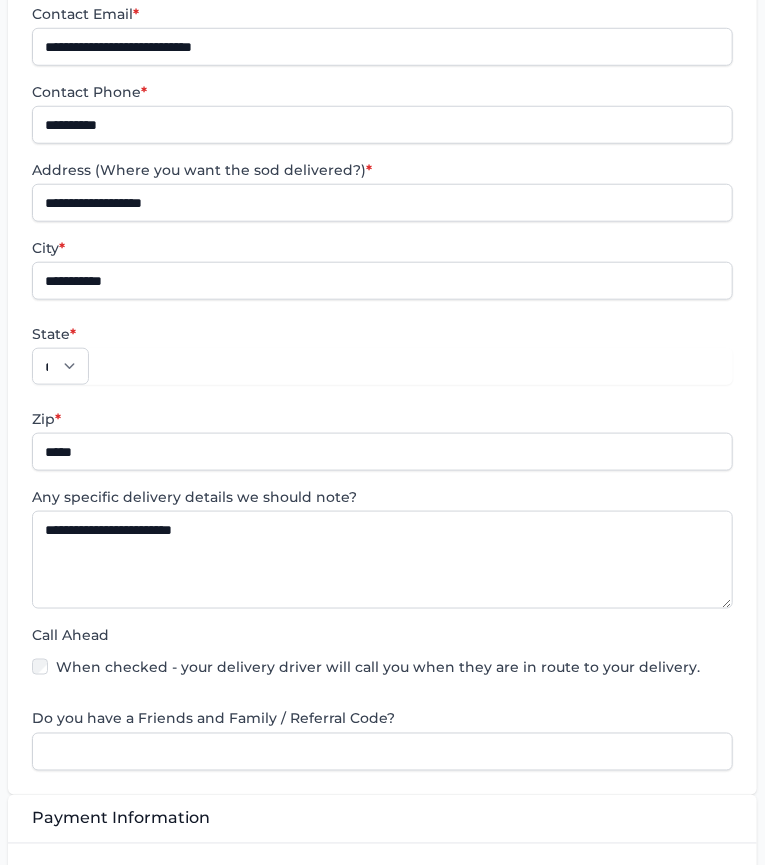 click on "Community Name" at bounding box center [382, 1327] 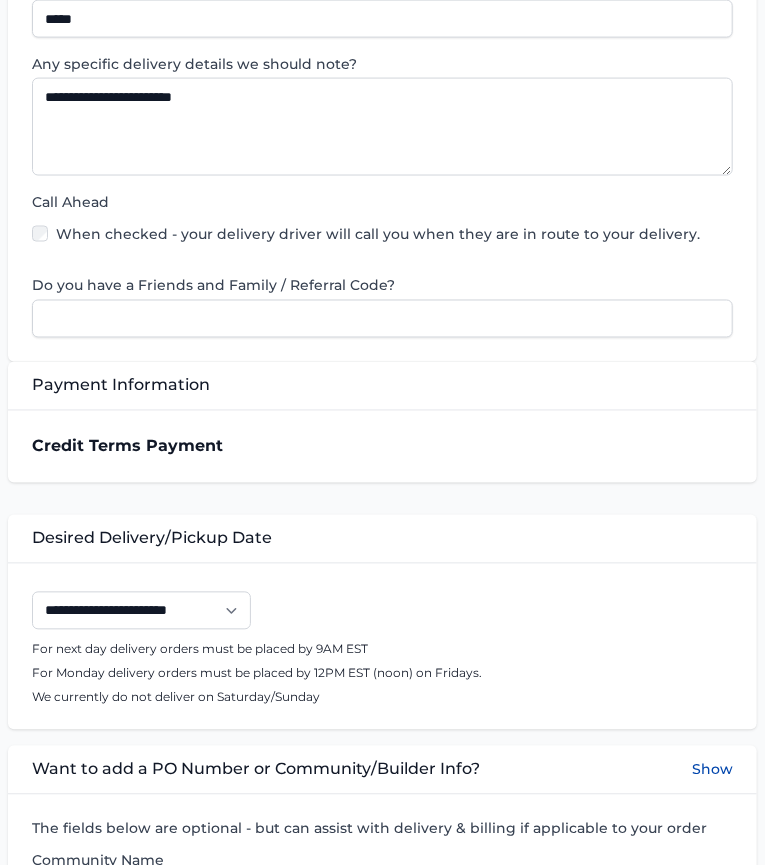 scroll, scrollTop: 888, scrollLeft: 0, axis: vertical 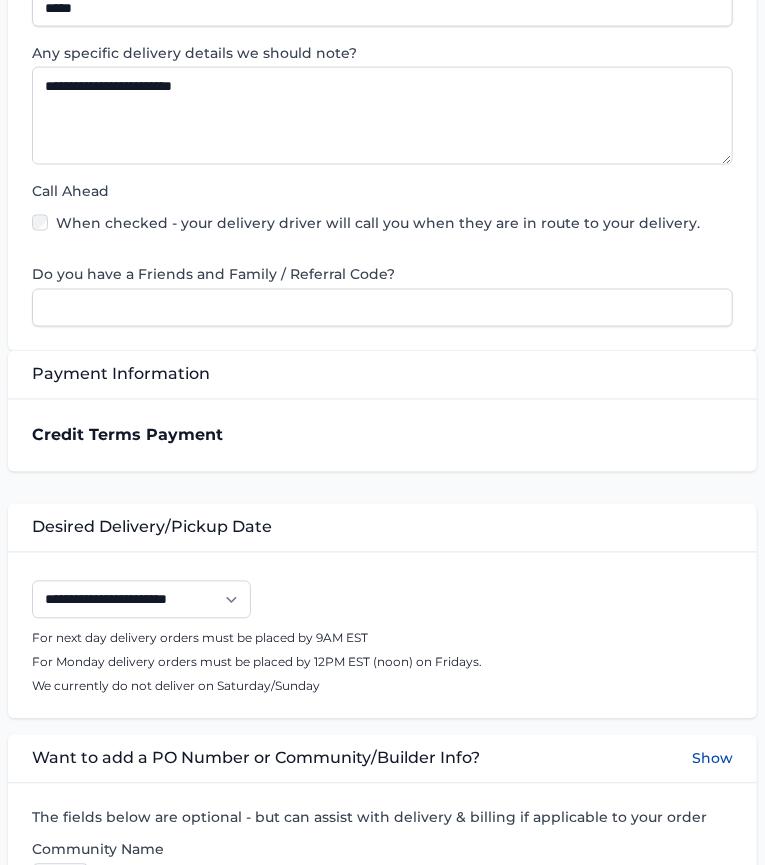 click on "Complete Checkout" at bounding box center [382, 1380] 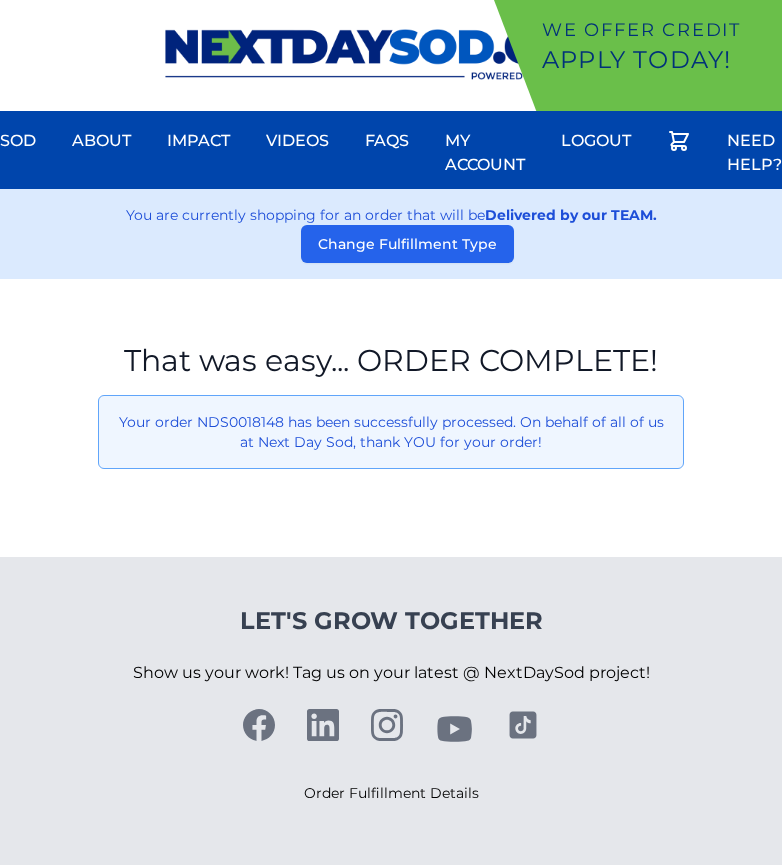 scroll, scrollTop: 0, scrollLeft: 0, axis: both 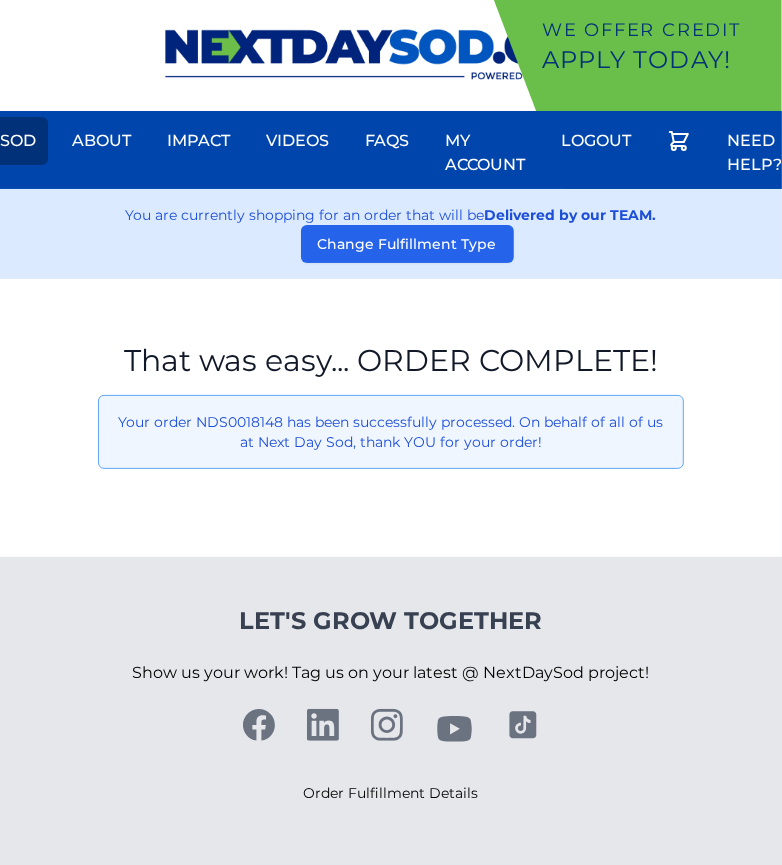 click on "Sod" at bounding box center [18, 141] 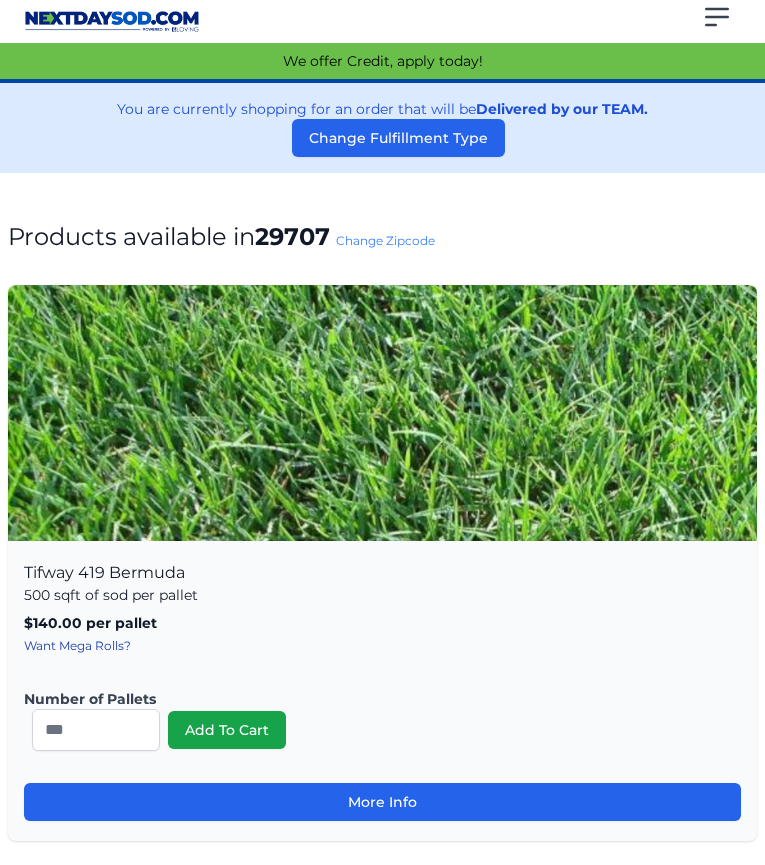 scroll, scrollTop: 0, scrollLeft: 0, axis: both 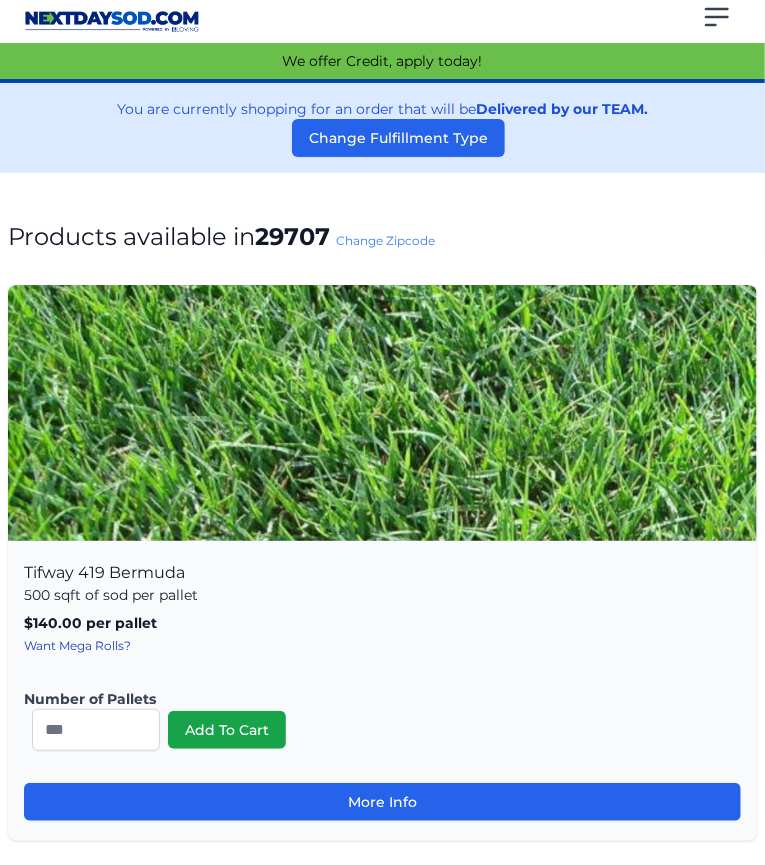 click on "Change Zipcode" at bounding box center [385, 240] 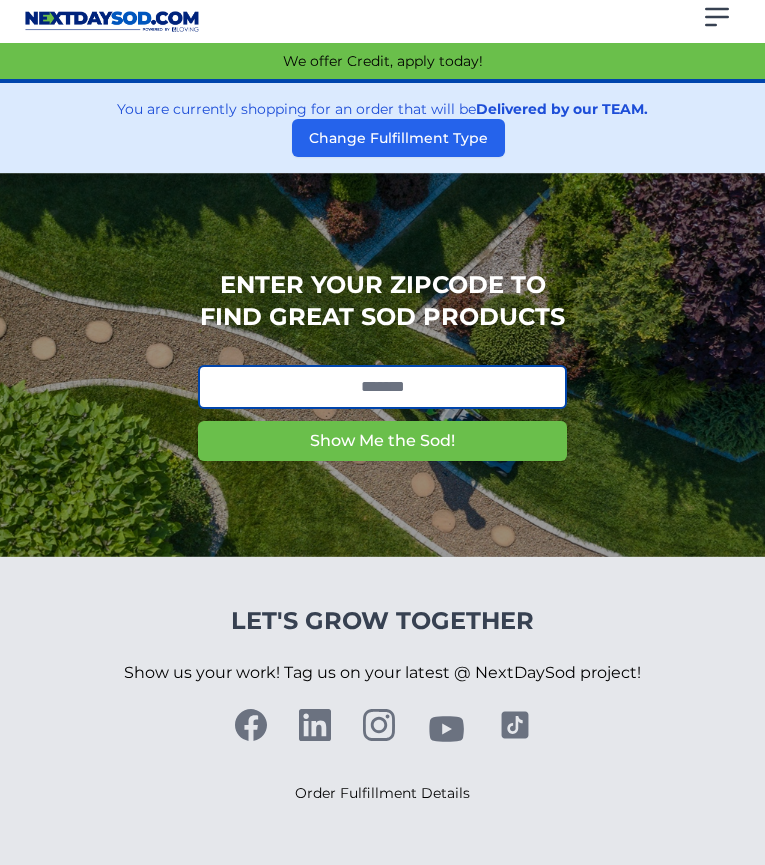 scroll, scrollTop: 0, scrollLeft: 0, axis: both 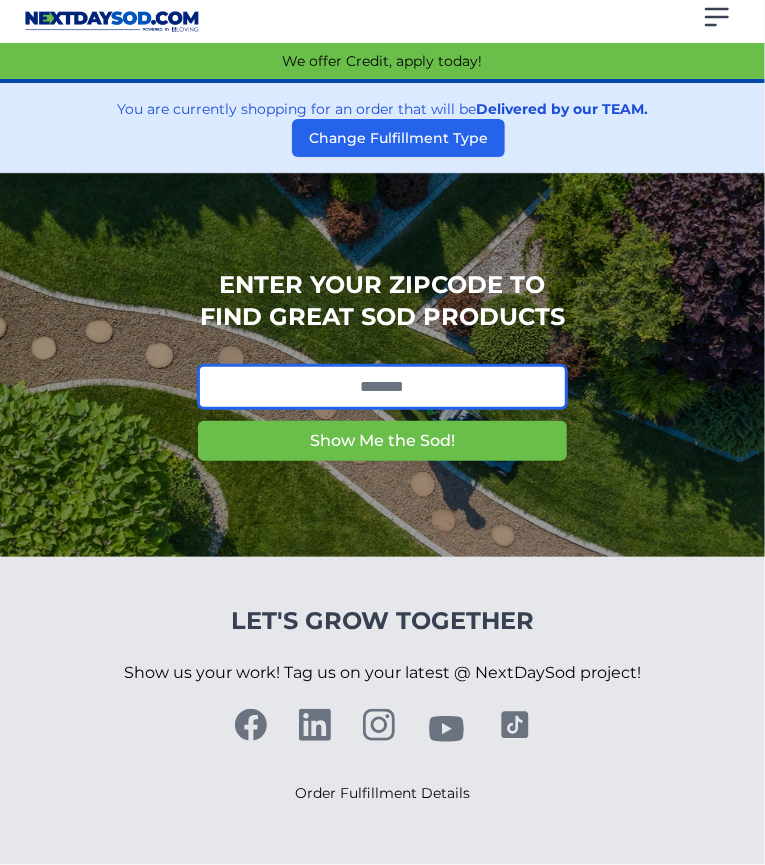 click at bounding box center (382, 387) 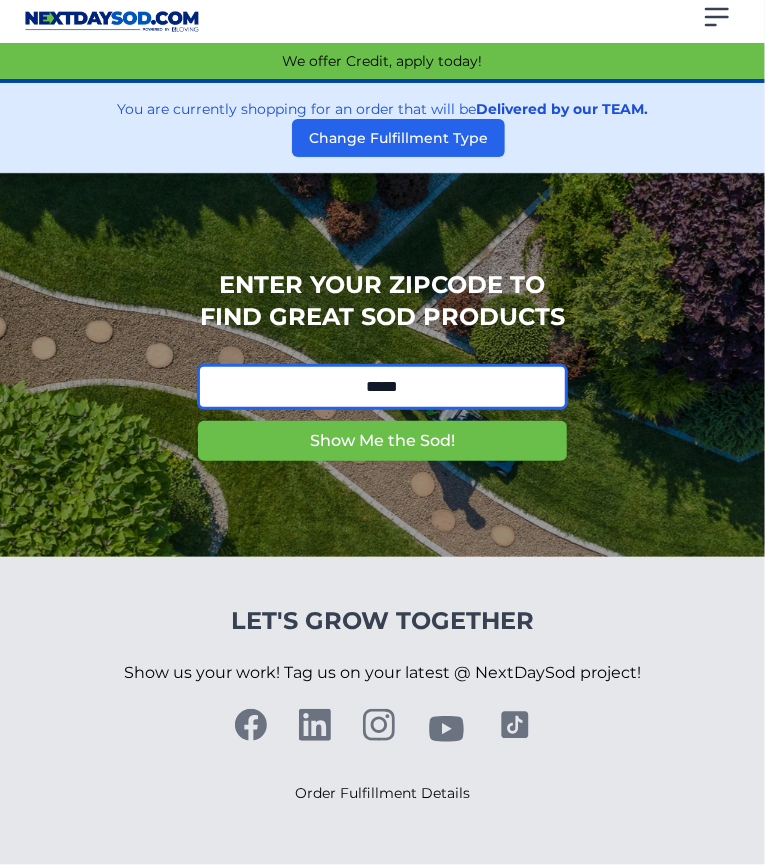 type on "*****" 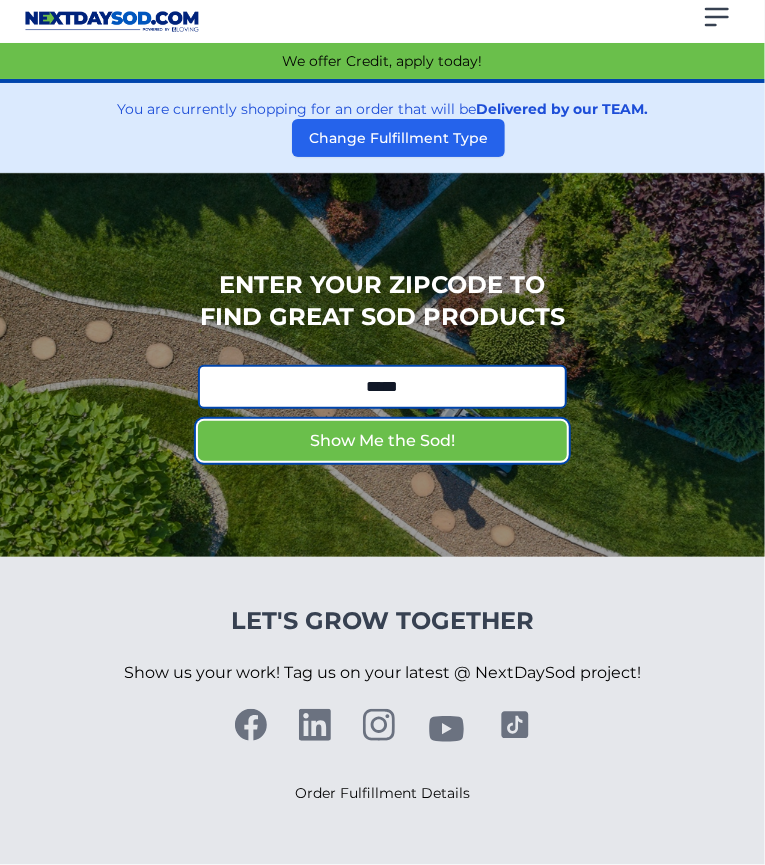 type 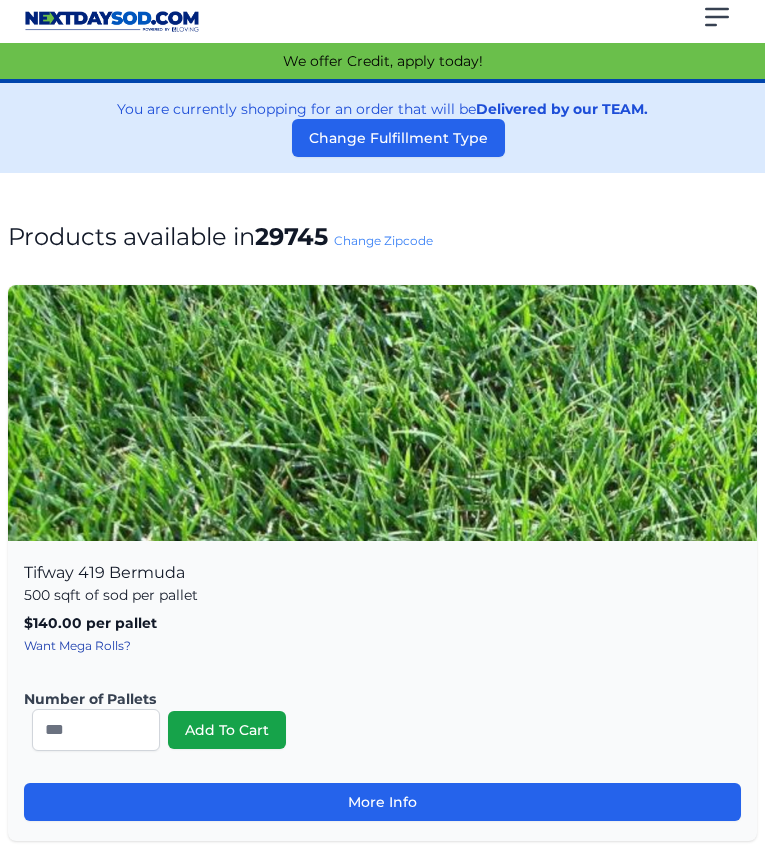 scroll, scrollTop: 0, scrollLeft: 0, axis: both 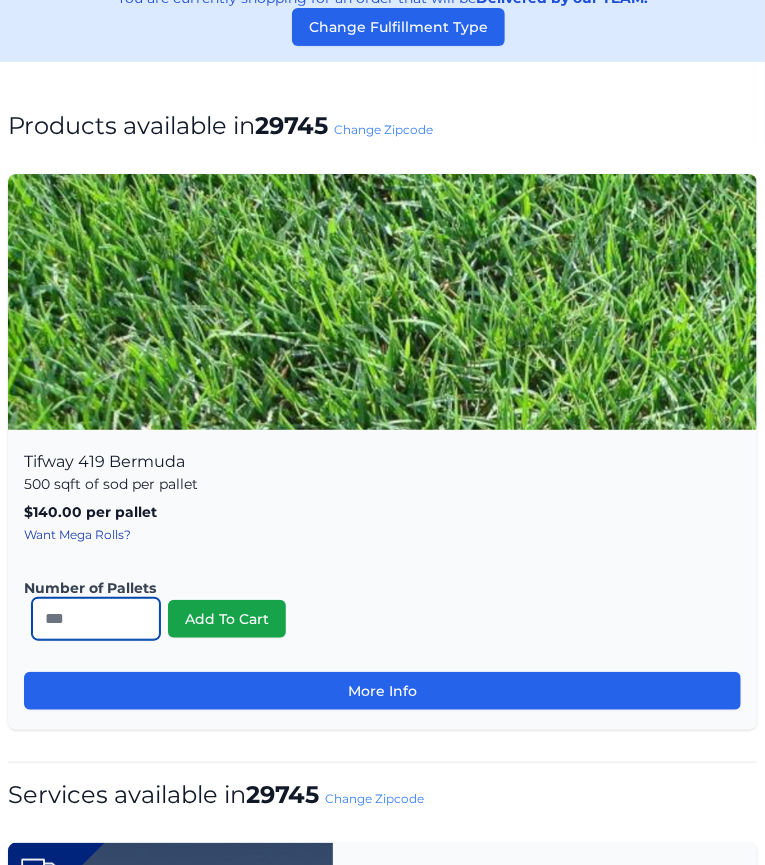 click on "*" at bounding box center [96, 619] 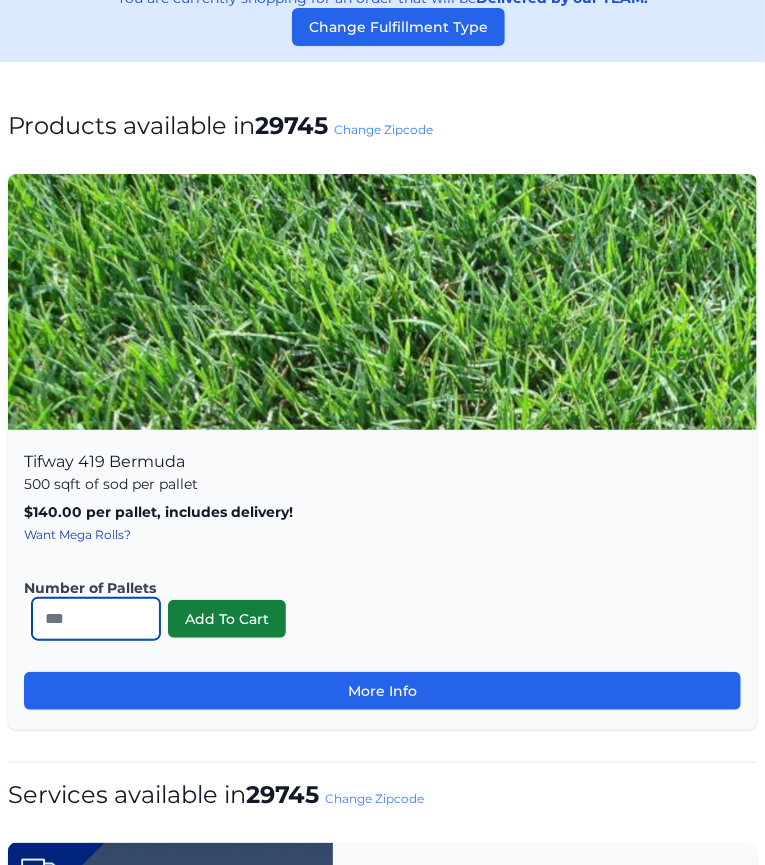 type on "**" 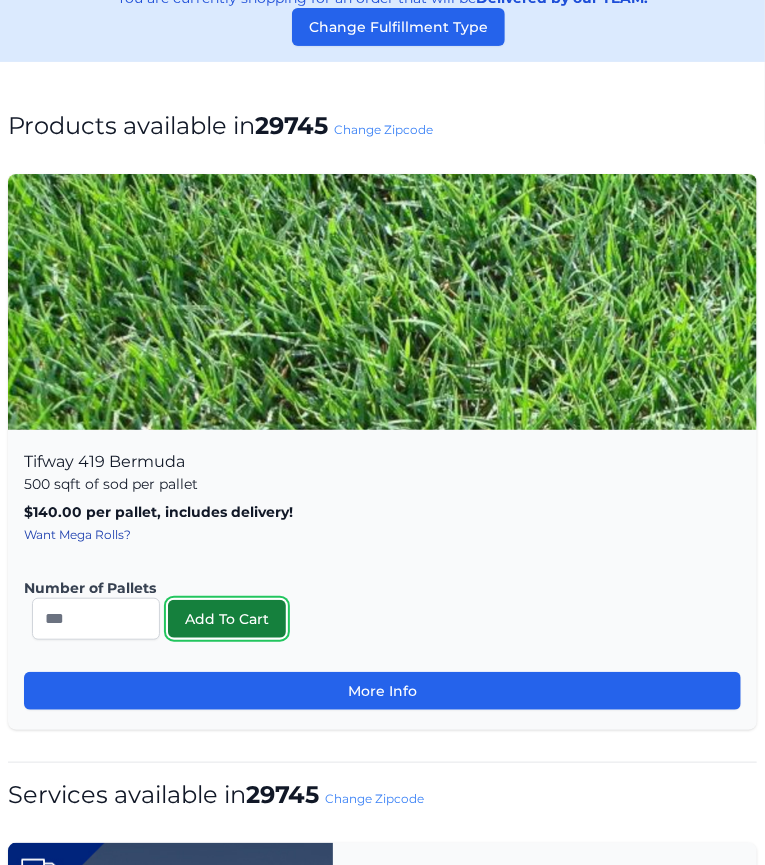 click on "Add To Cart" at bounding box center (227, 619) 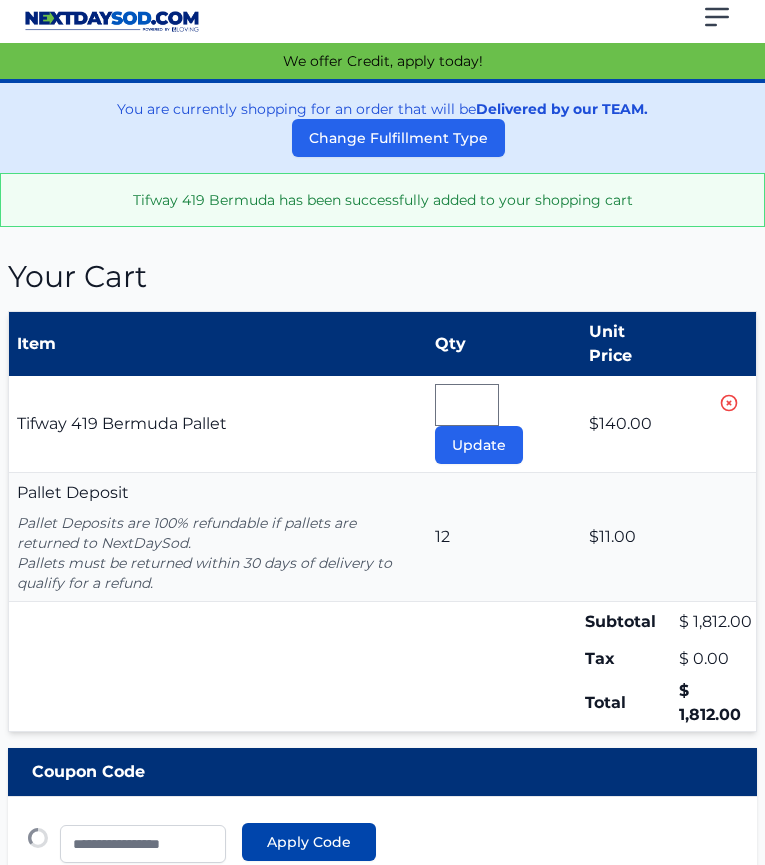 type 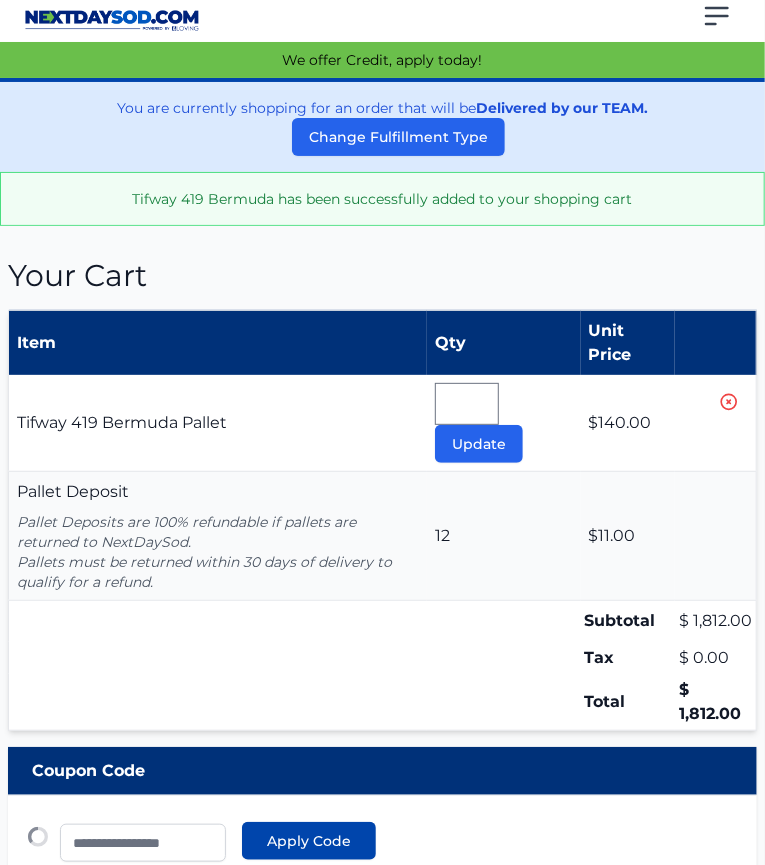 scroll, scrollTop: 0, scrollLeft: 0, axis: both 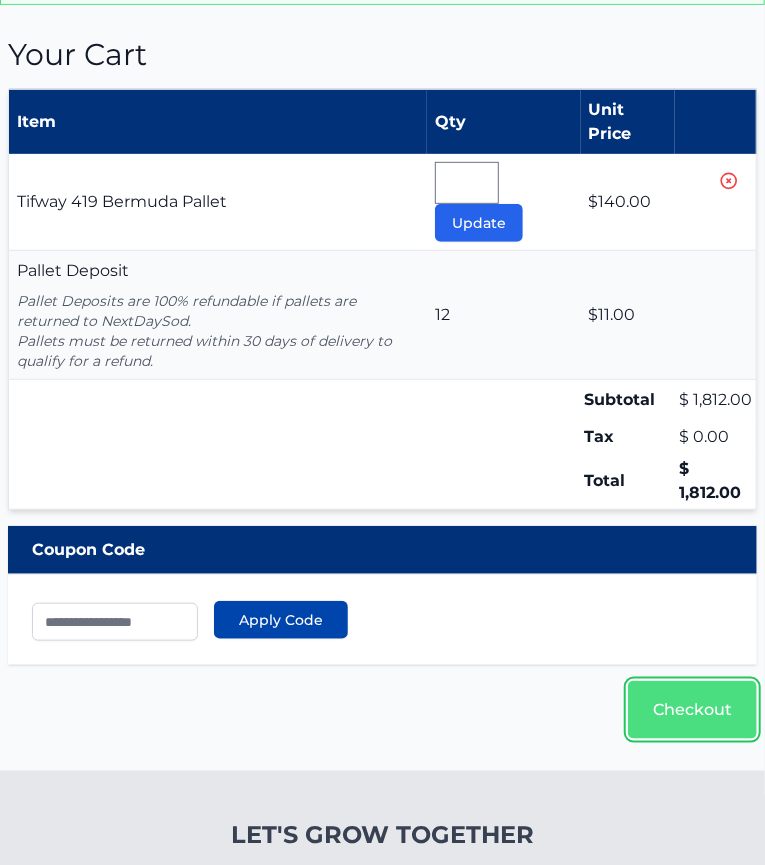 click on "Checkout" at bounding box center (692, 710) 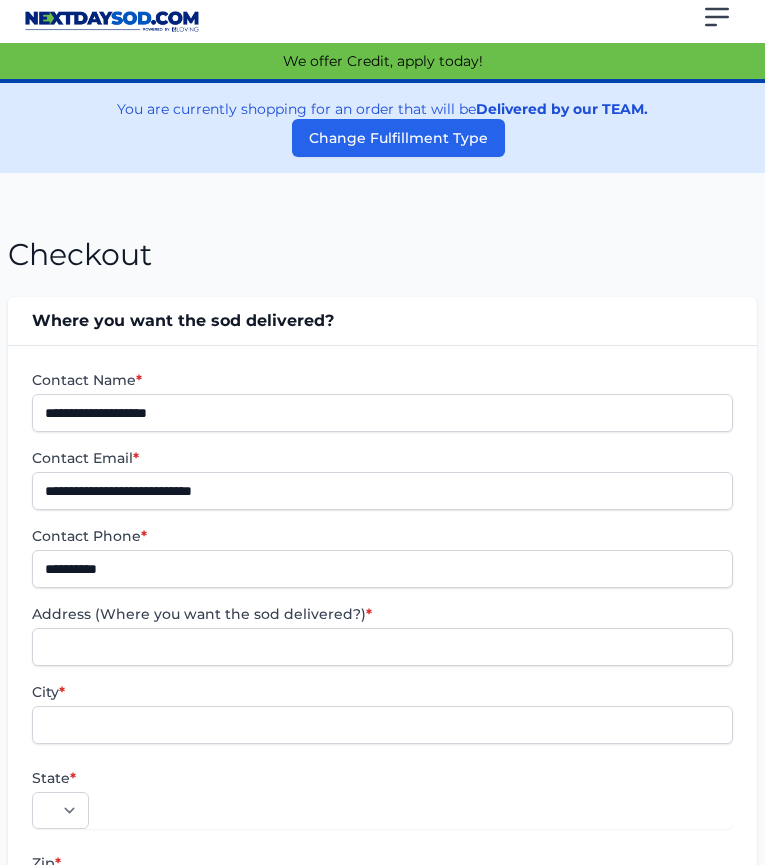 scroll, scrollTop: 0, scrollLeft: 0, axis: both 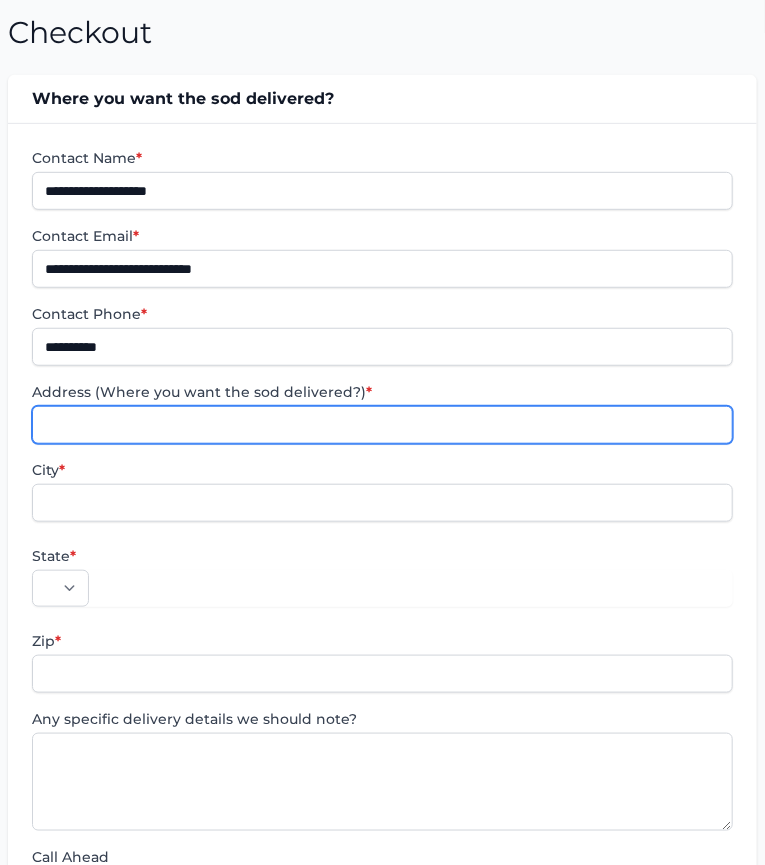 click on "Address (Where you want the sod delivered?)
*" at bounding box center [382, 425] 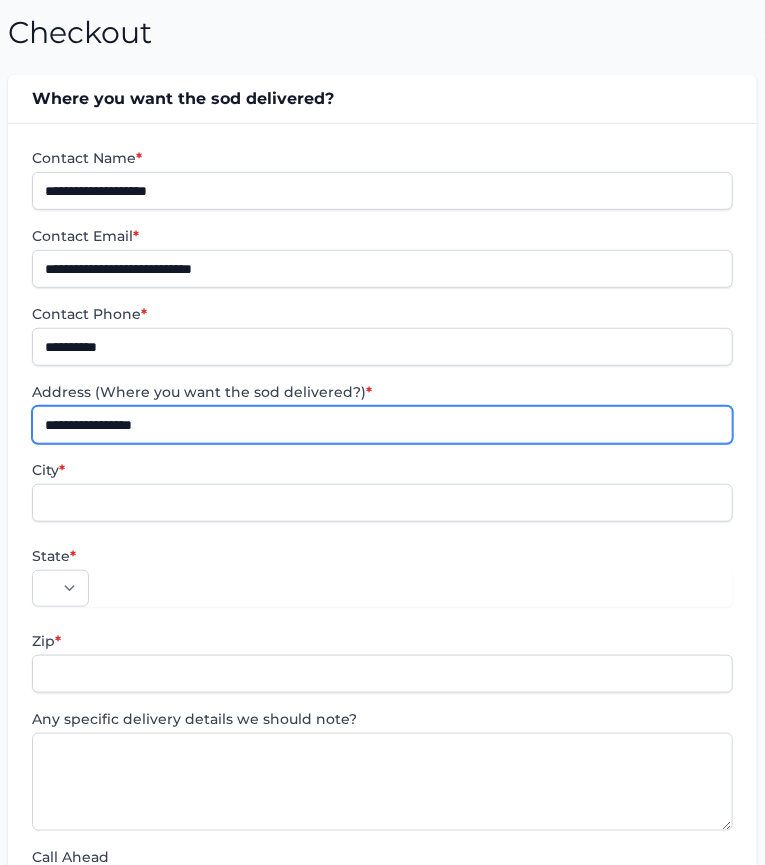 type on "**********" 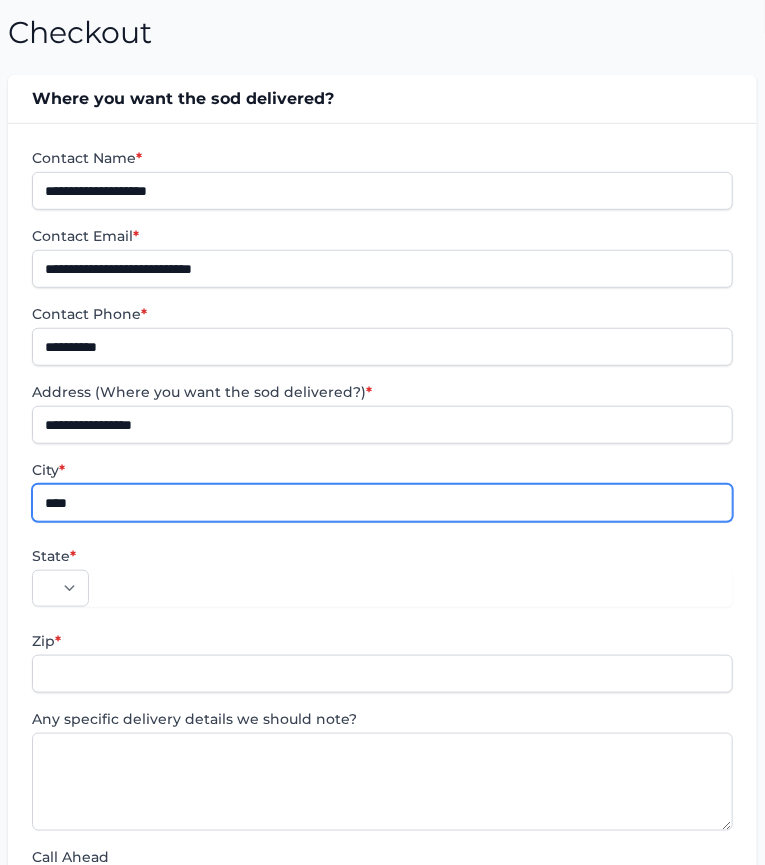 type on "****" 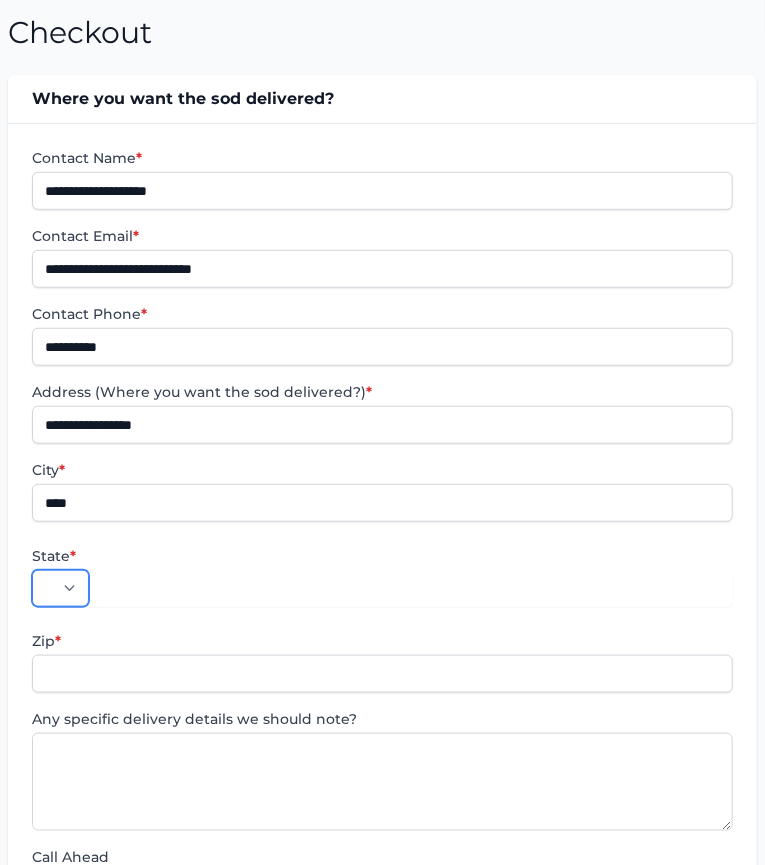 select on "**" 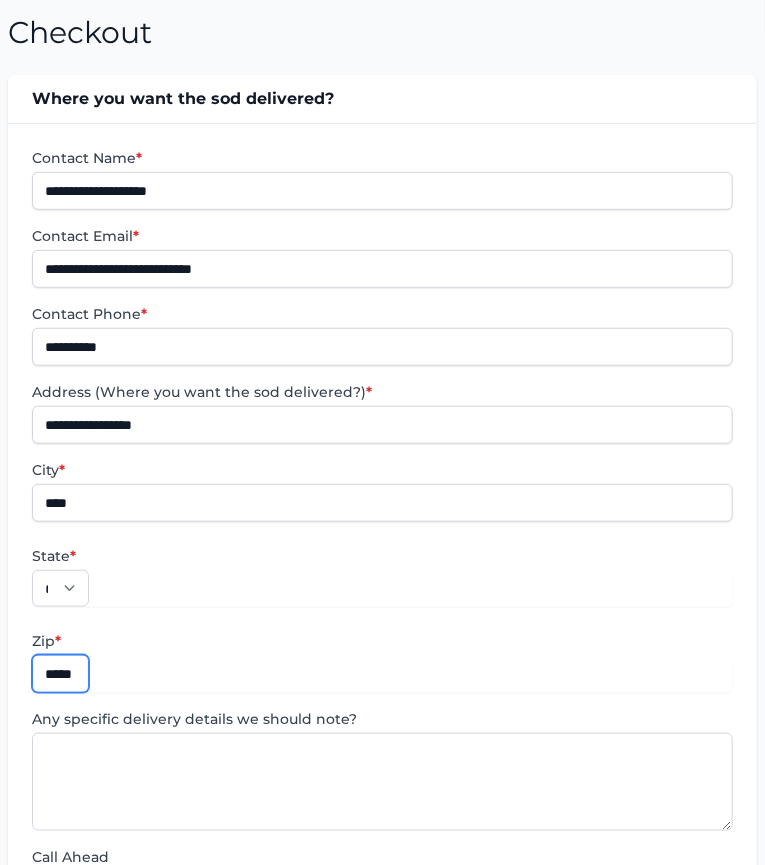scroll, scrollTop: 0, scrollLeft: 9, axis: horizontal 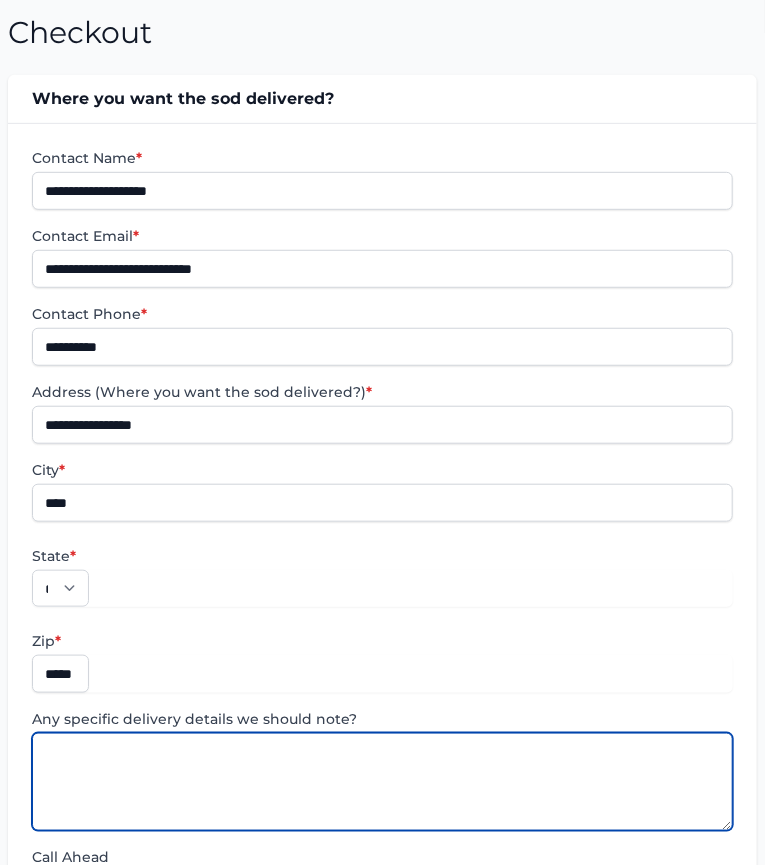 paste on "**********" 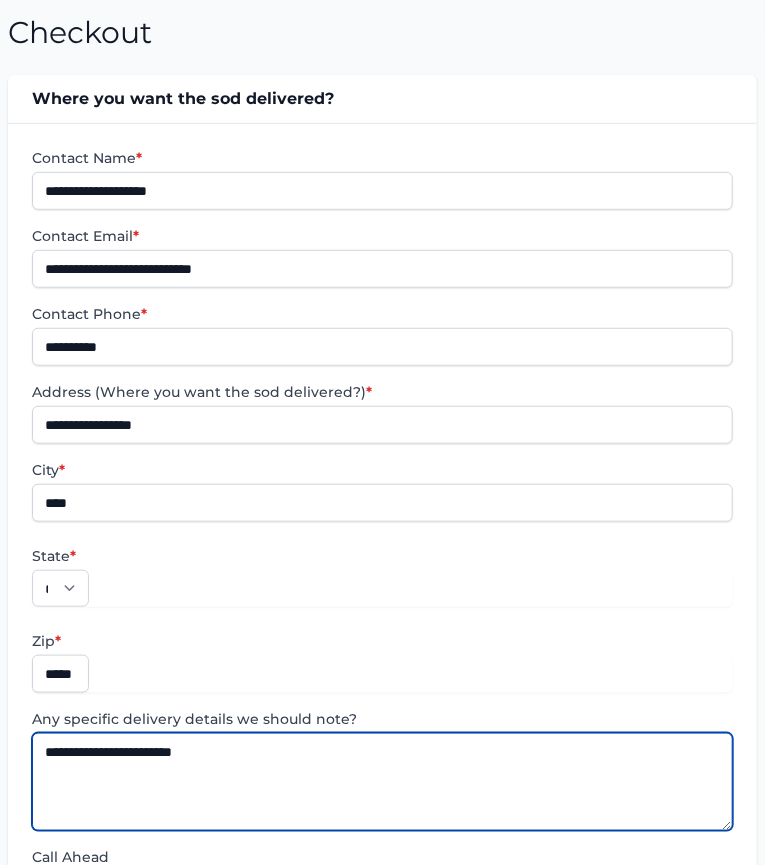 type on "**********" 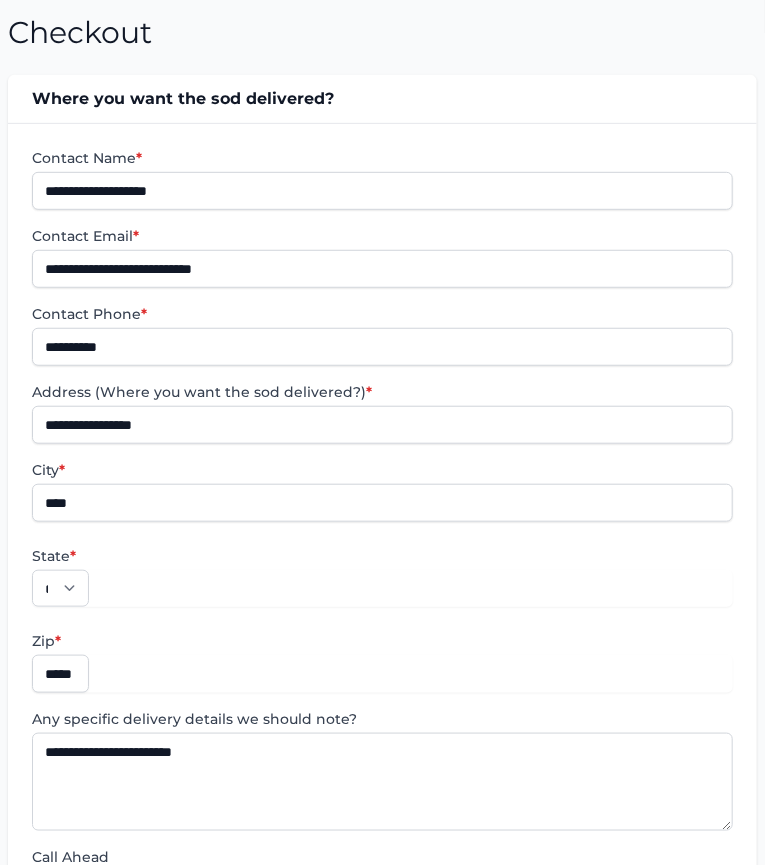 click on "**********" at bounding box center [141, 1266] 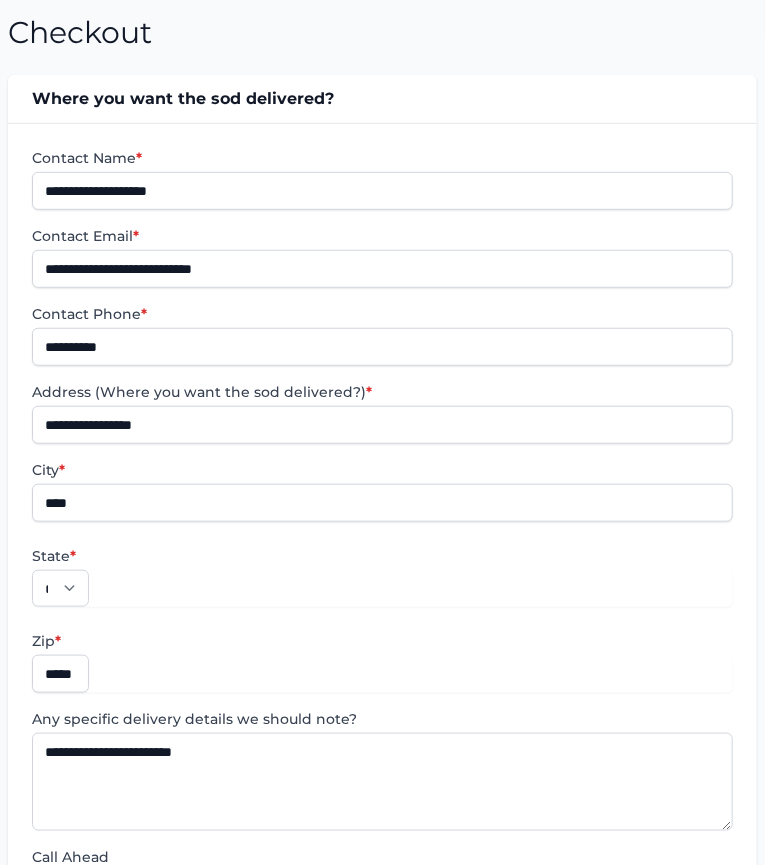 select on "**********" 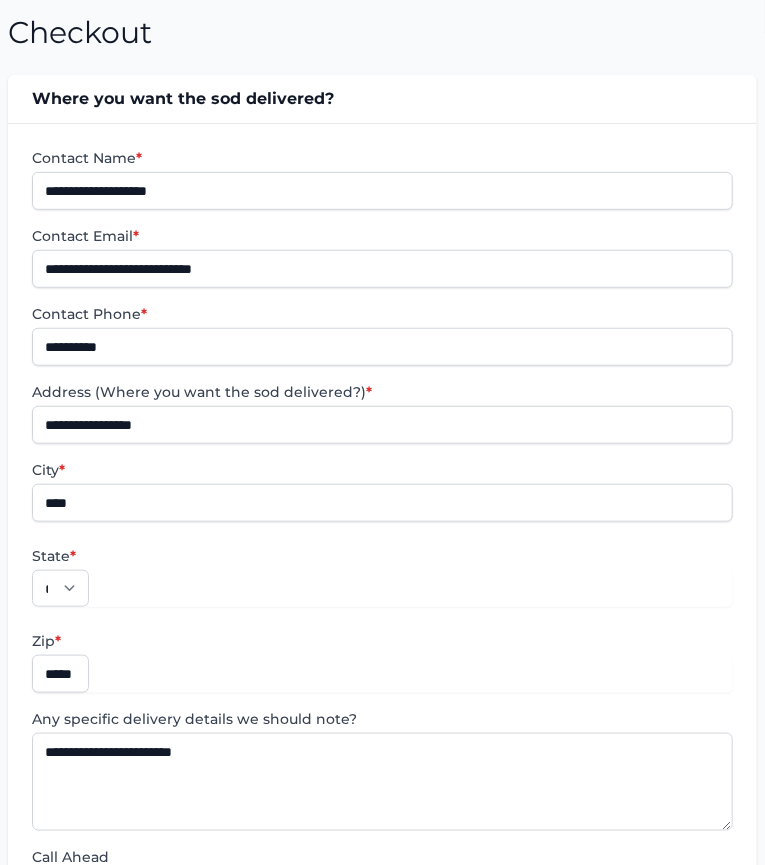 click on "**********" at bounding box center [141, 1266] 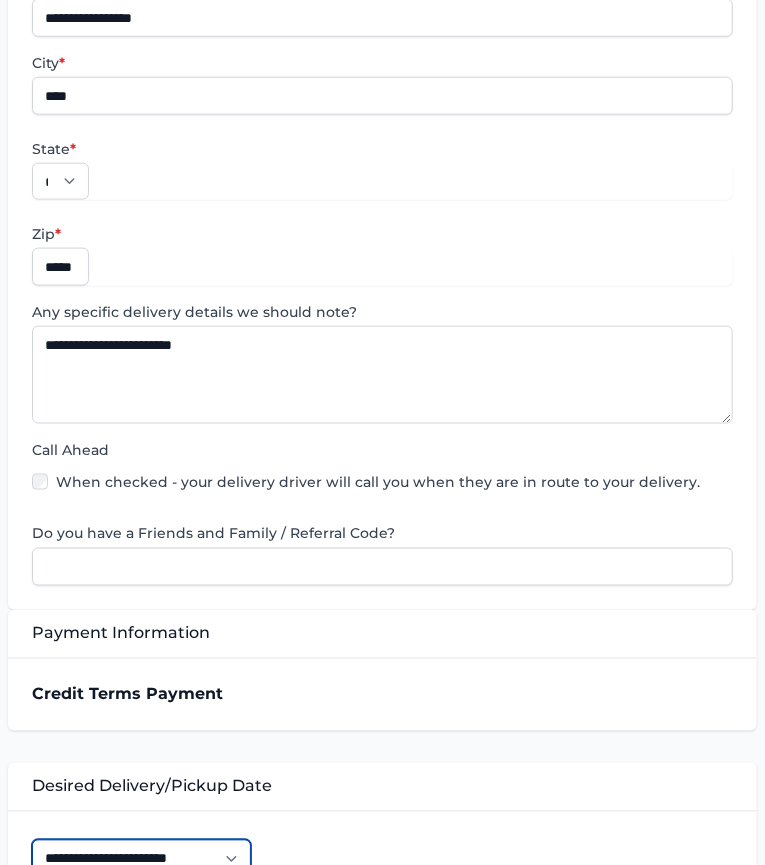 scroll, scrollTop: 666, scrollLeft: 0, axis: vertical 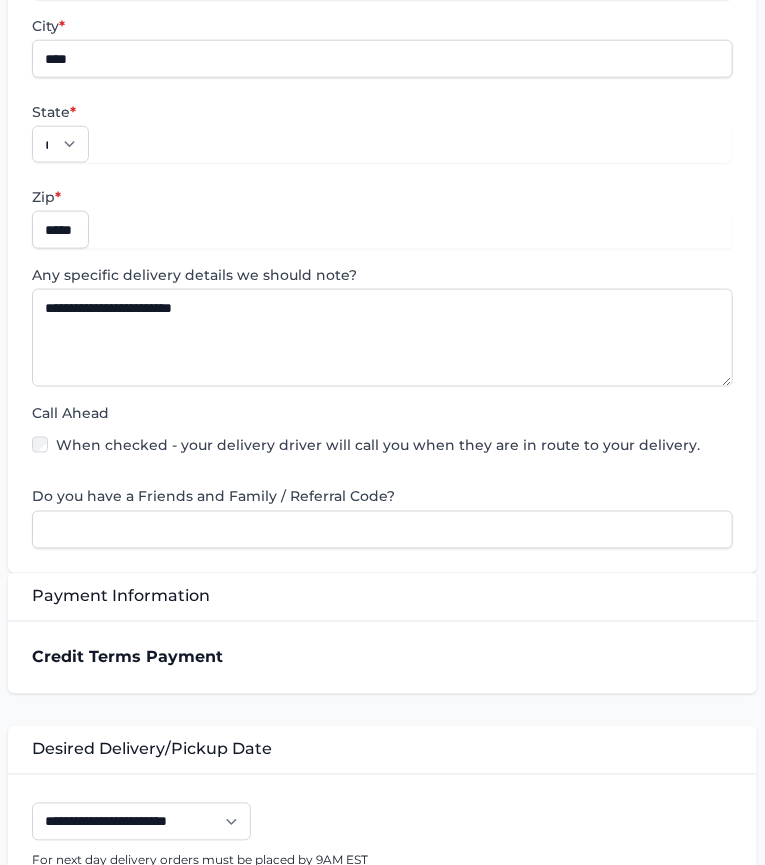 click on "Show" at bounding box center (712, 981) 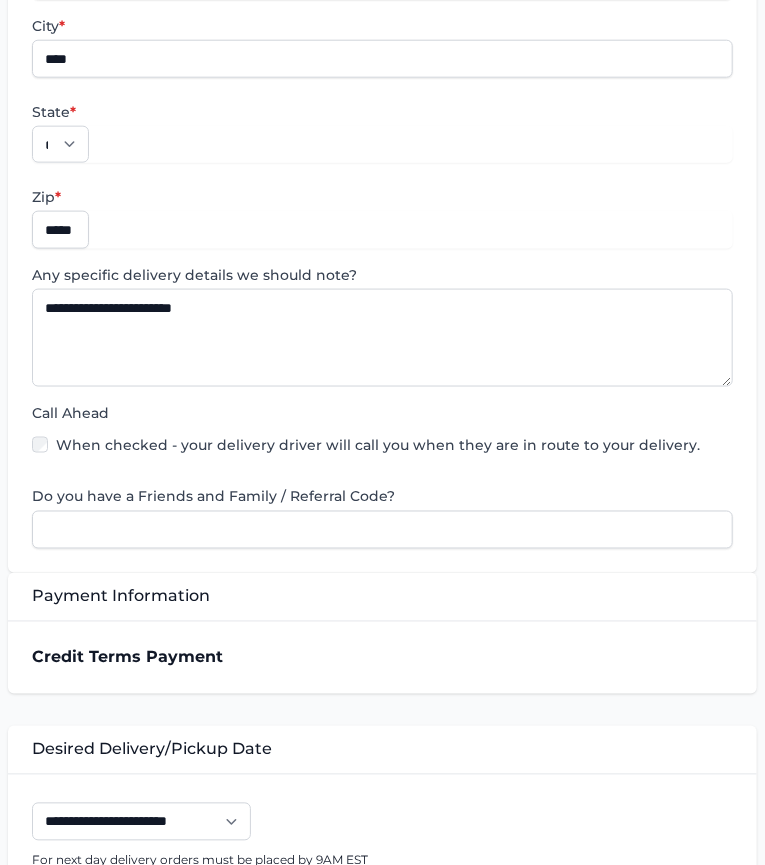 click on "Community Name" at bounding box center (382, 1105) 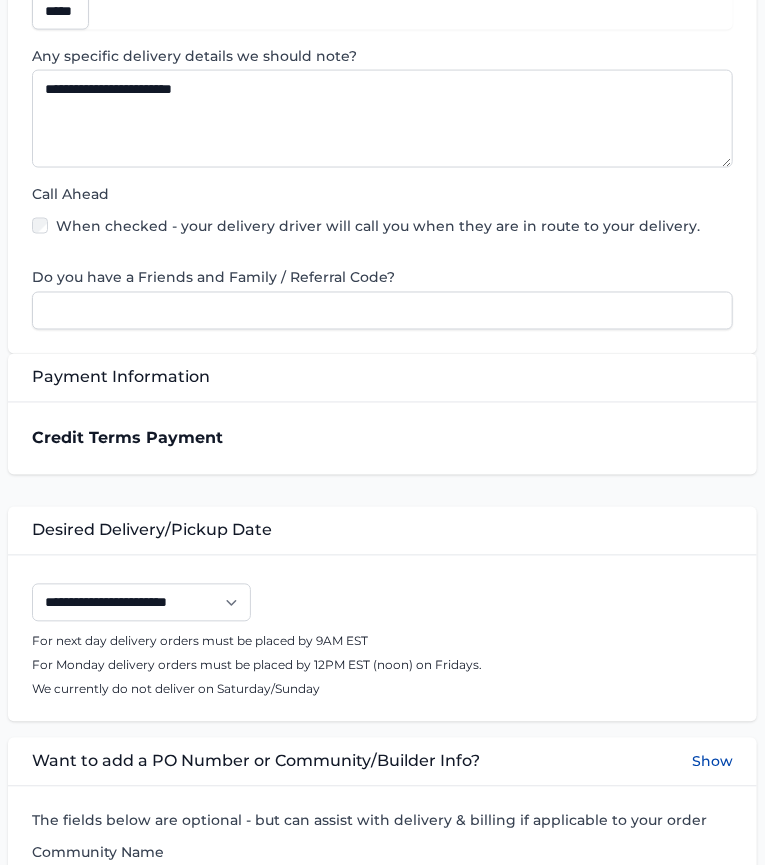 scroll, scrollTop: 888, scrollLeft: 0, axis: vertical 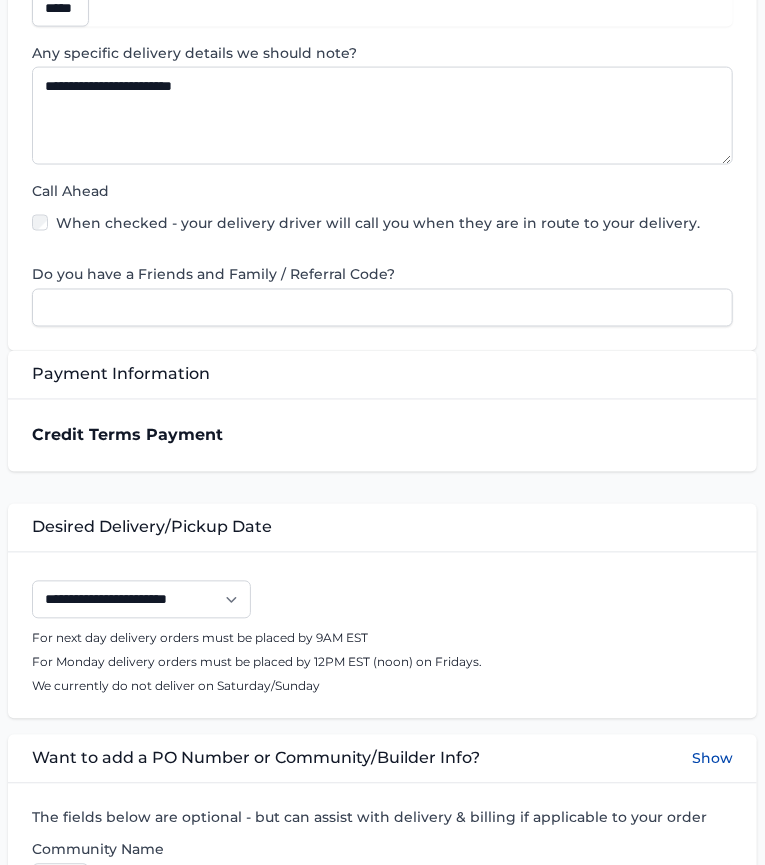click on "Complete Checkout" at bounding box center [382, 1380] 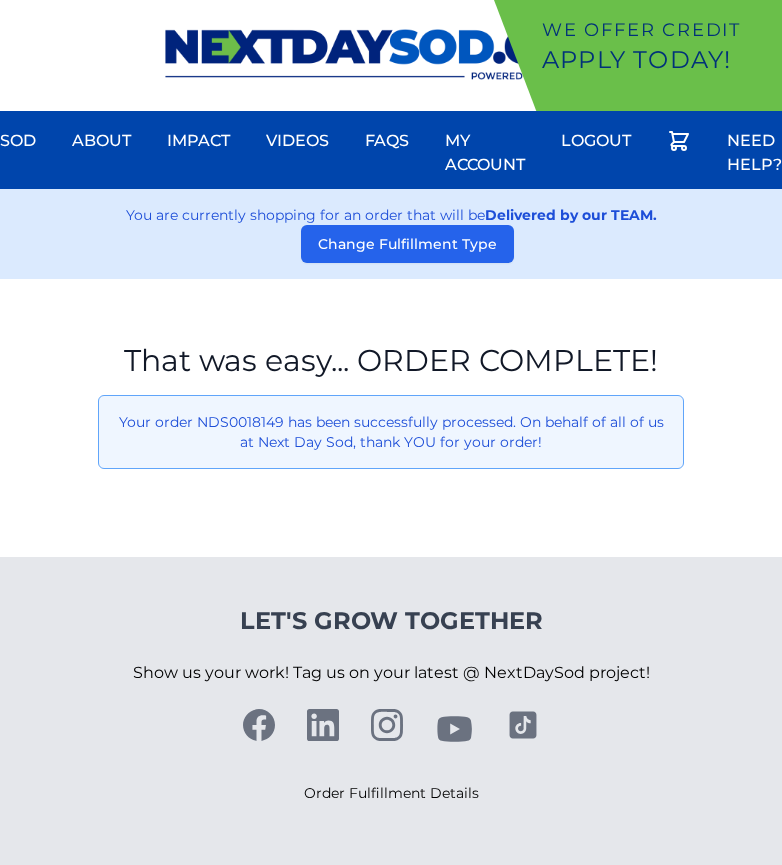 scroll, scrollTop: 0, scrollLeft: 0, axis: both 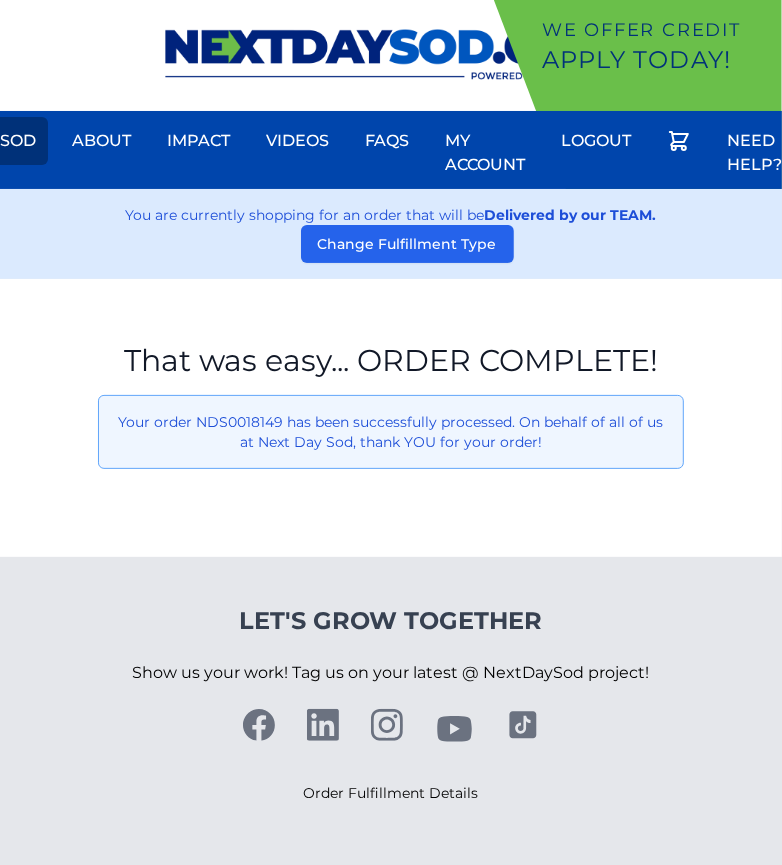click on "Sod" at bounding box center [18, 141] 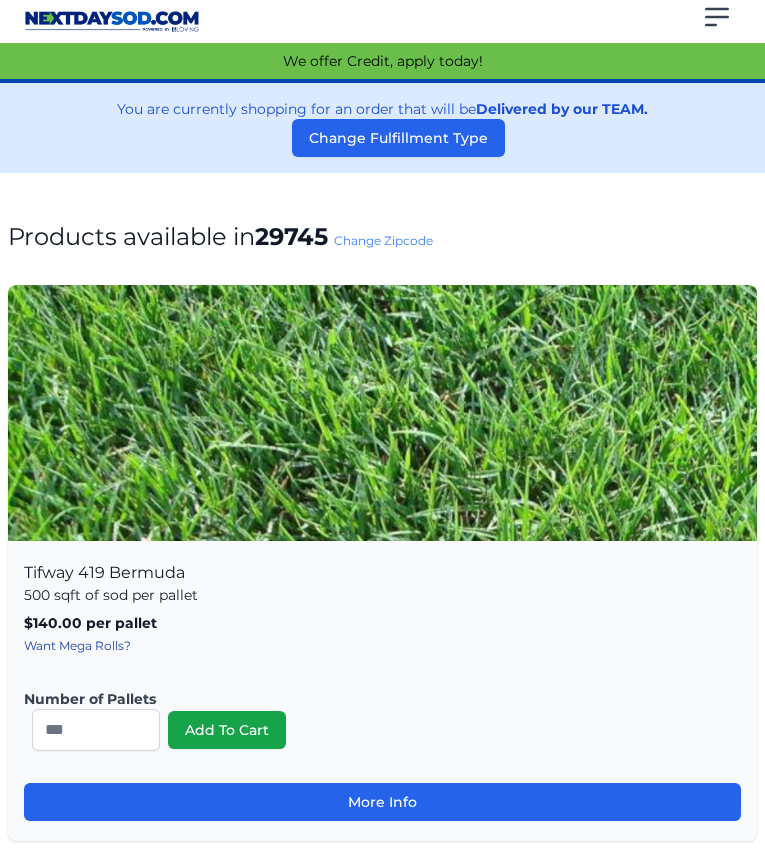 scroll, scrollTop: 0, scrollLeft: 0, axis: both 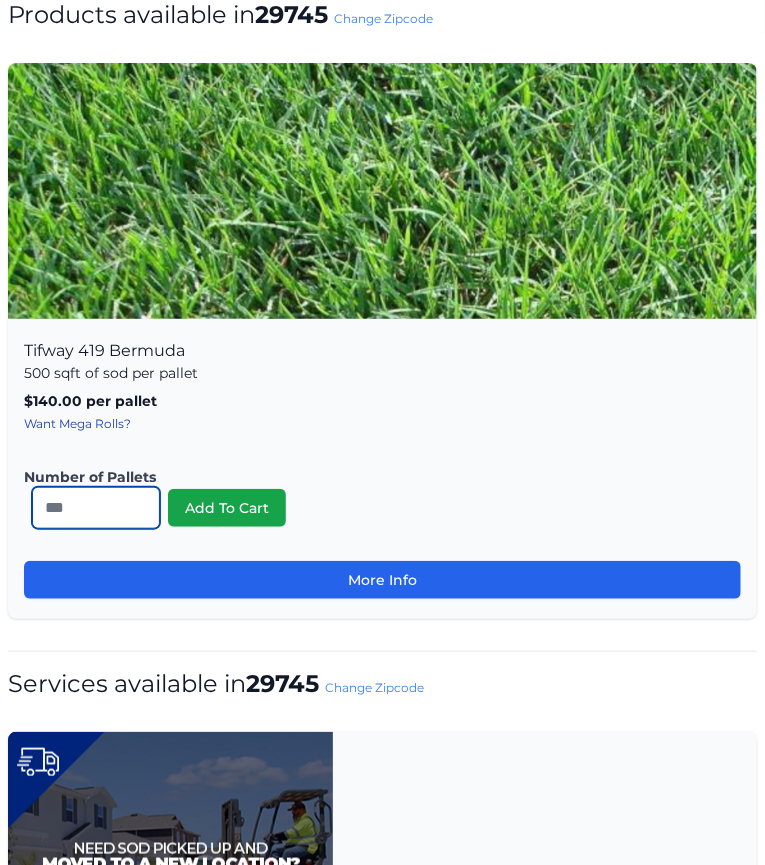 click on "*" at bounding box center (96, 508) 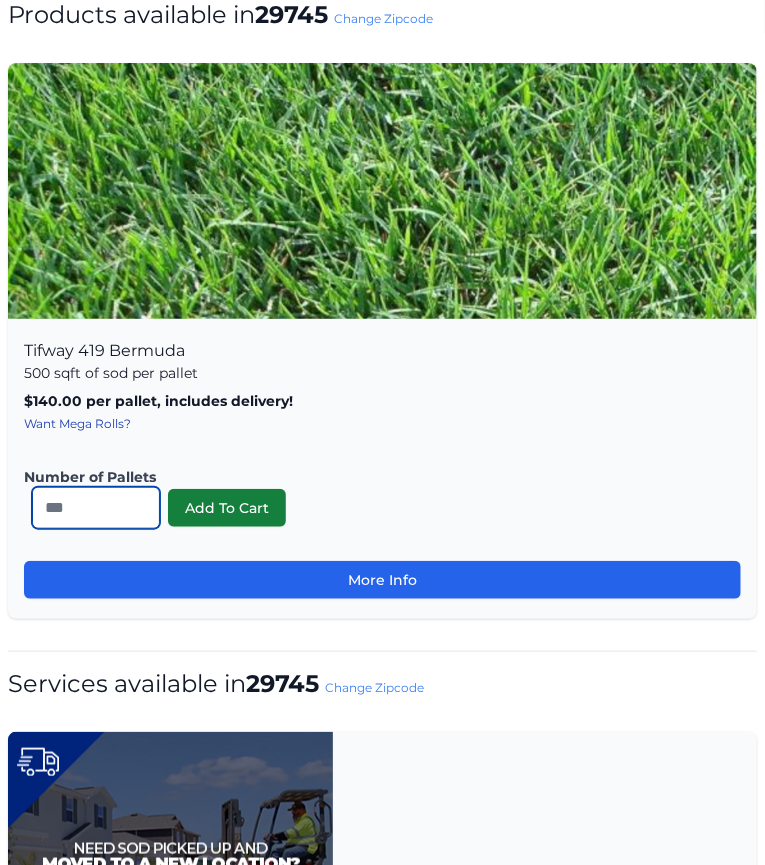 type on "**" 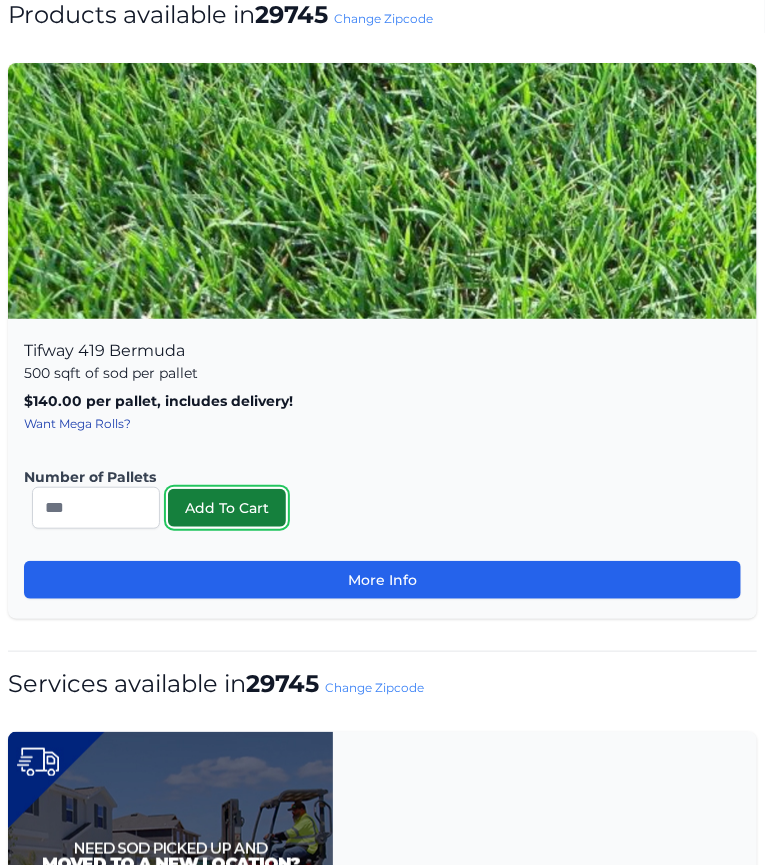 click on "Add To Cart" at bounding box center [227, 508] 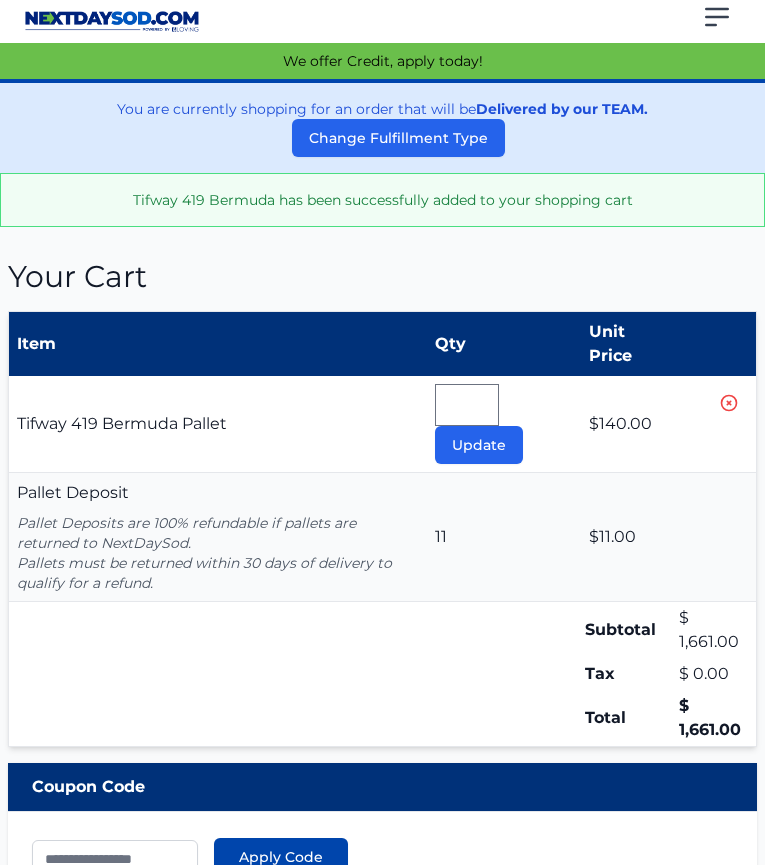 scroll, scrollTop: 0, scrollLeft: 0, axis: both 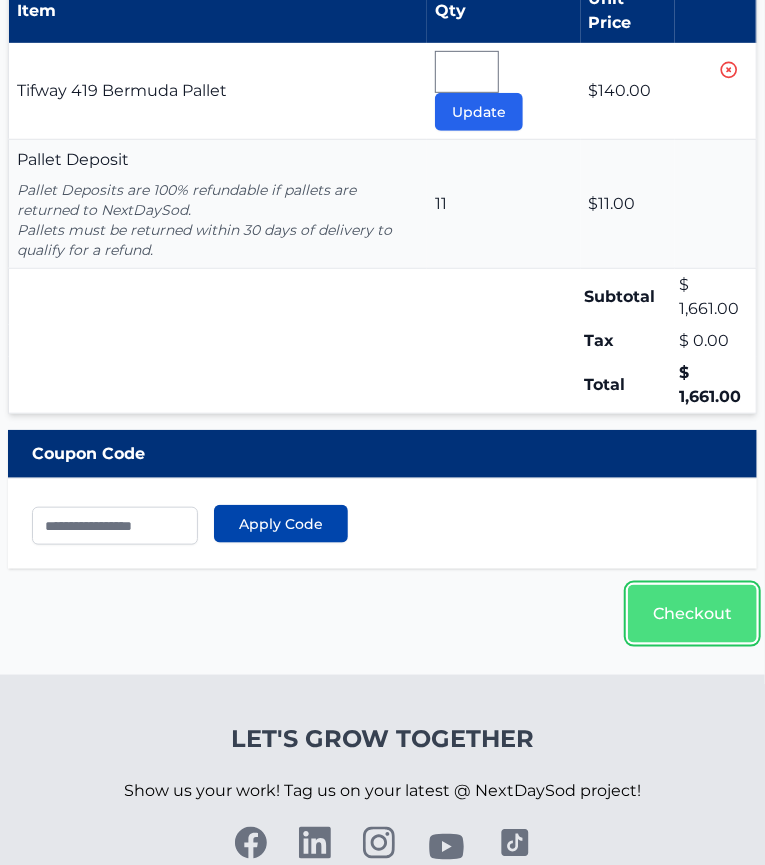 click on "Checkout" at bounding box center (692, 614) 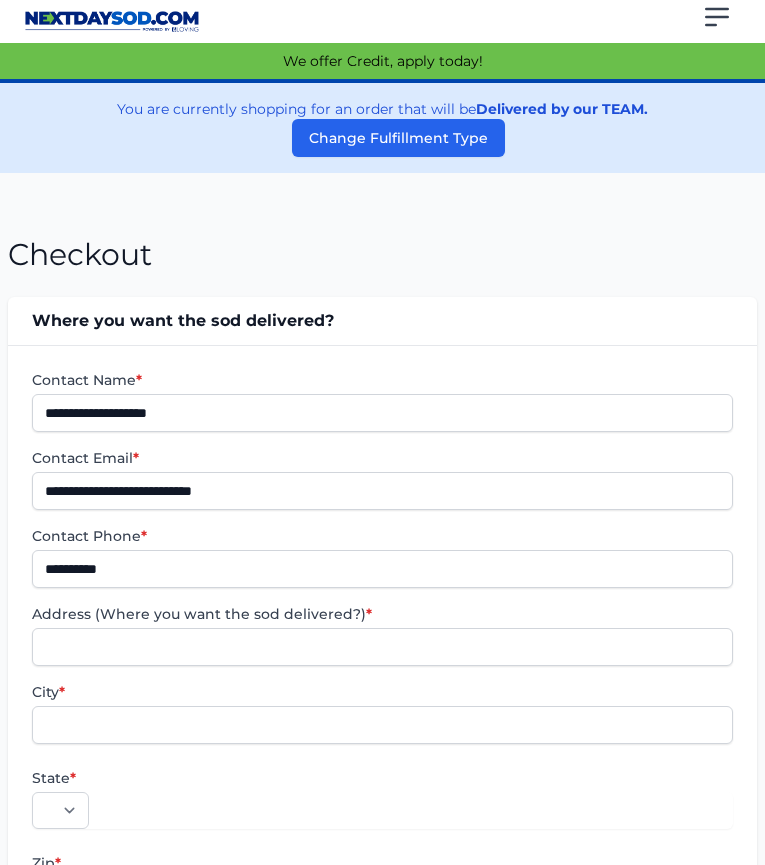 scroll, scrollTop: 0, scrollLeft: 0, axis: both 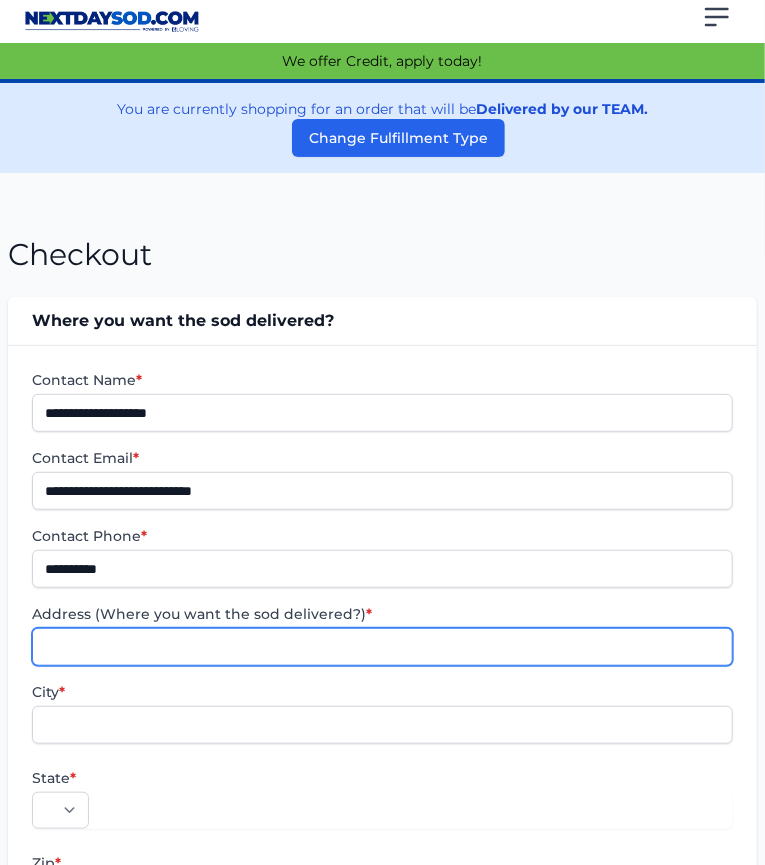 click on "Address (Where you want the sod delivered?)
*" at bounding box center [382, 647] 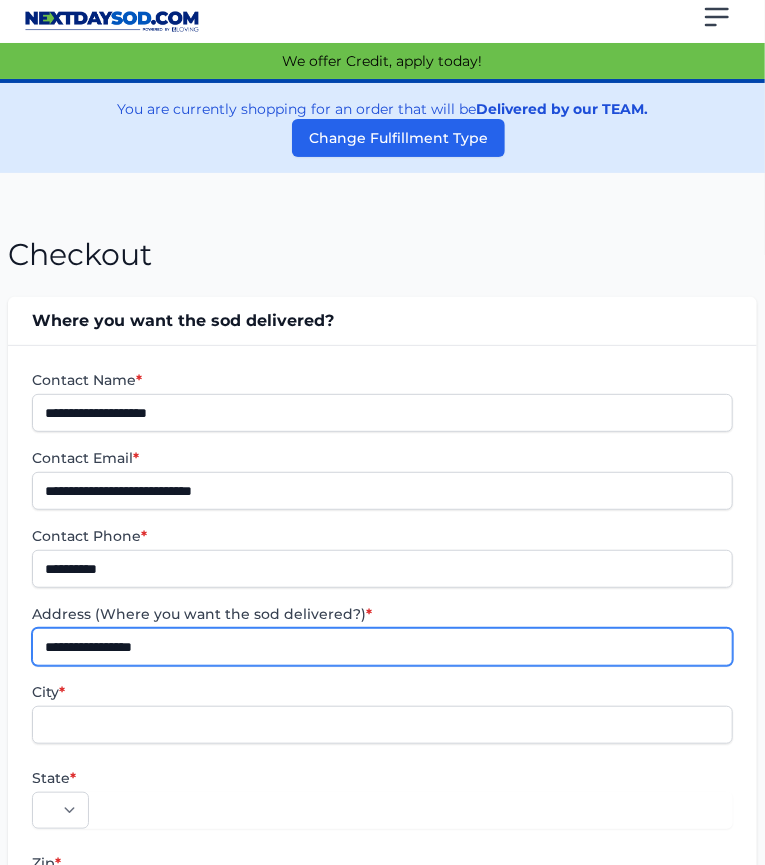 type on "**********" 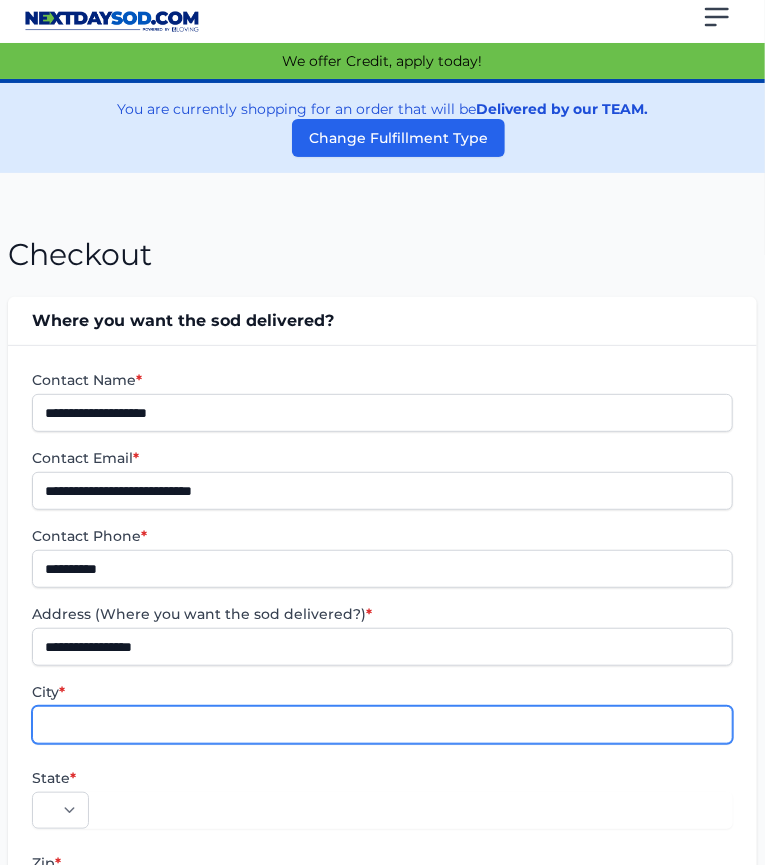 scroll, scrollTop: 27, scrollLeft: 0, axis: vertical 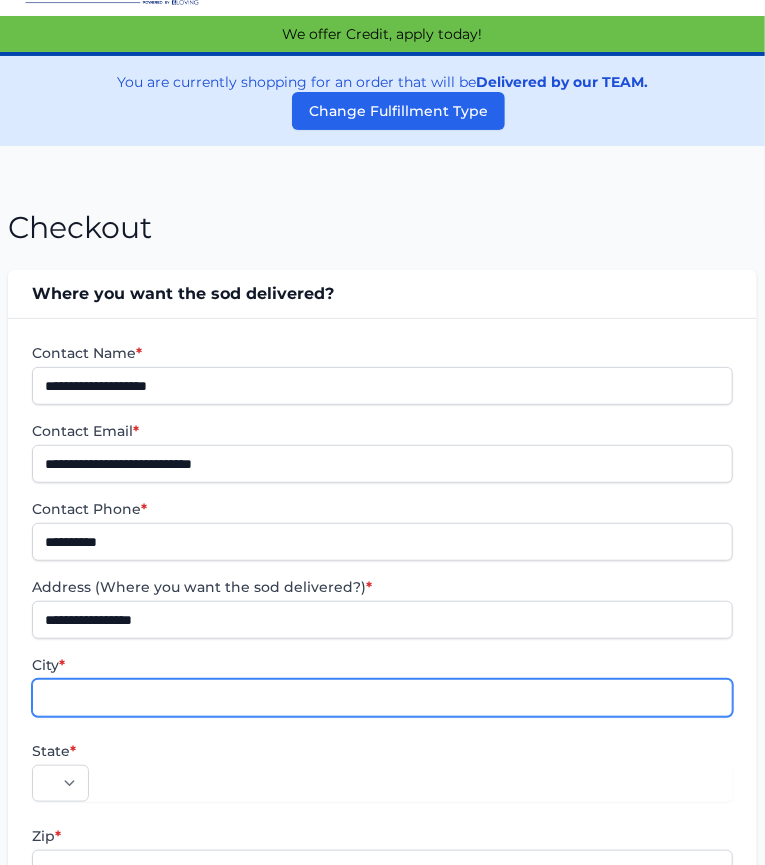 click on "City
*" at bounding box center [382, 698] 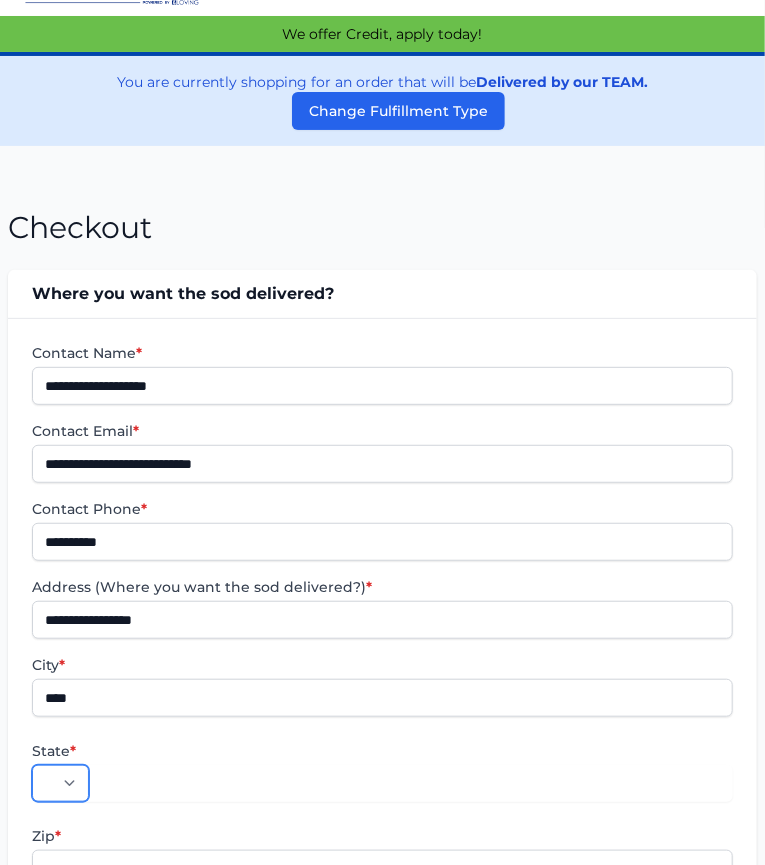 select on "**" 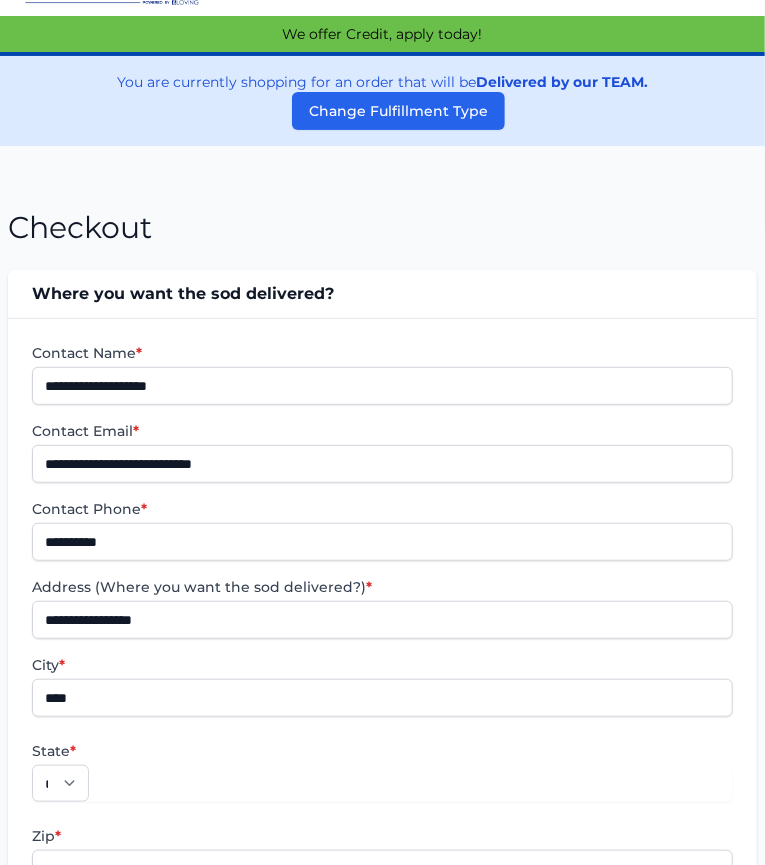 scroll, scrollTop: 539, scrollLeft: 0, axis: vertical 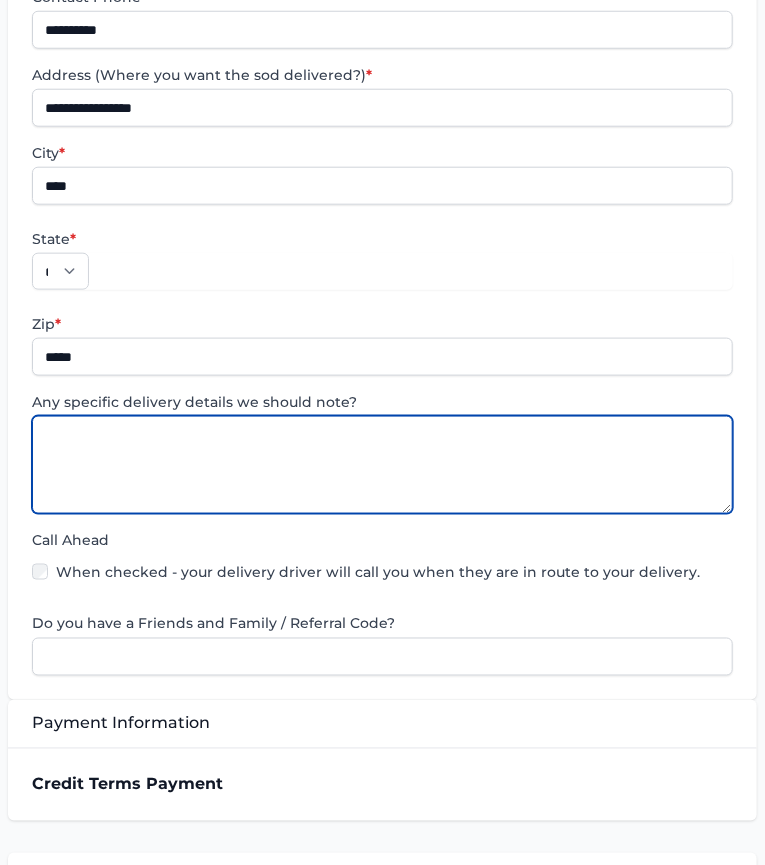 paste on "**********" 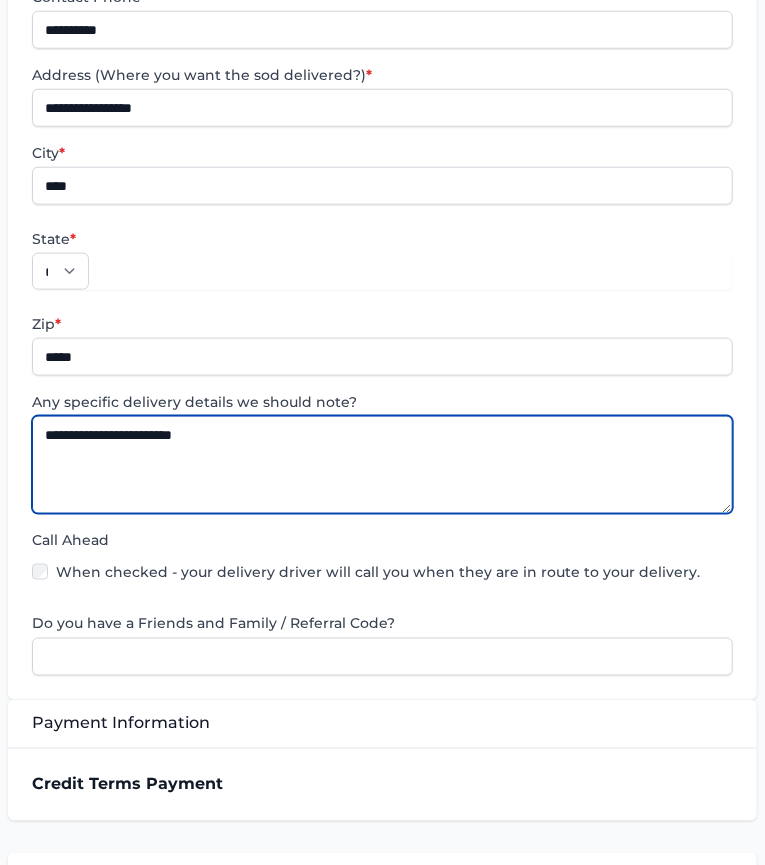 type on "**********" 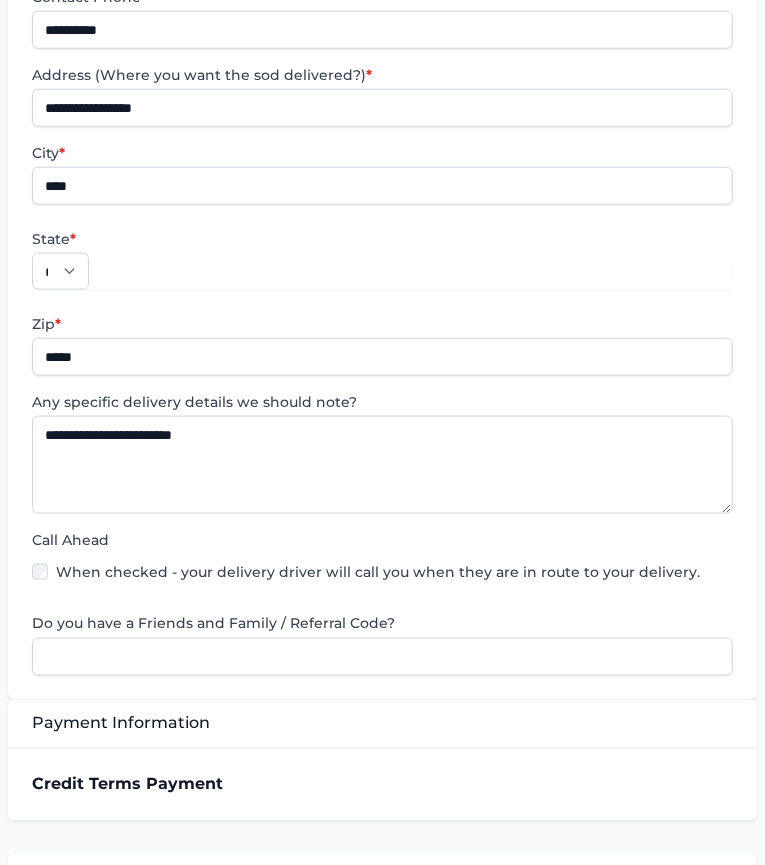 click on "**********" at bounding box center [141, 949] 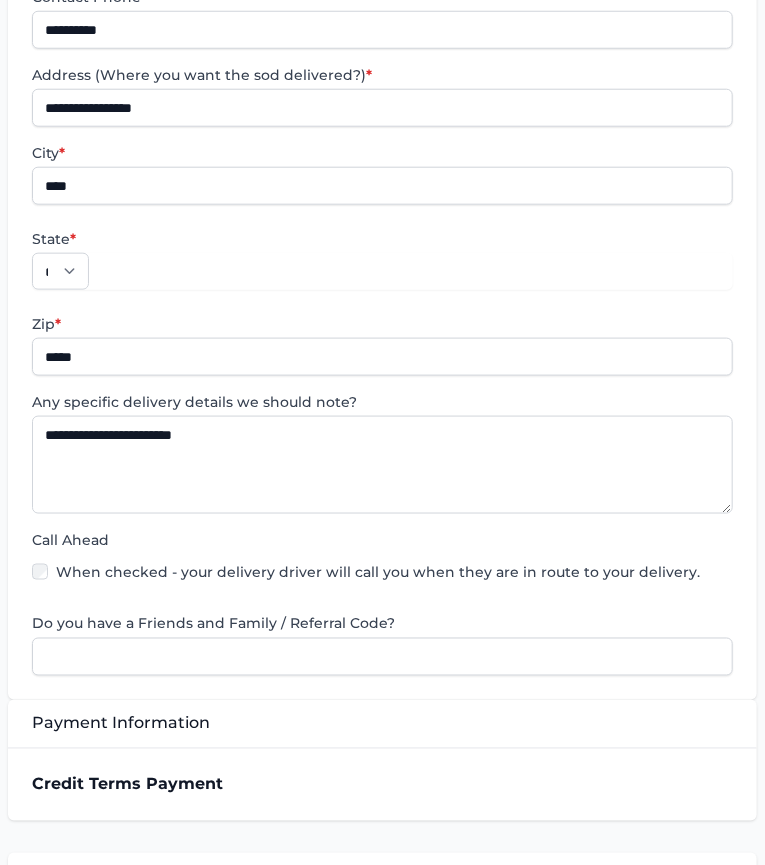 select on "**********" 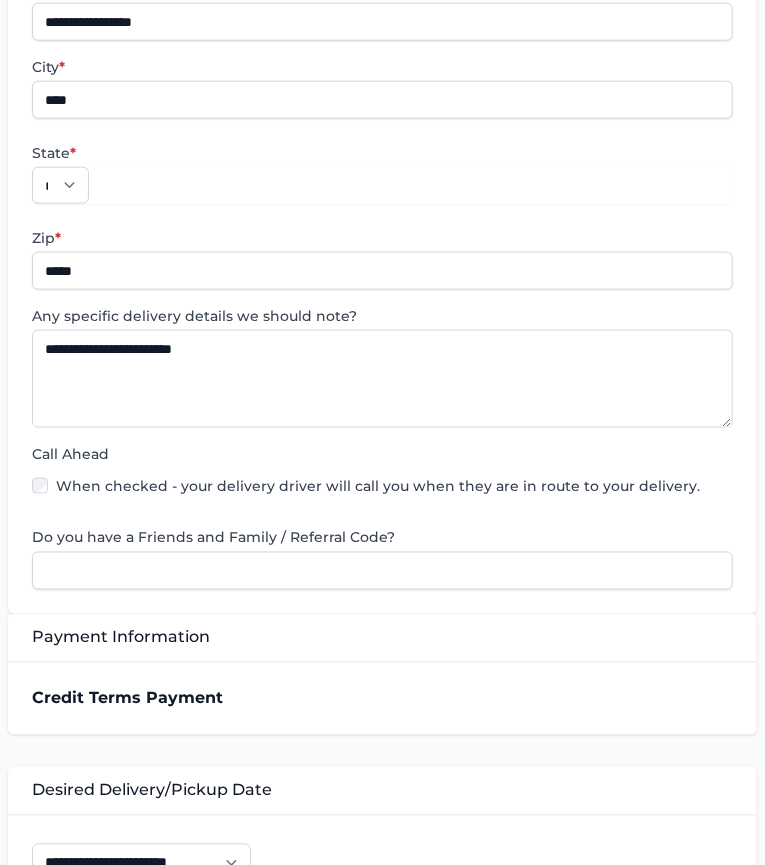 scroll, scrollTop: 761, scrollLeft: 0, axis: vertical 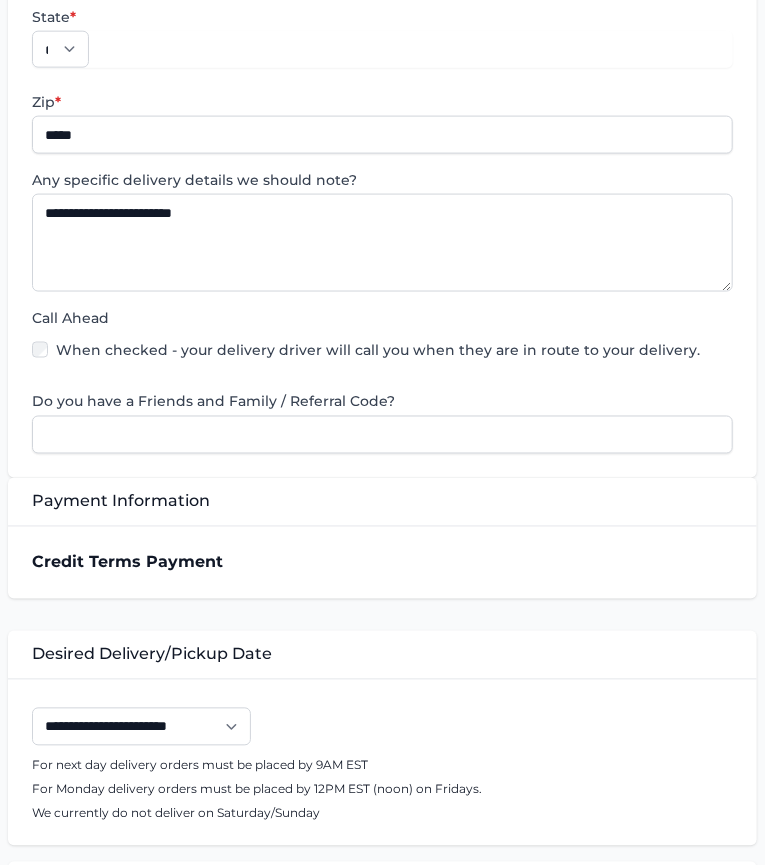 click on "Complete Checkout" at bounding box center (382, 1508) 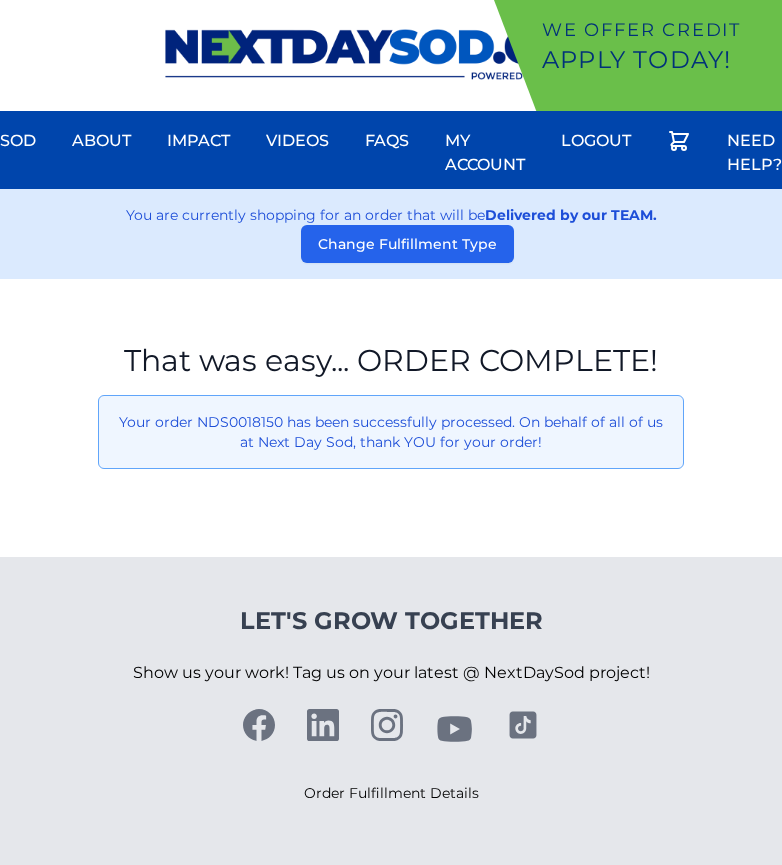 scroll, scrollTop: 0, scrollLeft: 0, axis: both 